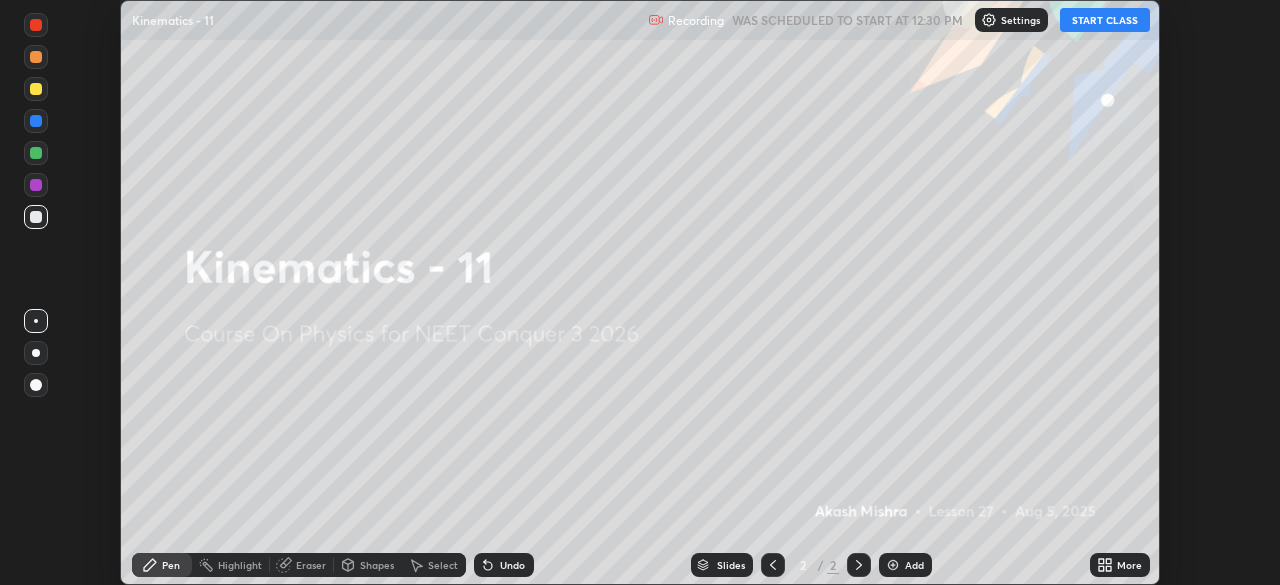 scroll, scrollTop: 0, scrollLeft: 0, axis: both 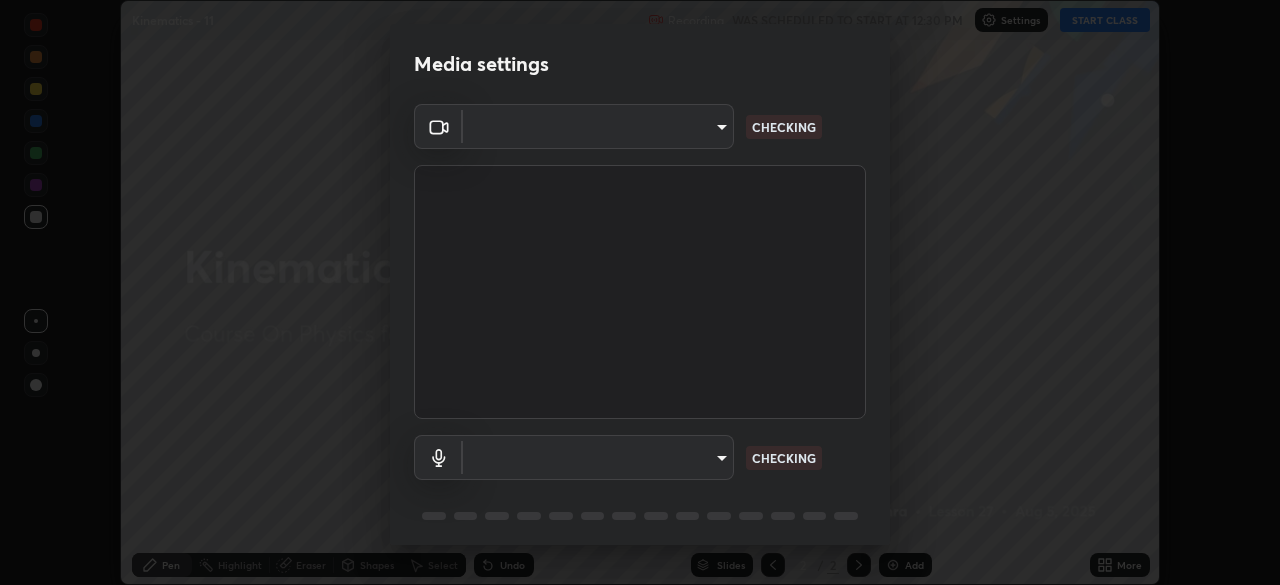 type on "e5f32b9a37d83756d2696e8423a1893a7de7eefef83412cf73fe4da3c4688103" 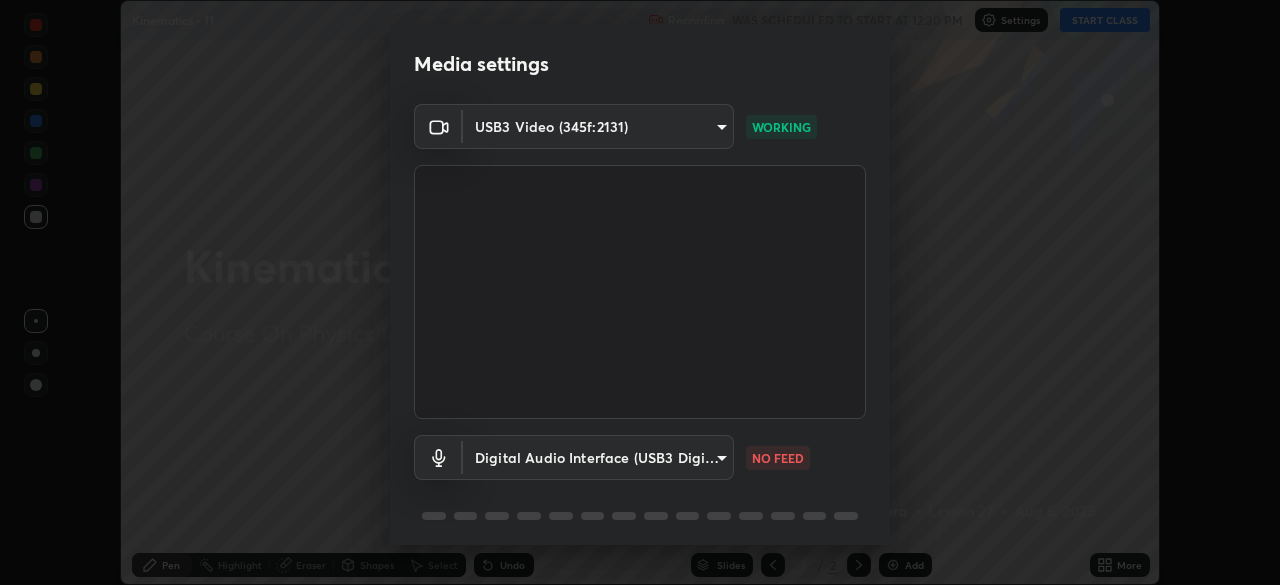 click on "Erase all Kinematics - 11 Recording WAS SCHEDULED TO START AT  12:30 PM Settings START CLASS Setting up your live class Kinematics - 11 • L27 of Course On Physics for NEET Conquer 3 2026 [FIRST] [LAST] Pen Highlight Eraser Shapes Select Undo Slides 2 / 2 Add More No doubts shared Encourage your learners to ask a doubt for better clarity Report an issue Reason for reporting Buffering Chat not working Audio - Video sync issue Educator video quality low ​ Attach an image Report Media settings USB3 Video (345f:2131) [HASH] WORKING Digital Audio Interface (USB3 Digital Audio) [HASH] NO FEED 1 / 5 Next" at bounding box center (640, 292) 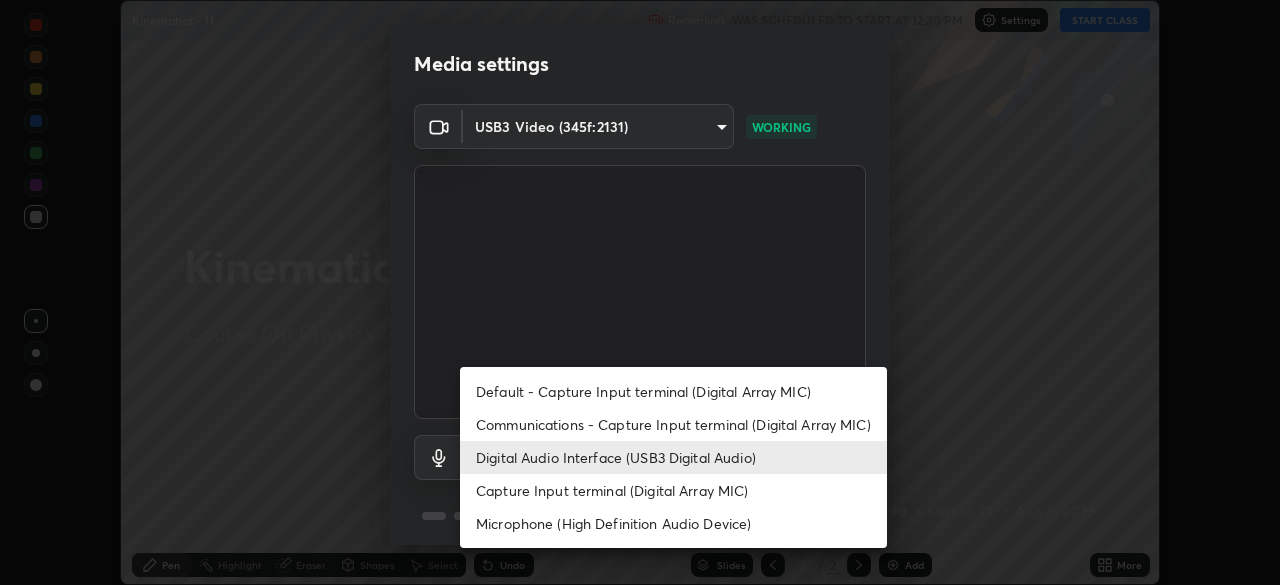 click on "Capture Input terminal (Digital Array MIC)" at bounding box center (673, 490) 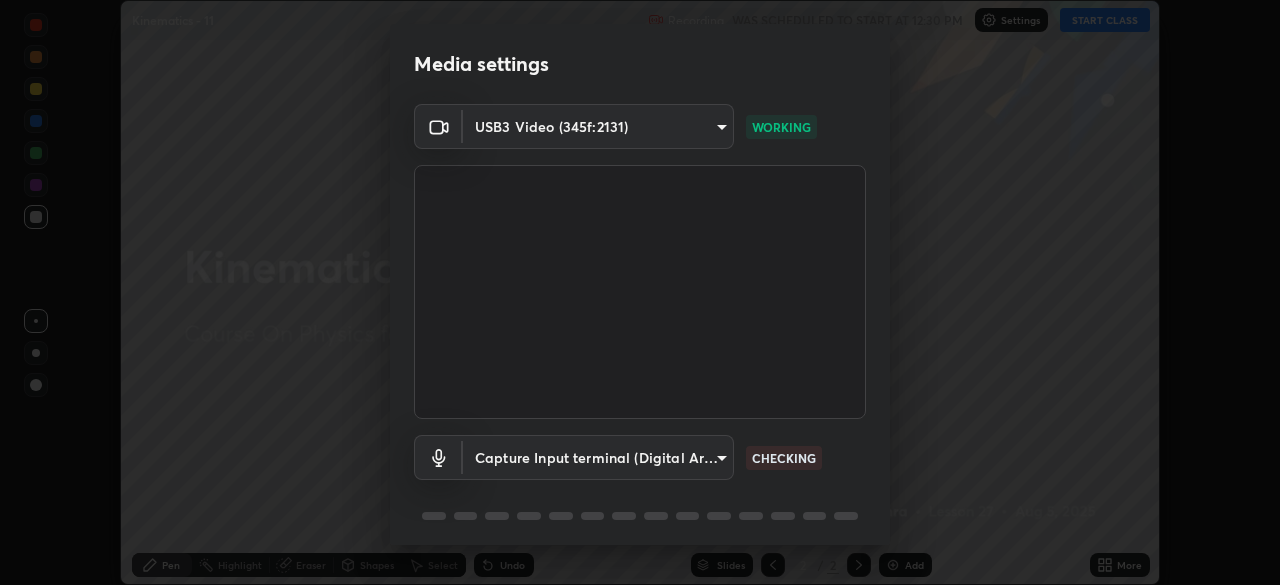 click on "Erase all Kinematics - 11 Recording WAS SCHEDULED TO START AT  12:30 PM Settings START CLASS Setting up your live class Kinematics - 11 • L27 of Course On Physics for NEET Conquer 3 2026 [FIRST] [LAST] Pen Highlight Eraser Shapes Select Undo Slides 2 / 2 Add More No doubts shared Encourage your learners to ask a doubt for better clarity Report an issue Reason for reporting Buffering Chat not working Audio - Video sync issue Educator video quality low ​ Attach an image Report Media settings USB3 Video (345f:2131) [HASH] WORKING Capture Input terminal (Digital Array MIC) [HASH] CHECKING 1 / 5 Next" at bounding box center (640, 292) 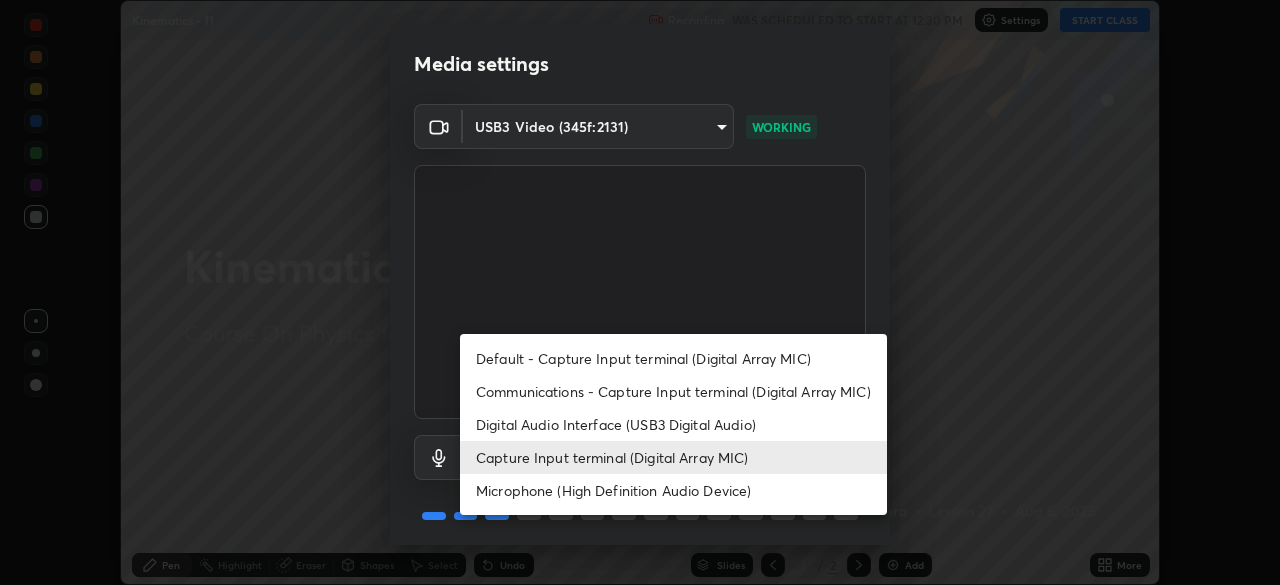 click on "Digital Audio Interface (USB3 Digital Audio)" at bounding box center [673, 424] 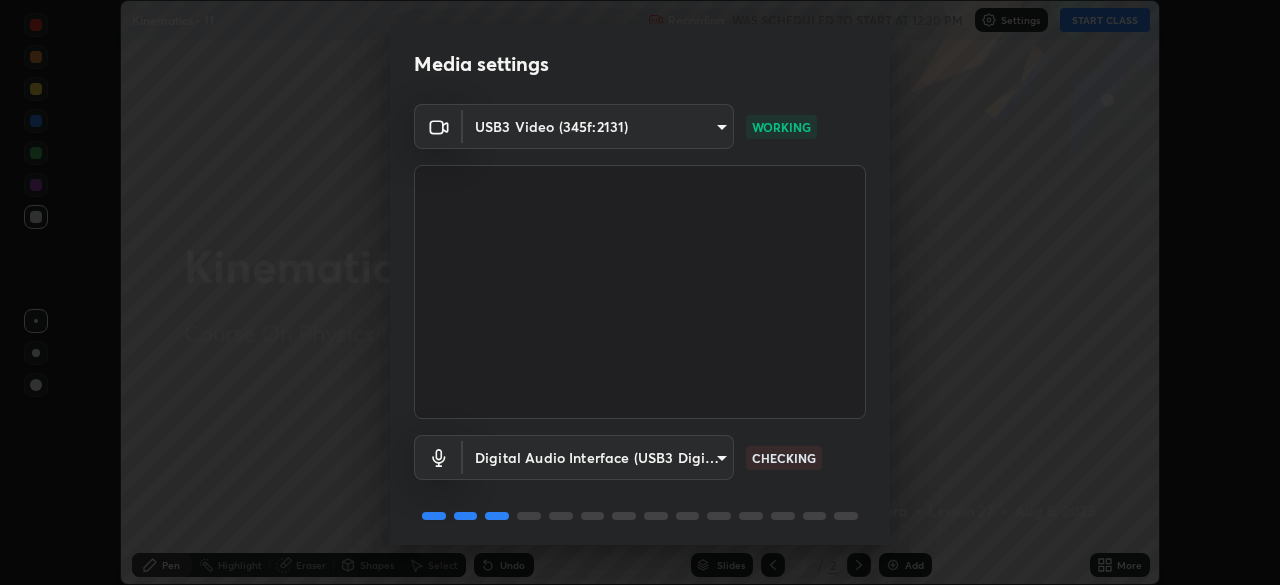 scroll, scrollTop: 70, scrollLeft: 0, axis: vertical 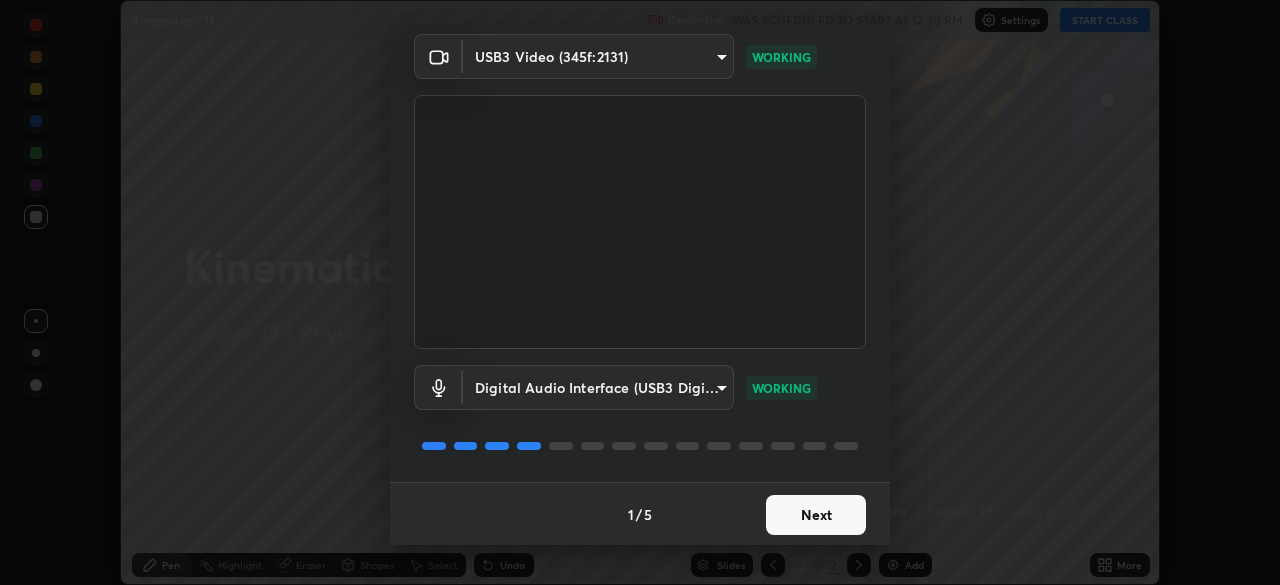 click on "Next" at bounding box center (816, 515) 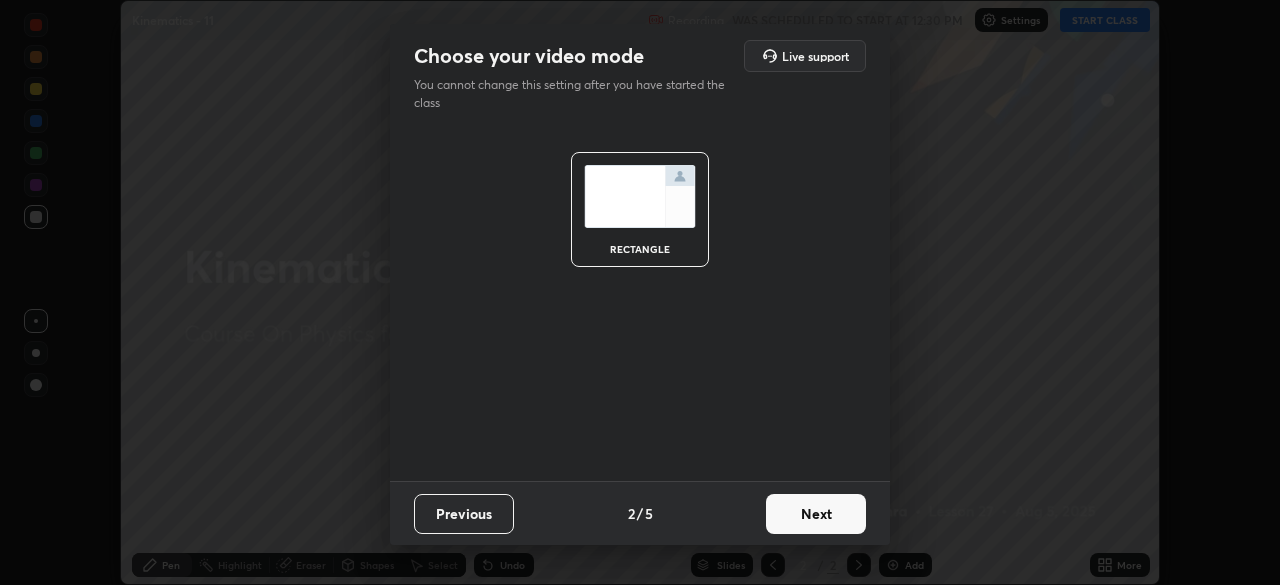 scroll, scrollTop: 0, scrollLeft: 0, axis: both 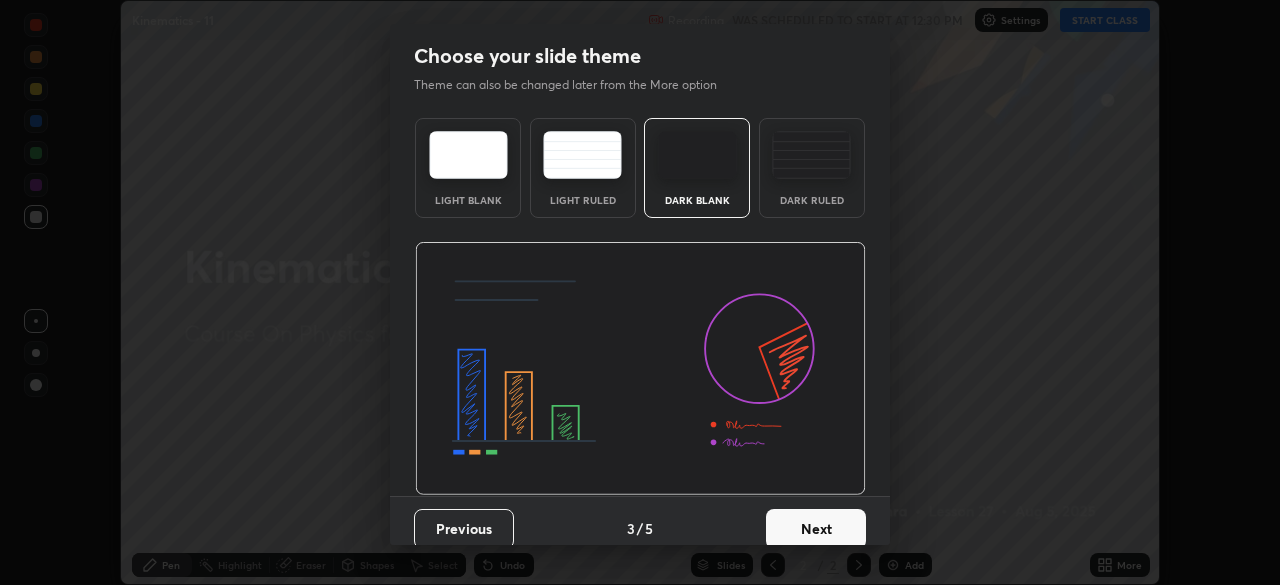 click on "Next" at bounding box center [816, 529] 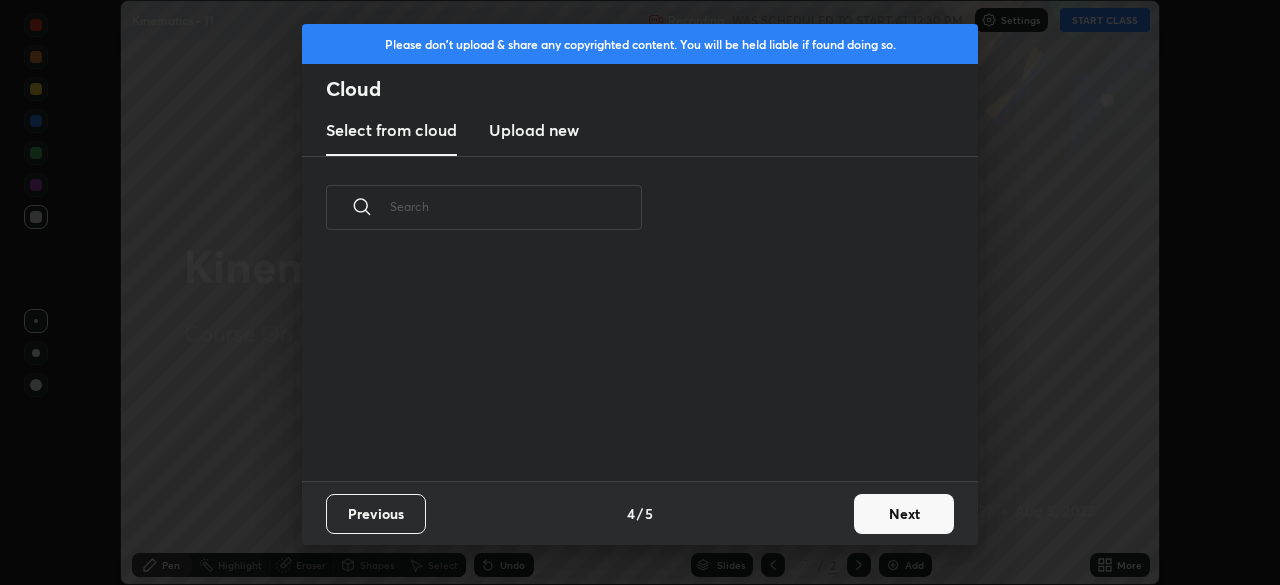 click on "Next" at bounding box center [904, 514] 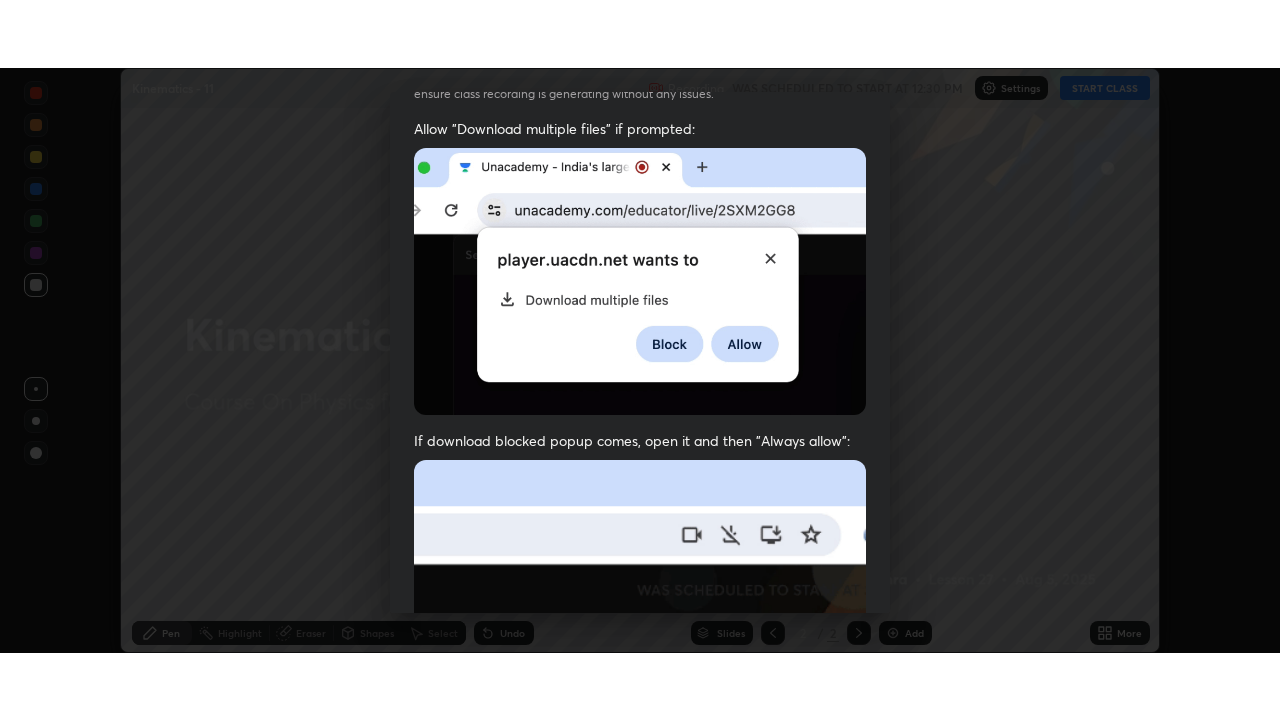 scroll, scrollTop: 478, scrollLeft: 0, axis: vertical 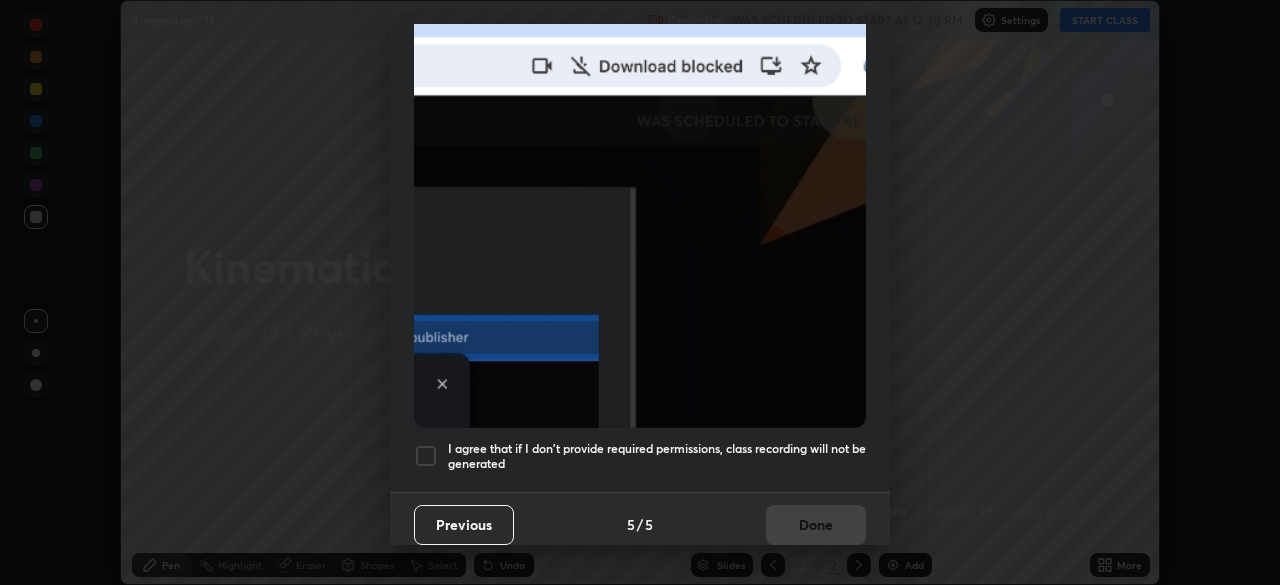 click on "I agree that if I don't provide required permissions, class recording will not be generated" at bounding box center [657, 456] 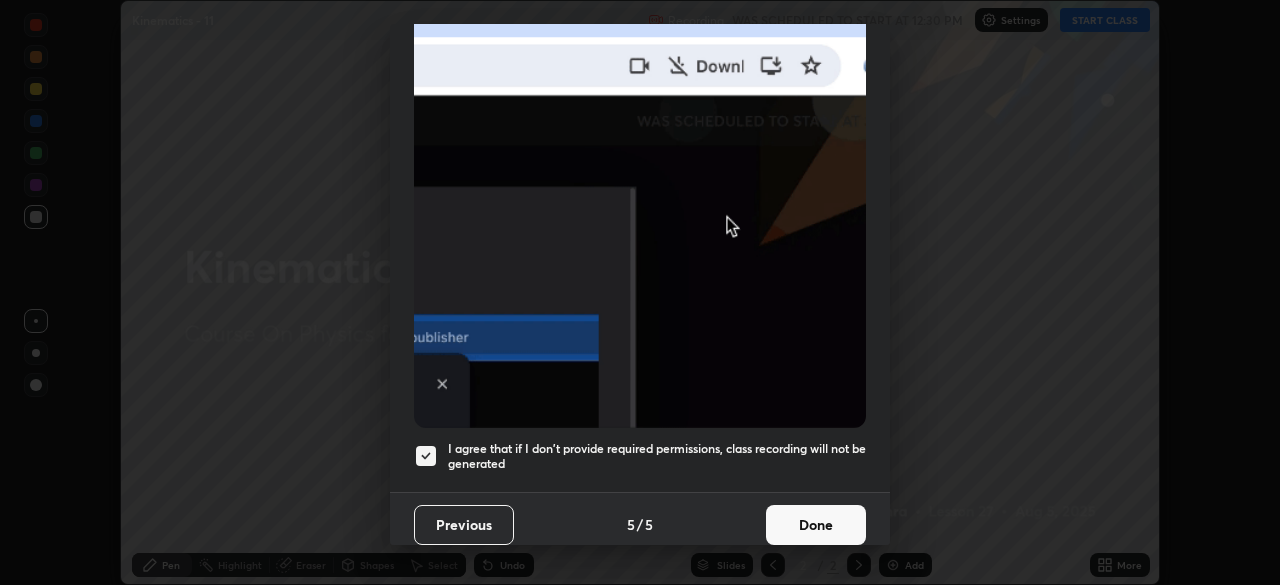 click on "Done" at bounding box center [816, 525] 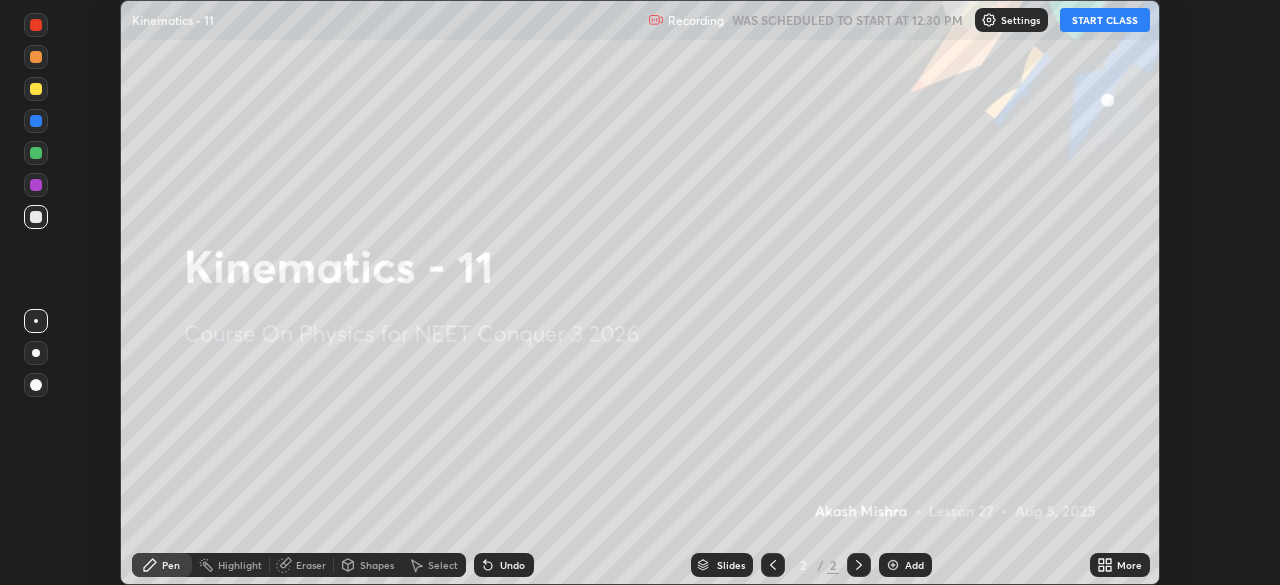 click on "START CLASS" at bounding box center (1105, 20) 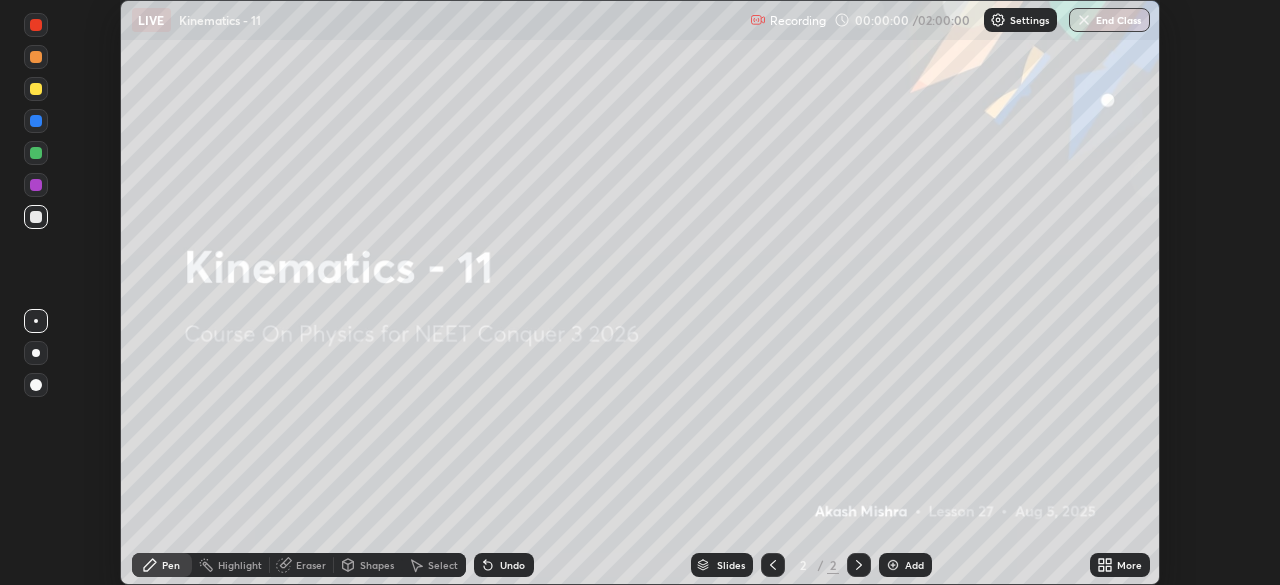 click 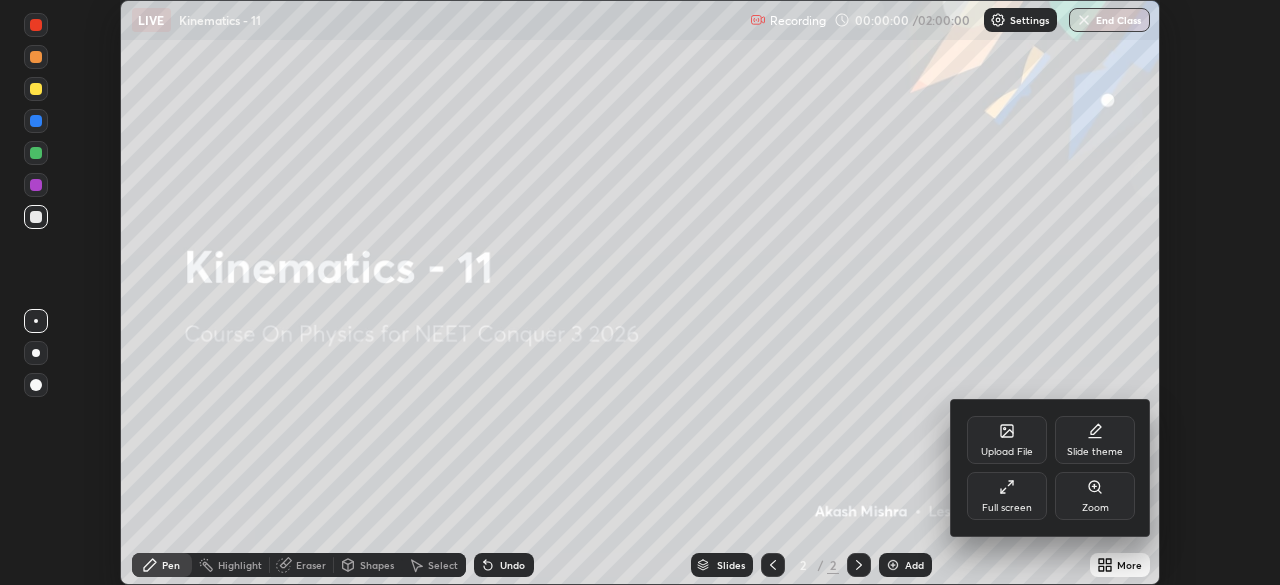 click on "Full screen" at bounding box center (1007, 508) 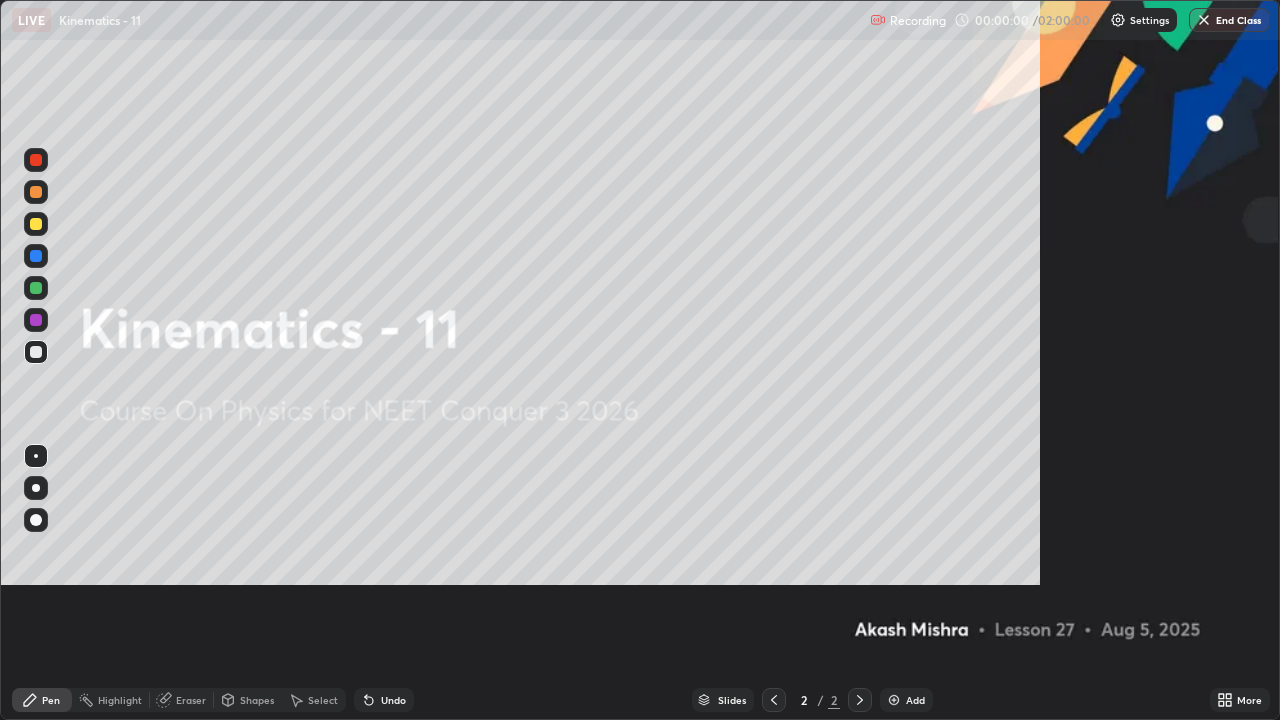 scroll, scrollTop: 99280, scrollLeft: 98720, axis: both 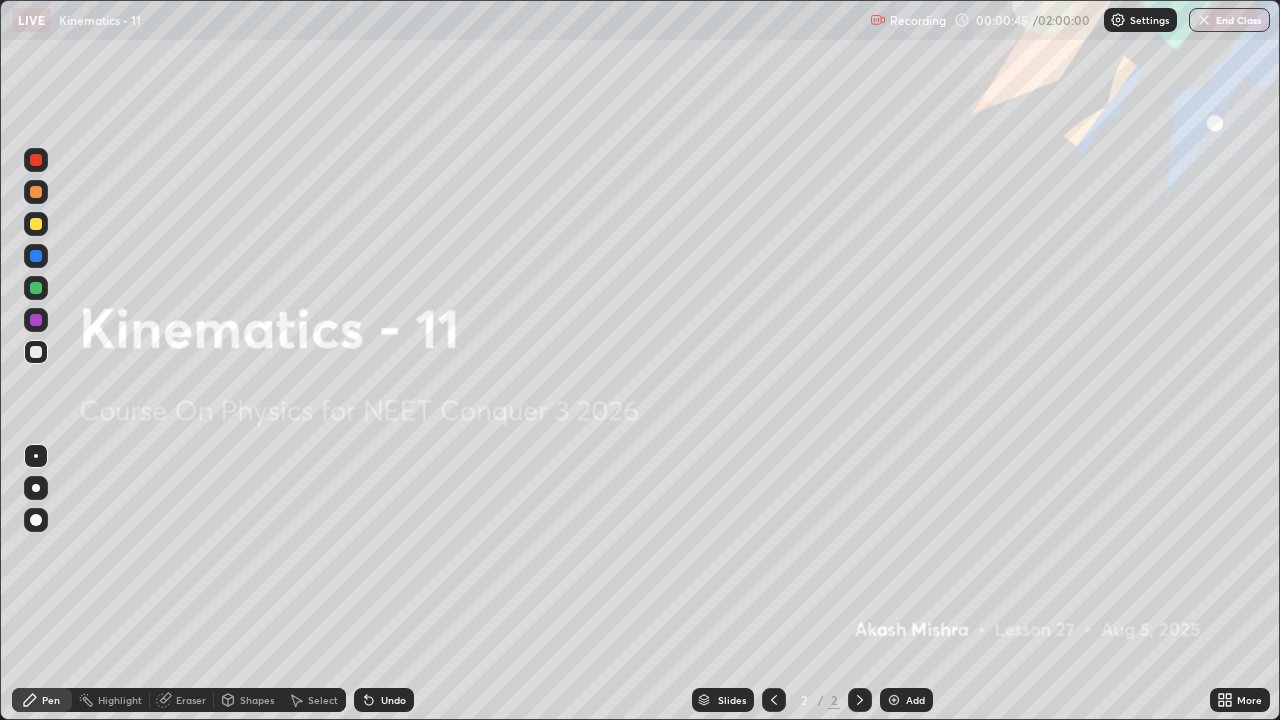 click at bounding box center (894, 700) 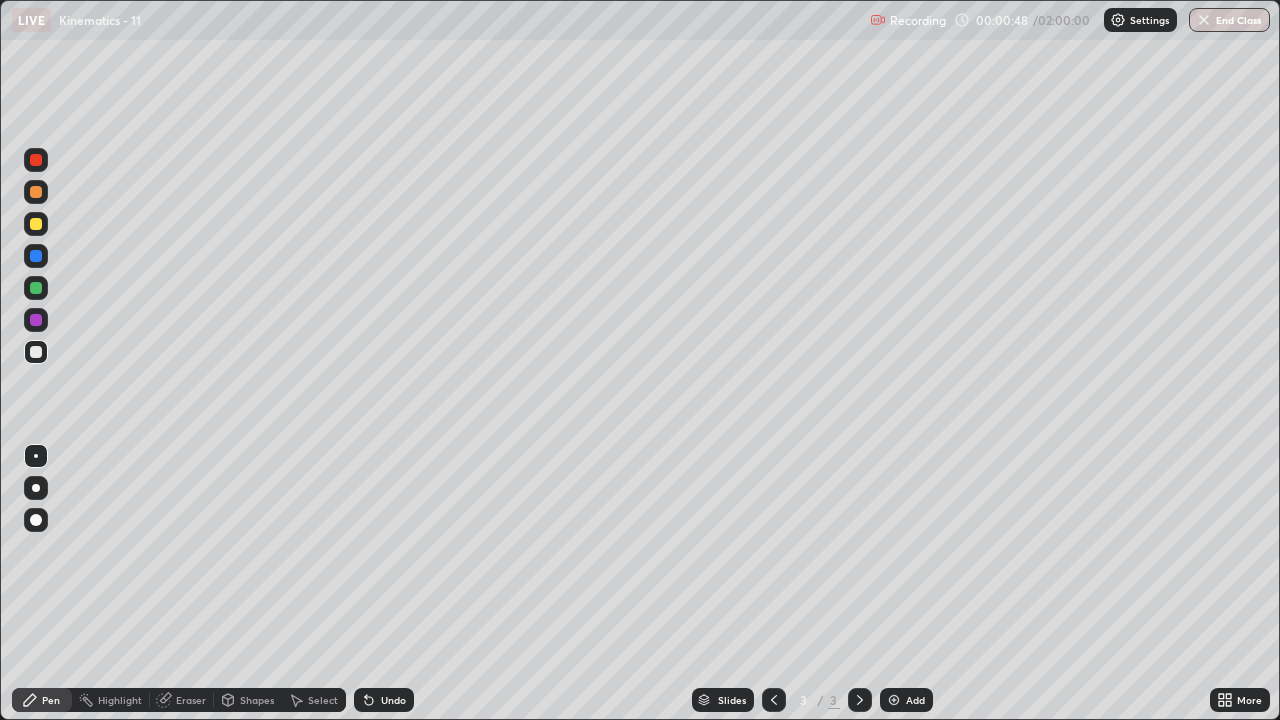 click at bounding box center [36, 224] 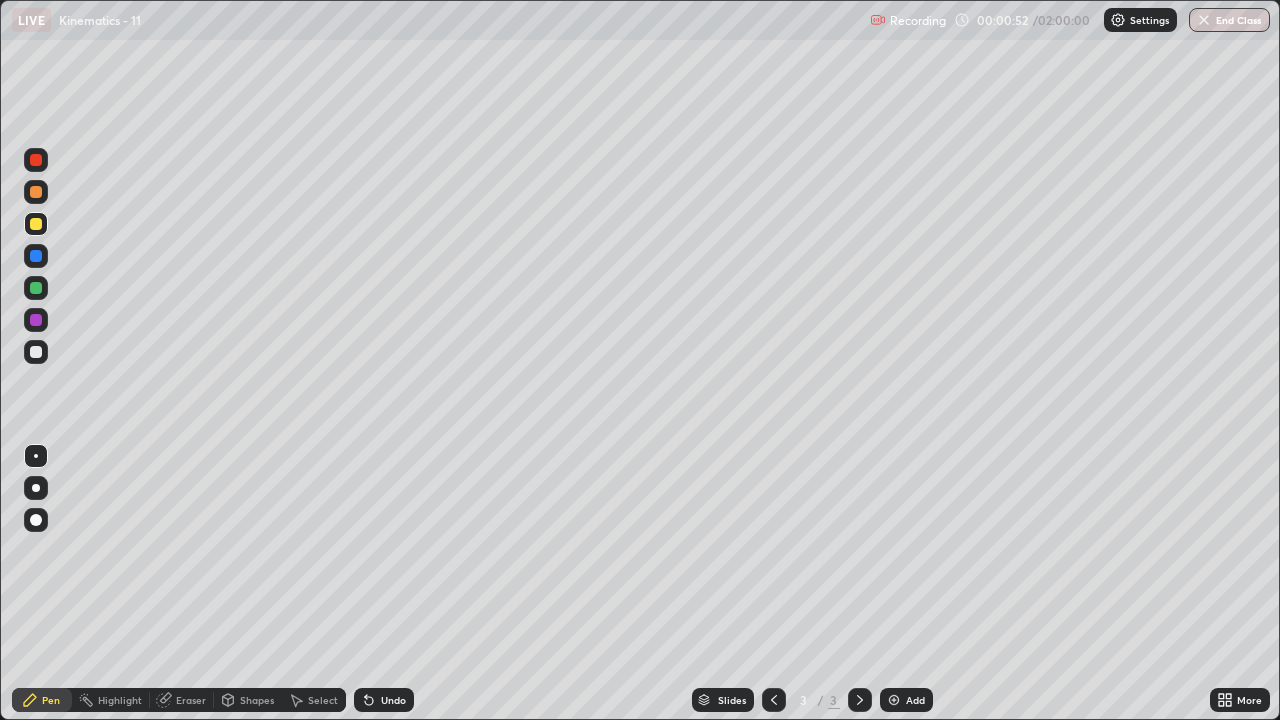 click on "Undo" at bounding box center (393, 700) 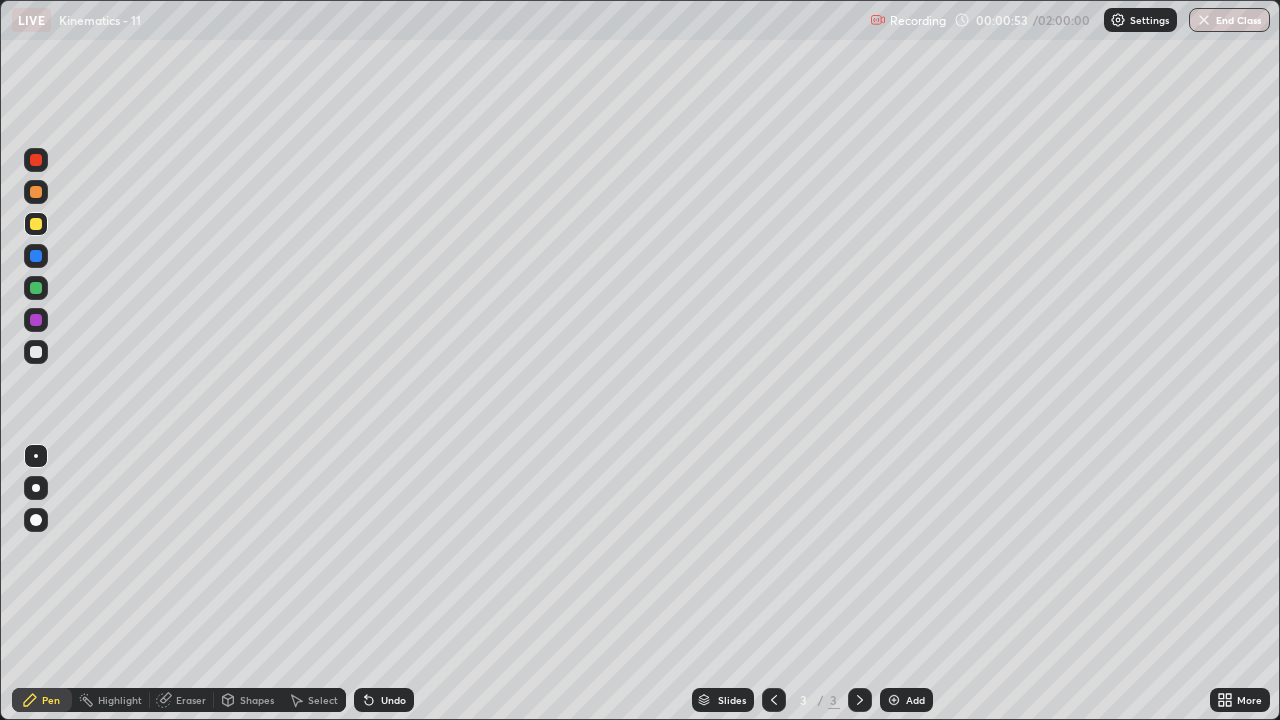 click on "Undo" at bounding box center (393, 700) 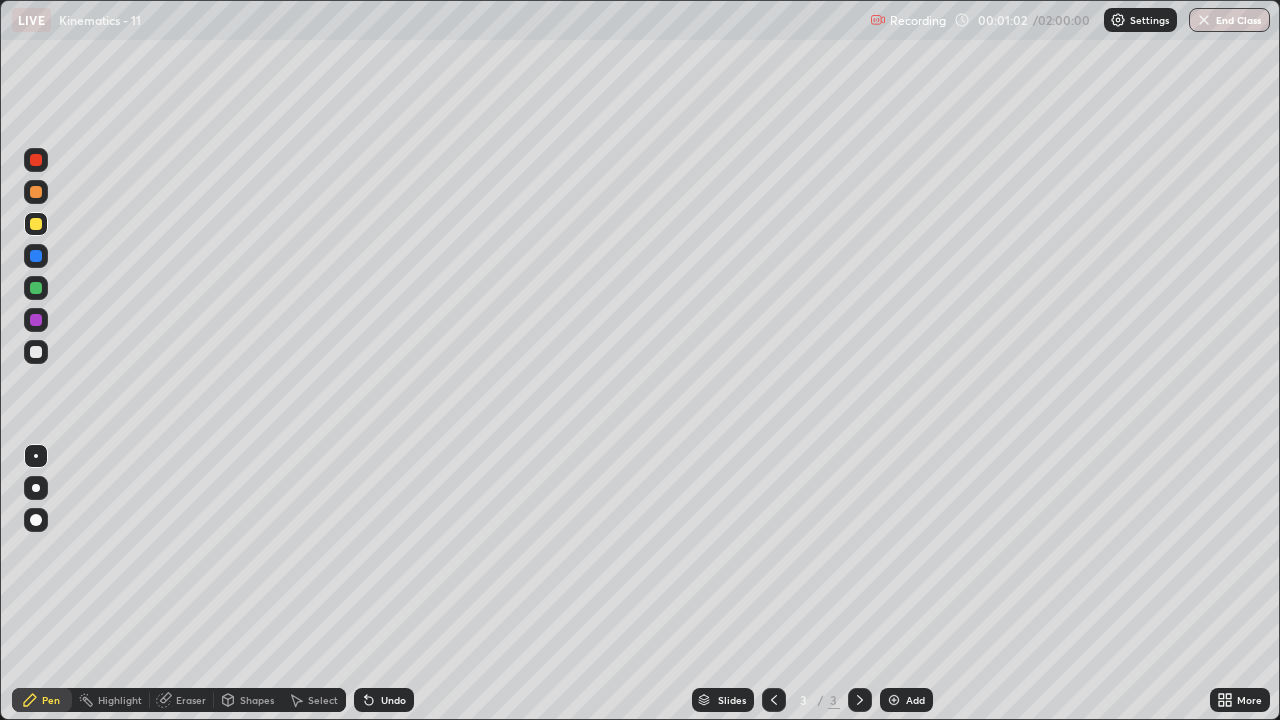 click at bounding box center [36, 352] 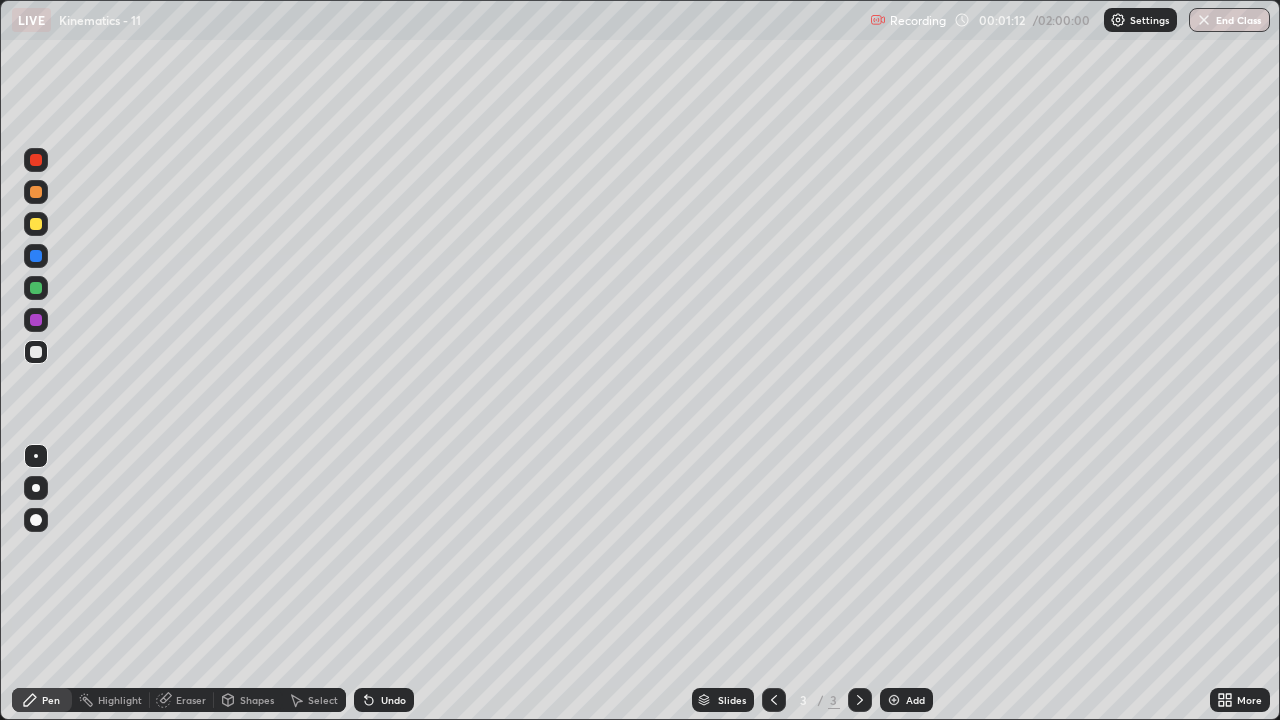 click on "Undo" at bounding box center (393, 700) 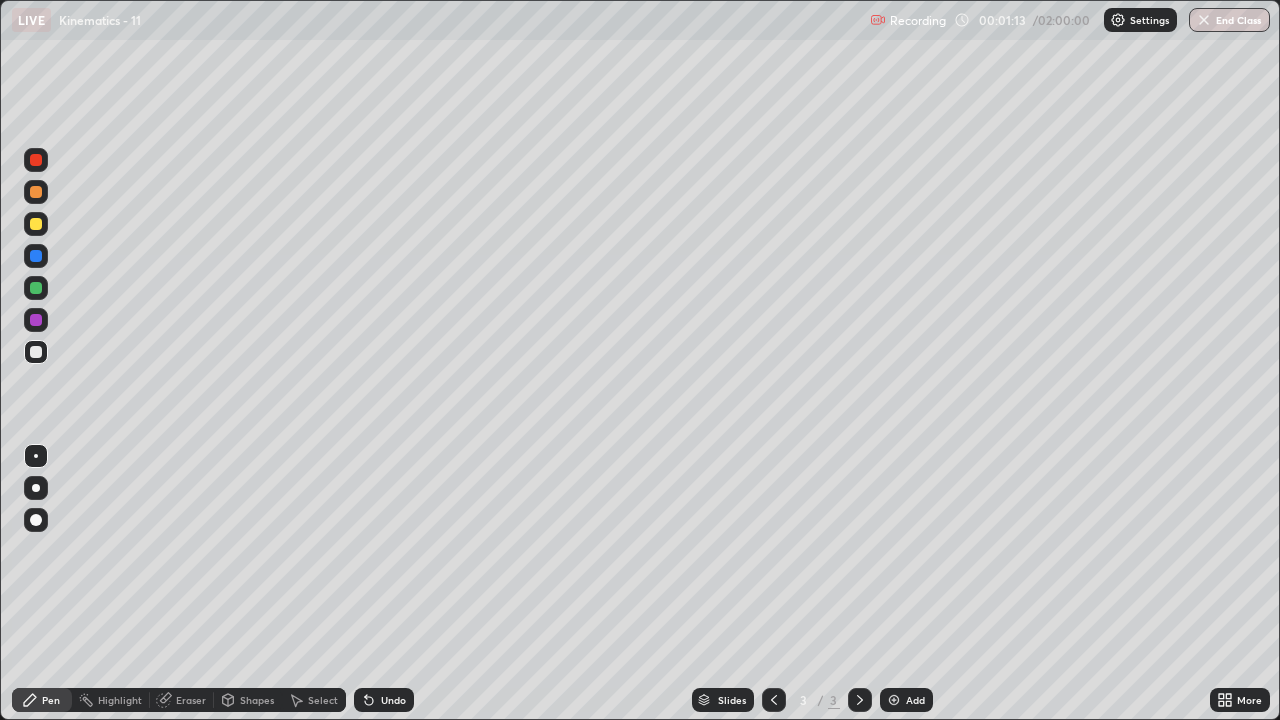 click on "Undo" at bounding box center [384, 700] 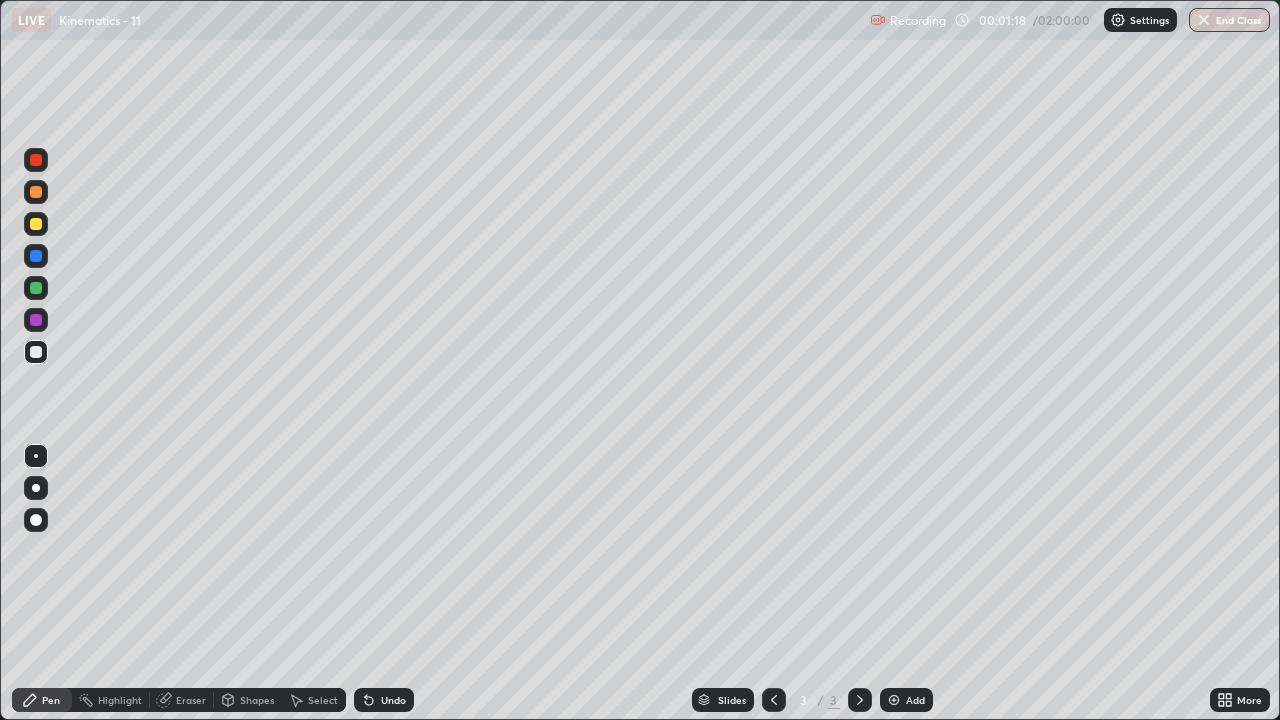 click at bounding box center (36, 224) 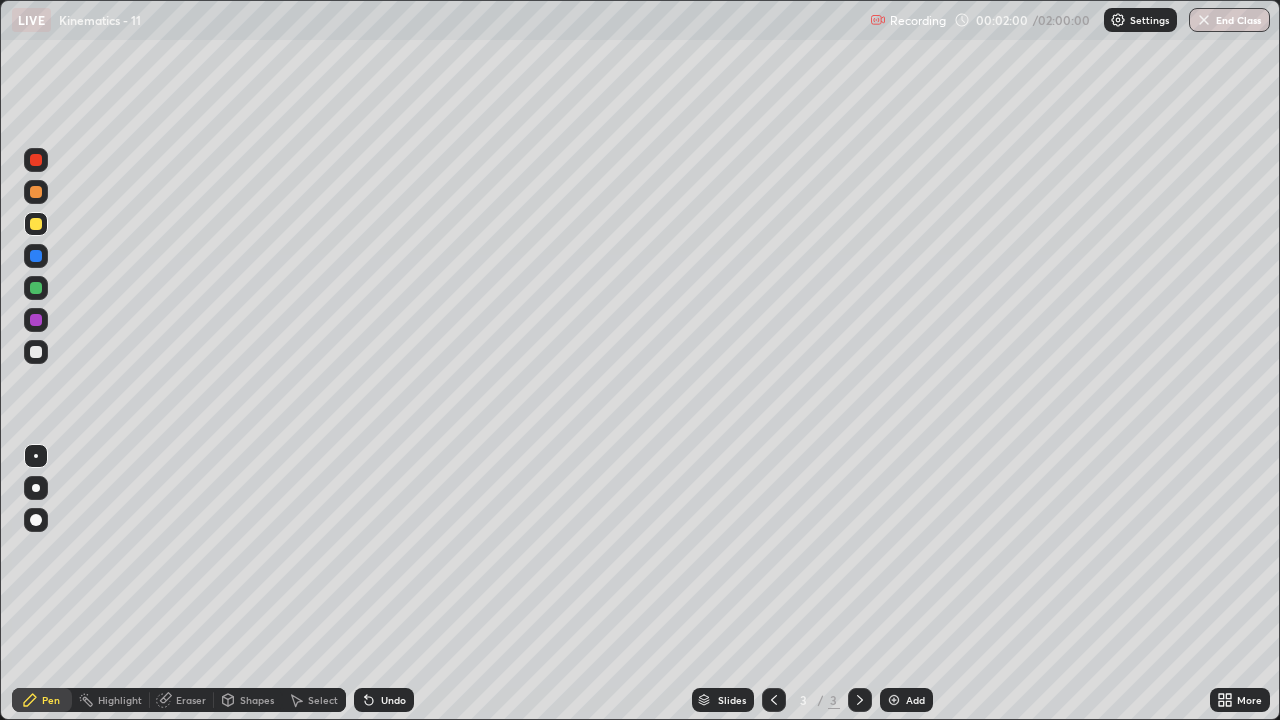 click at bounding box center [36, 352] 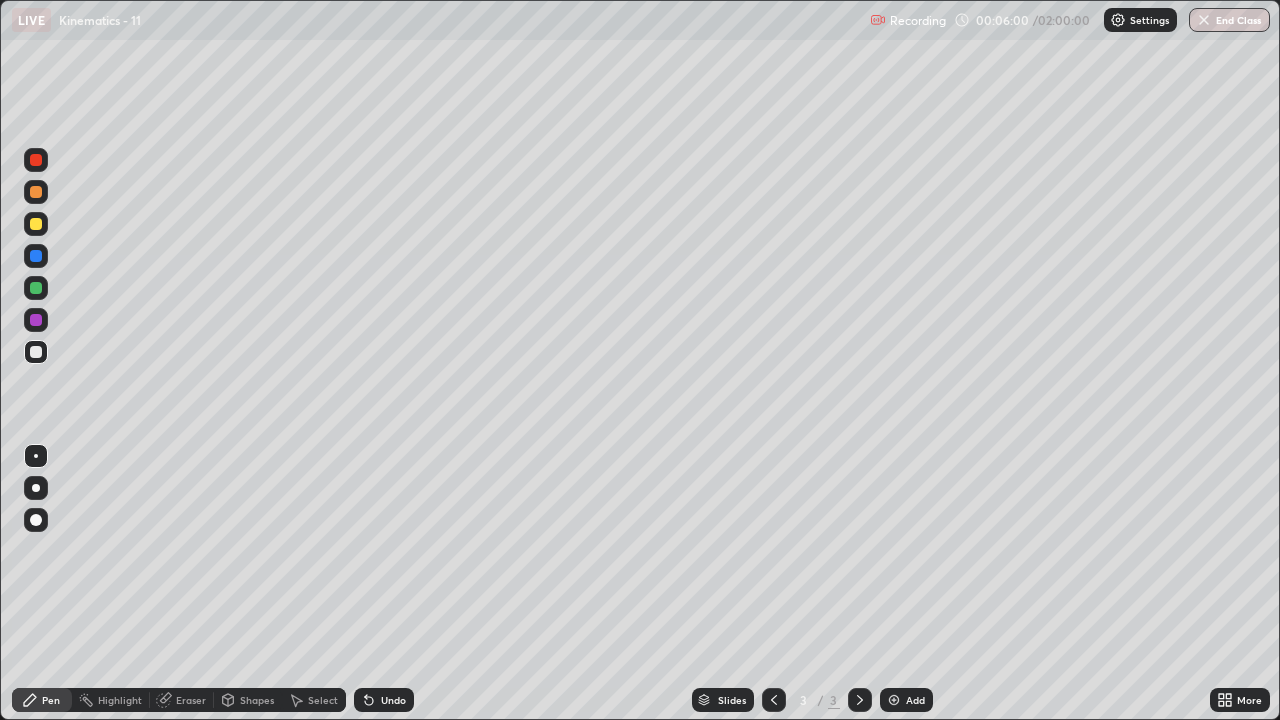 click on "Add" at bounding box center (906, 700) 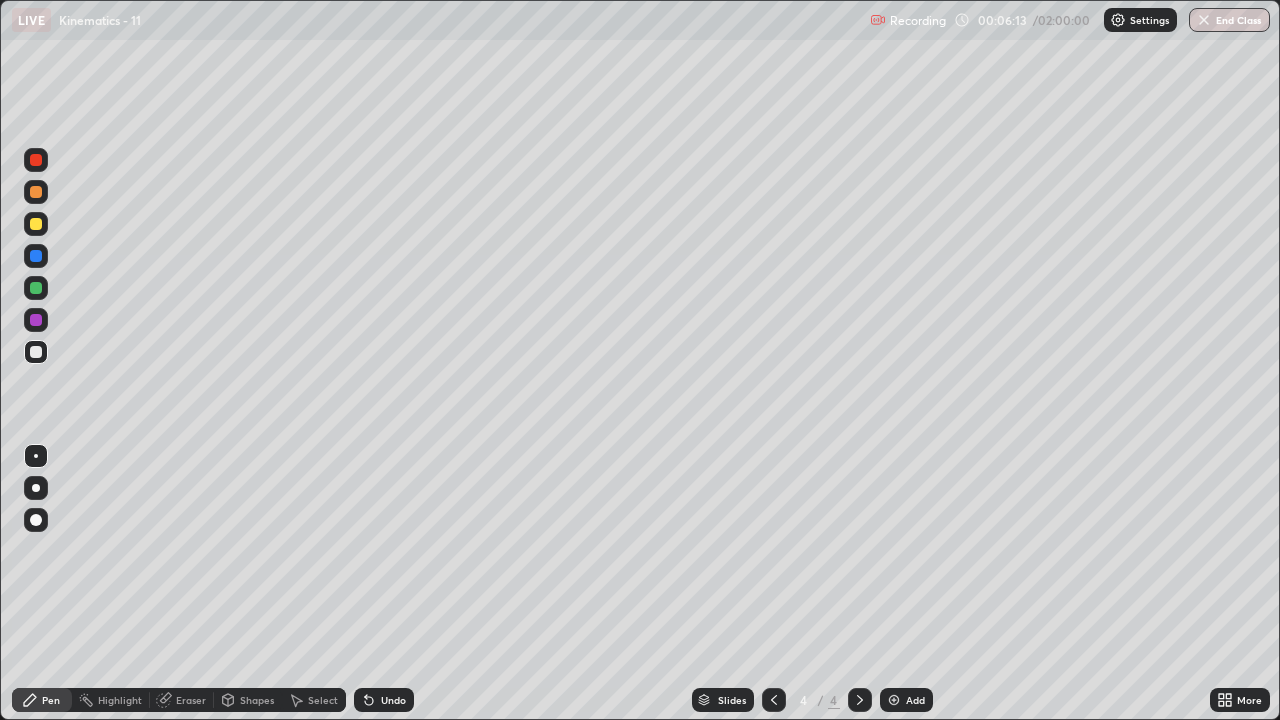 click at bounding box center (36, 224) 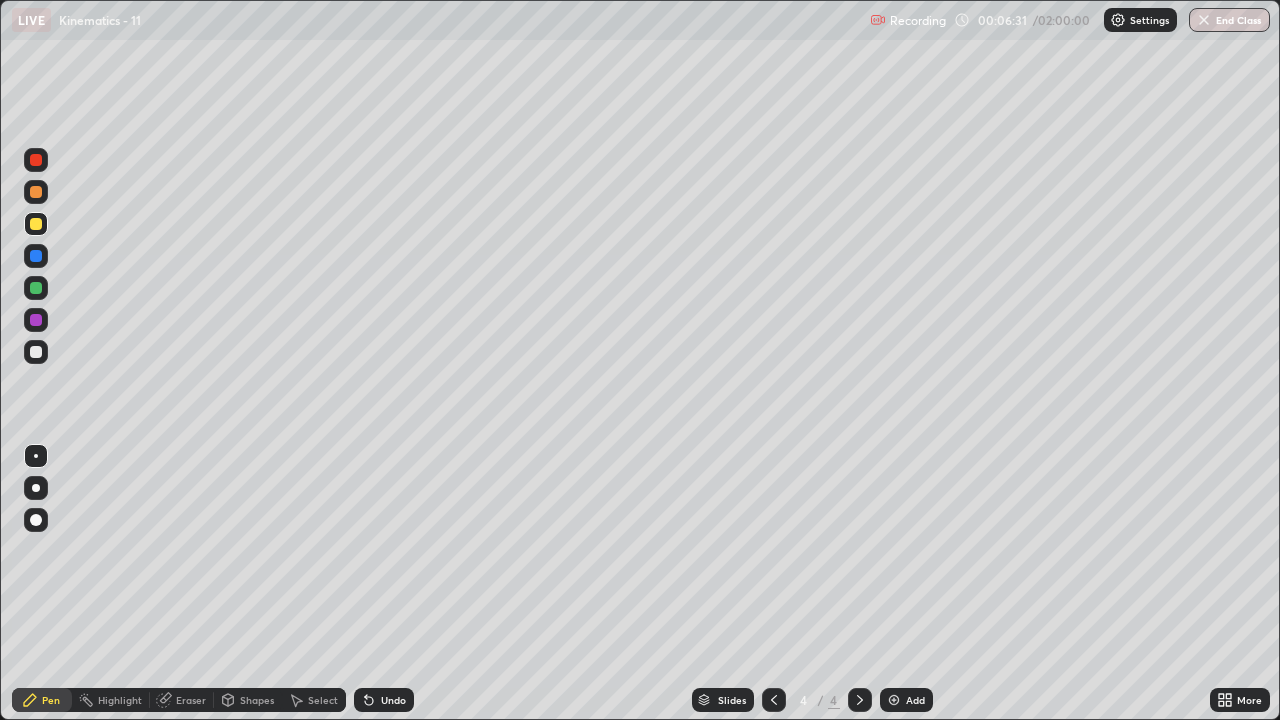 click at bounding box center (36, 352) 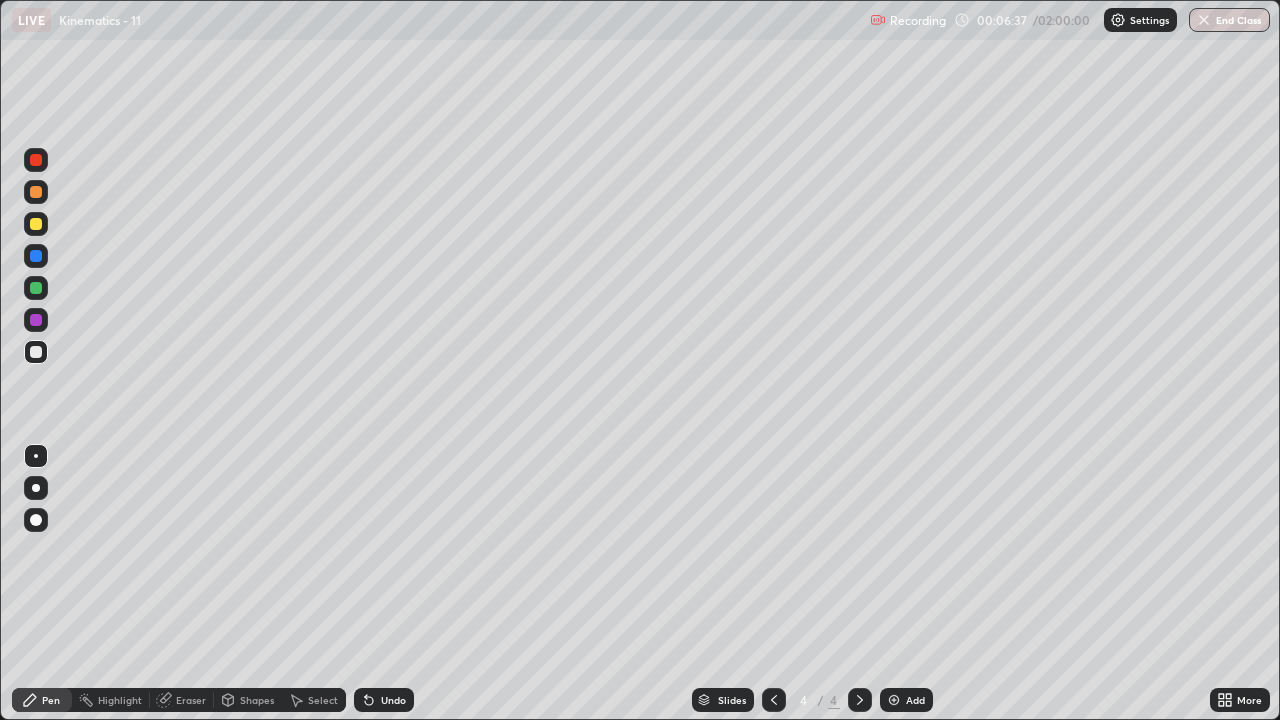 click on "Undo" at bounding box center [393, 700] 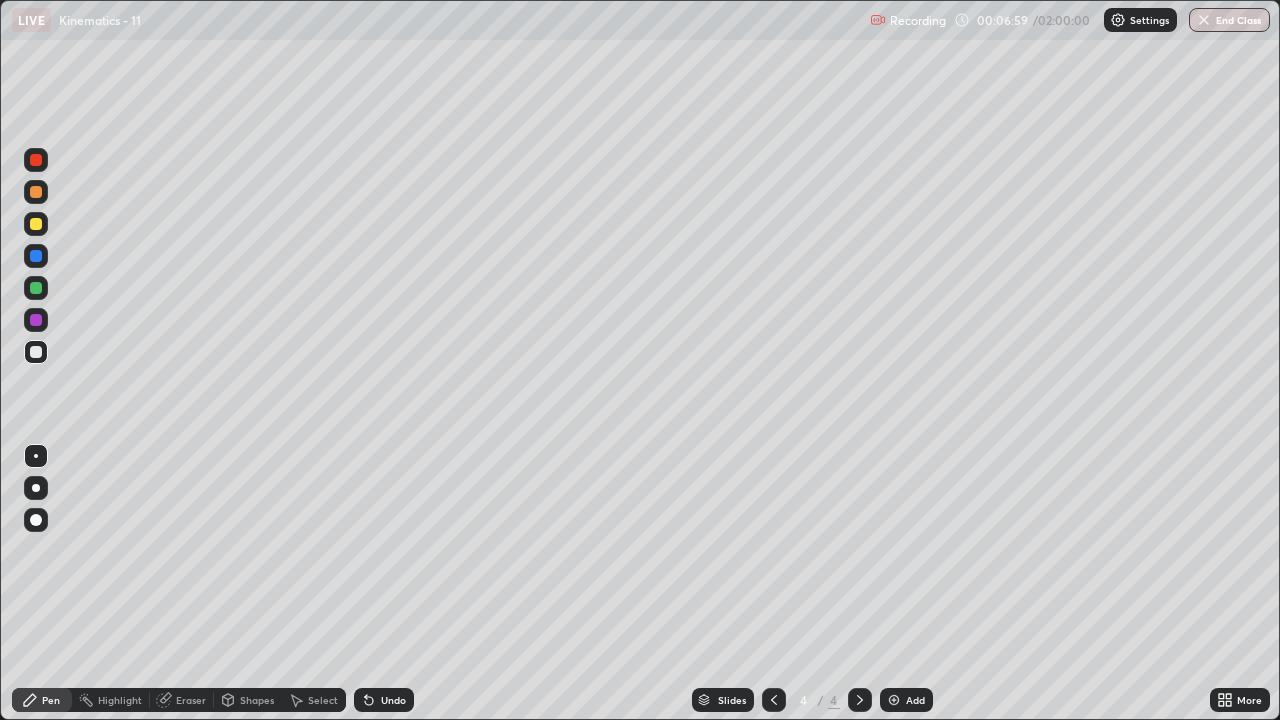 click at bounding box center [36, 224] 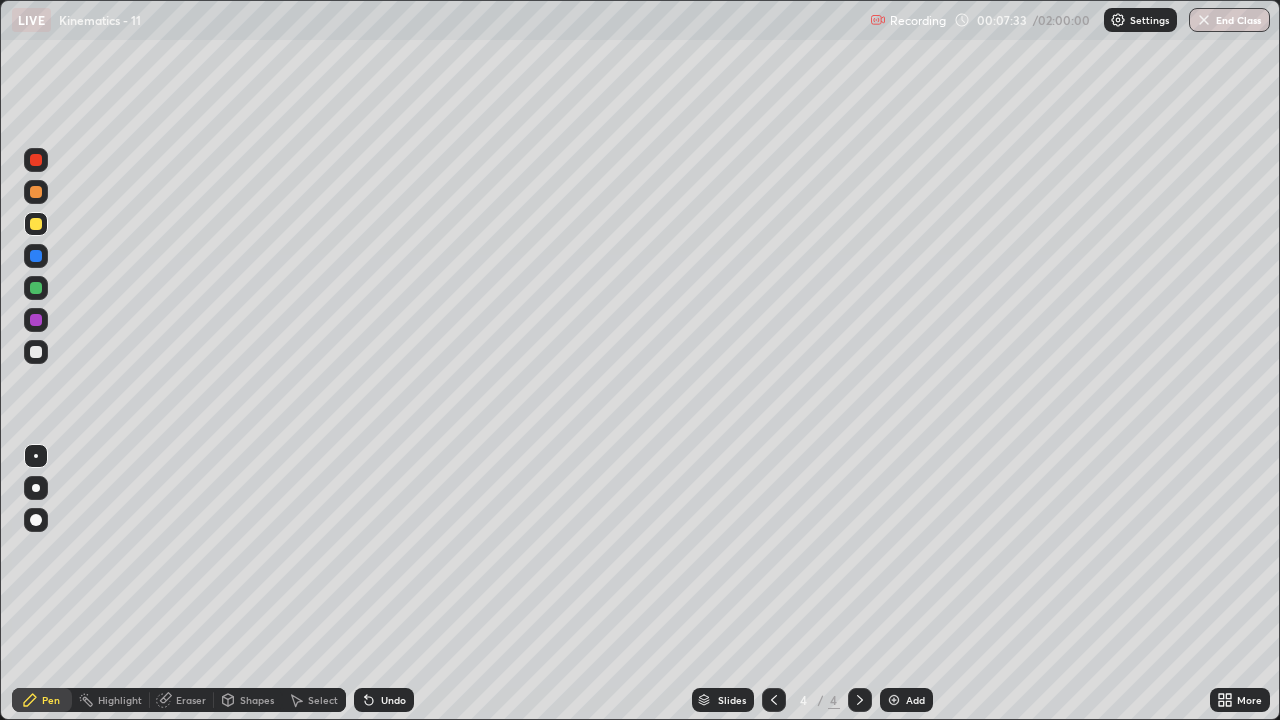 click on "Undo" at bounding box center [393, 700] 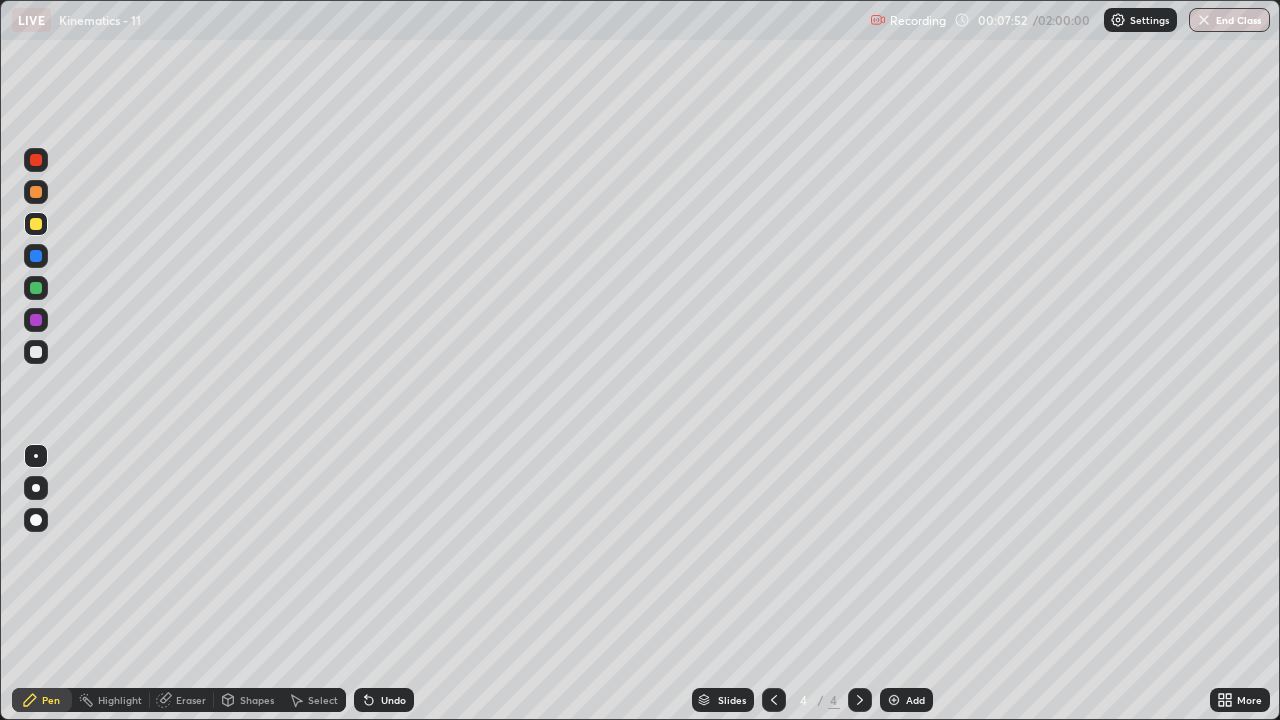 click at bounding box center (36, 352) 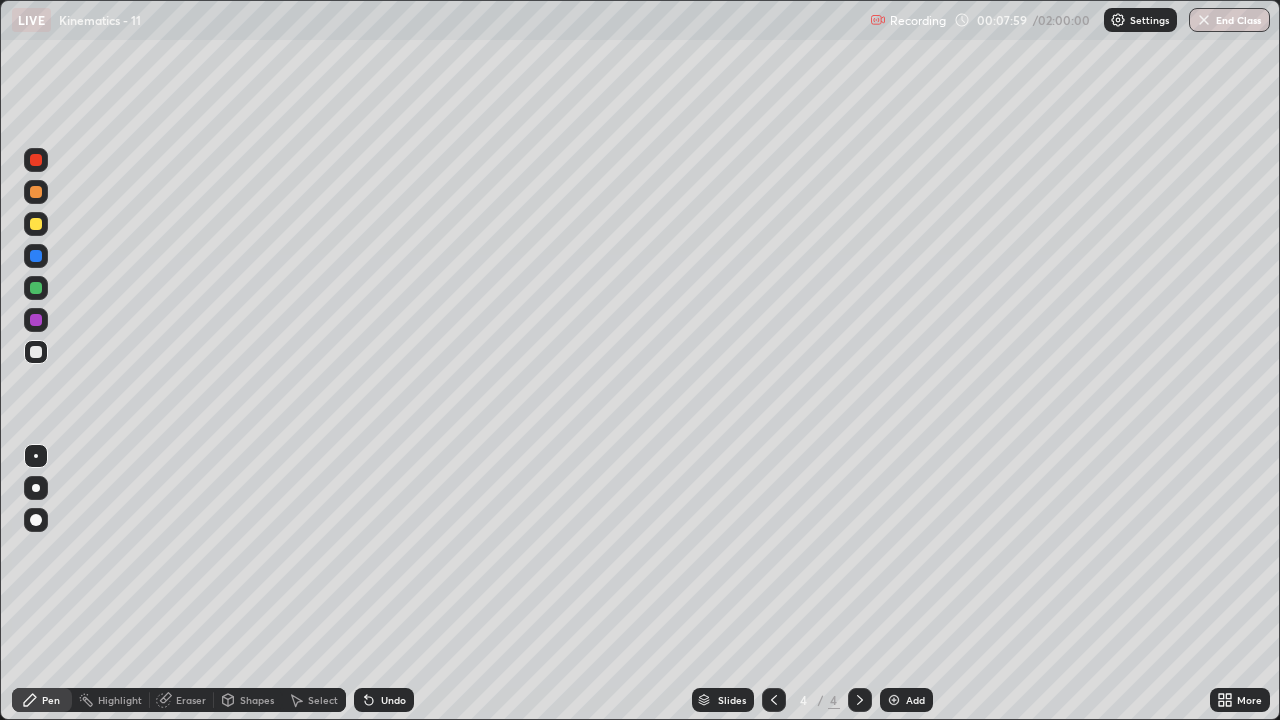click 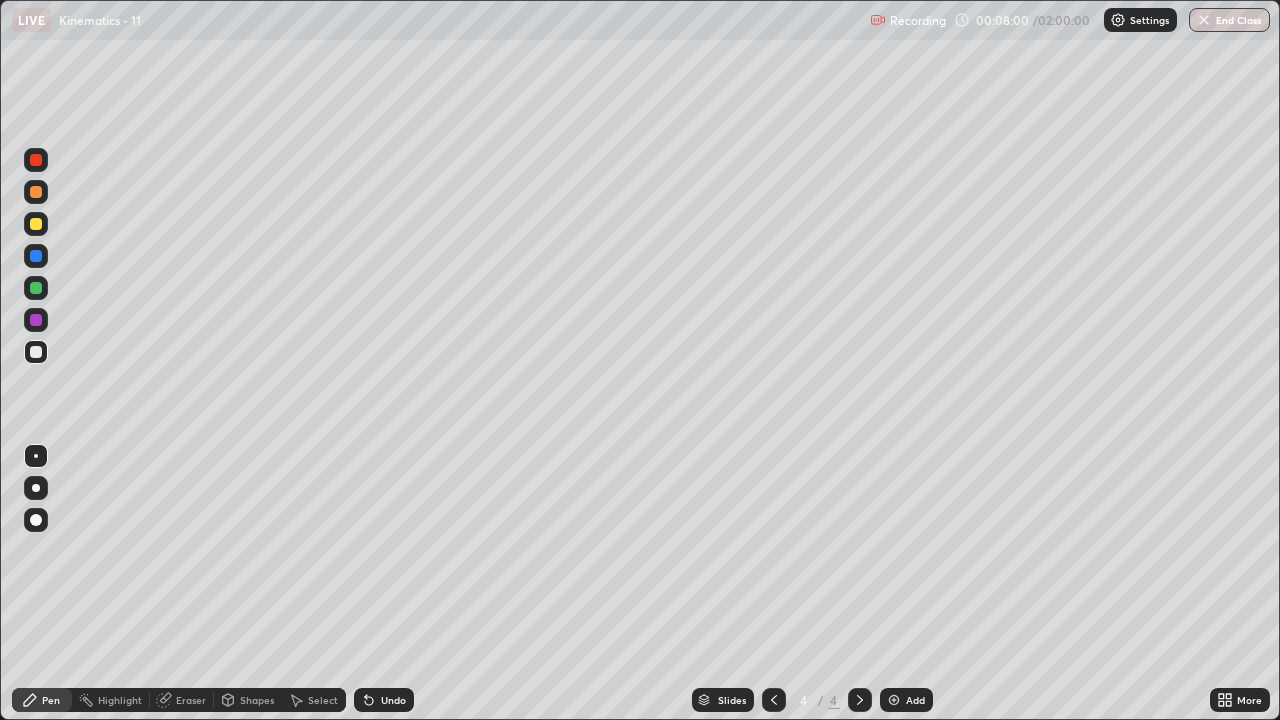 click on "Undo" at bounding box center [393, 700] 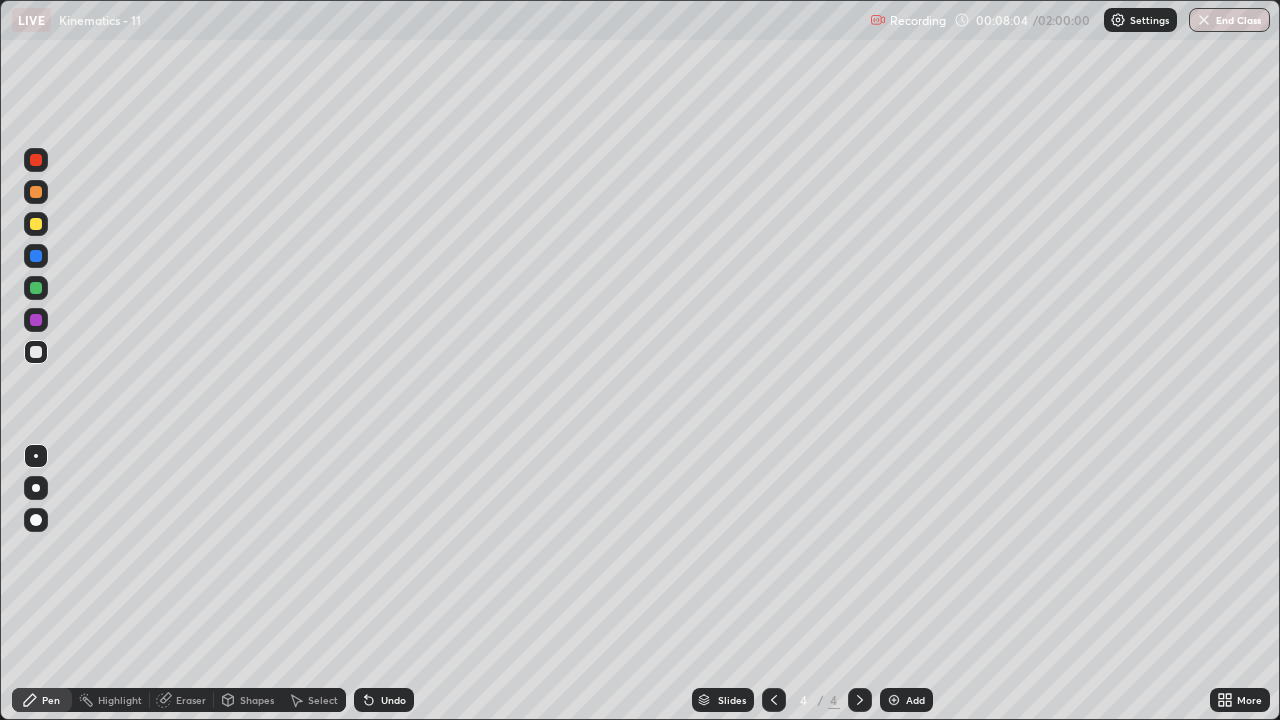 click on "Undo" at bounding box center [384, 700] 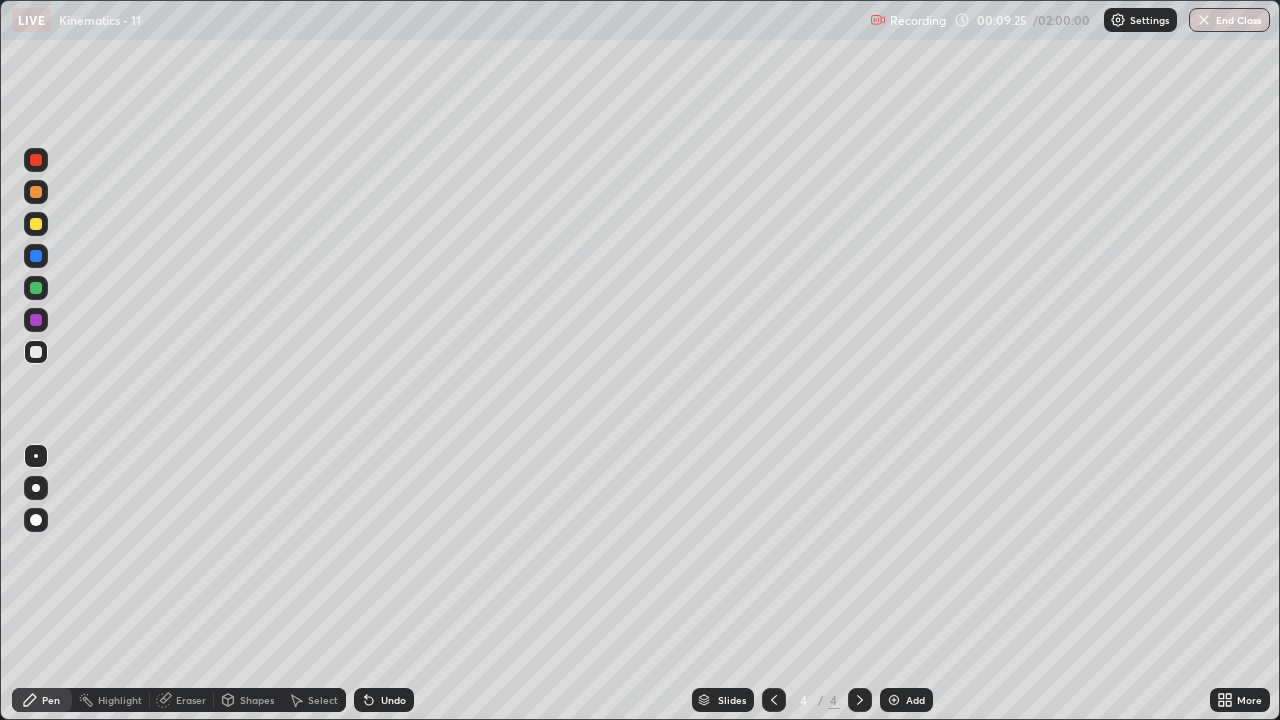 click on "Undo" at bounding box center [384, 700] 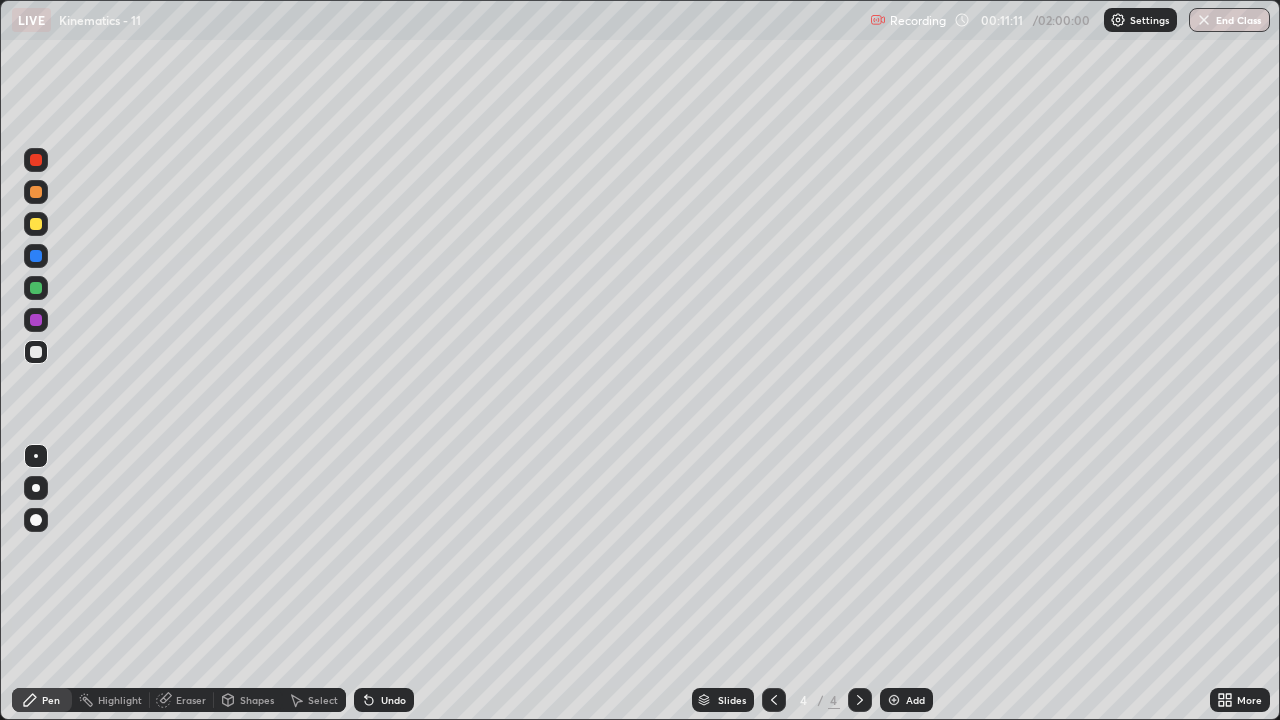 click on "Add" at bounding box center (906, 700) 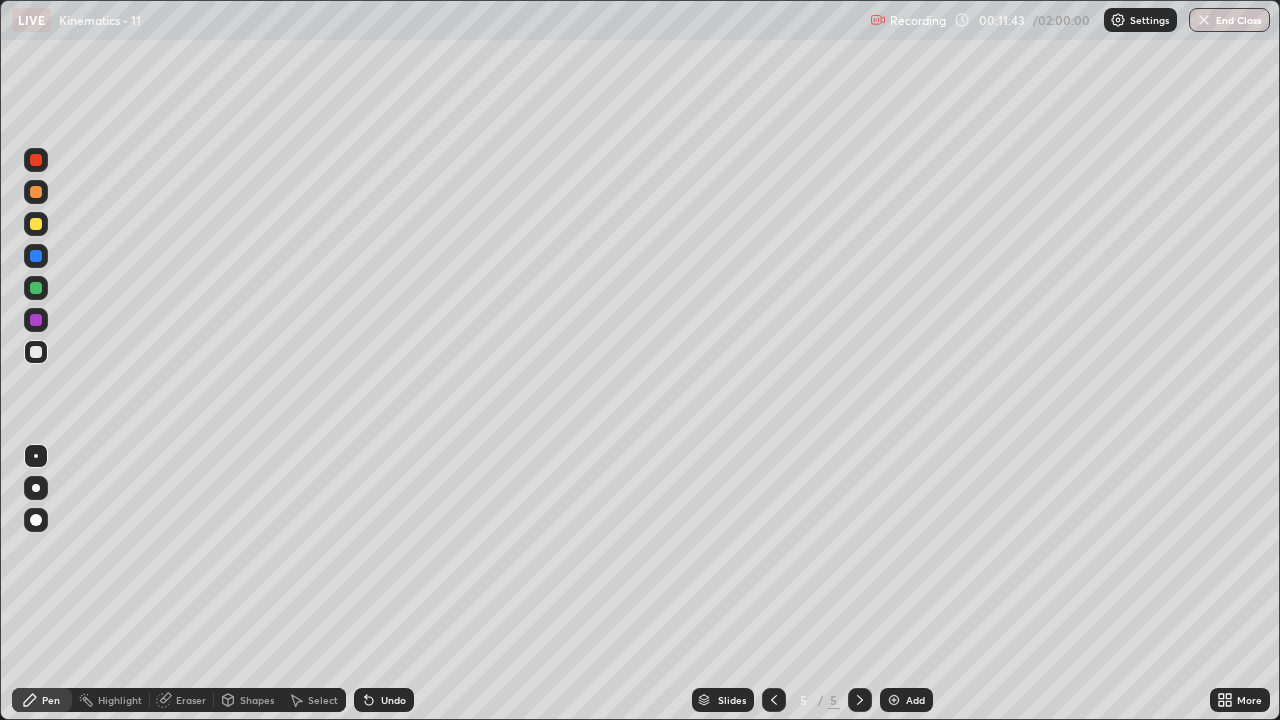 click on "Undo" at bounding box center [393, 700] 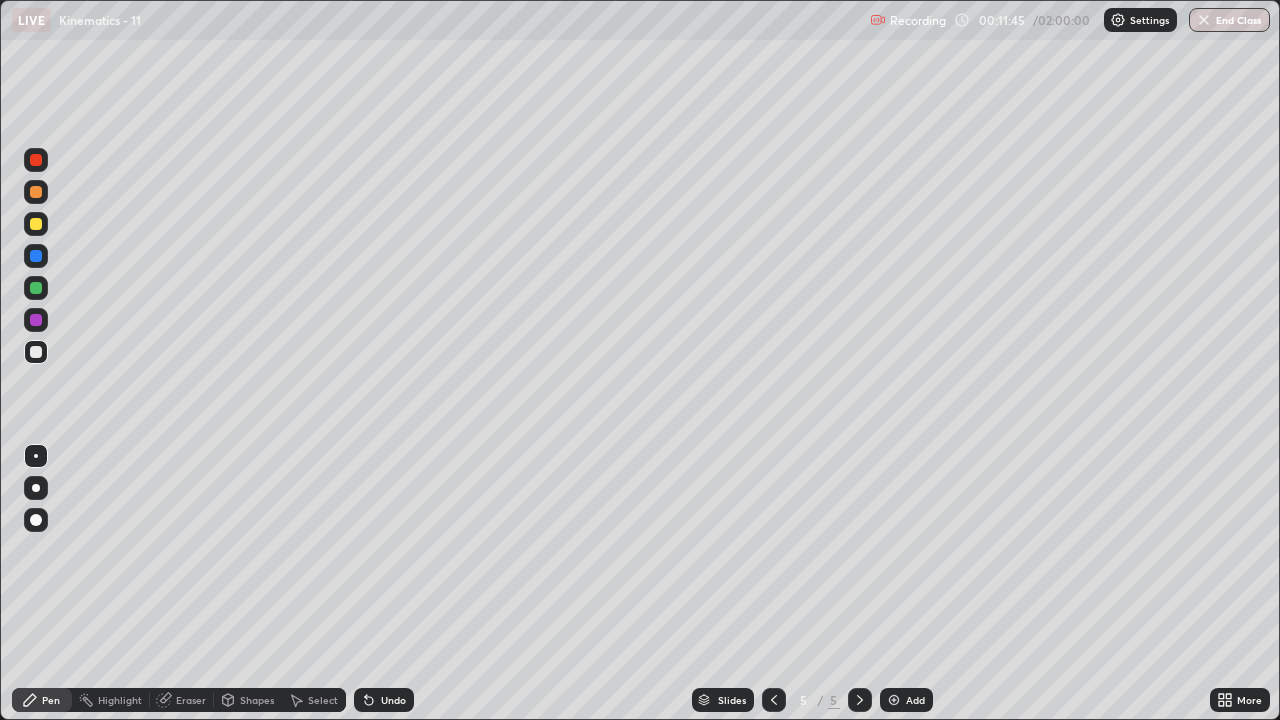 click at bounding box center (36, 224) 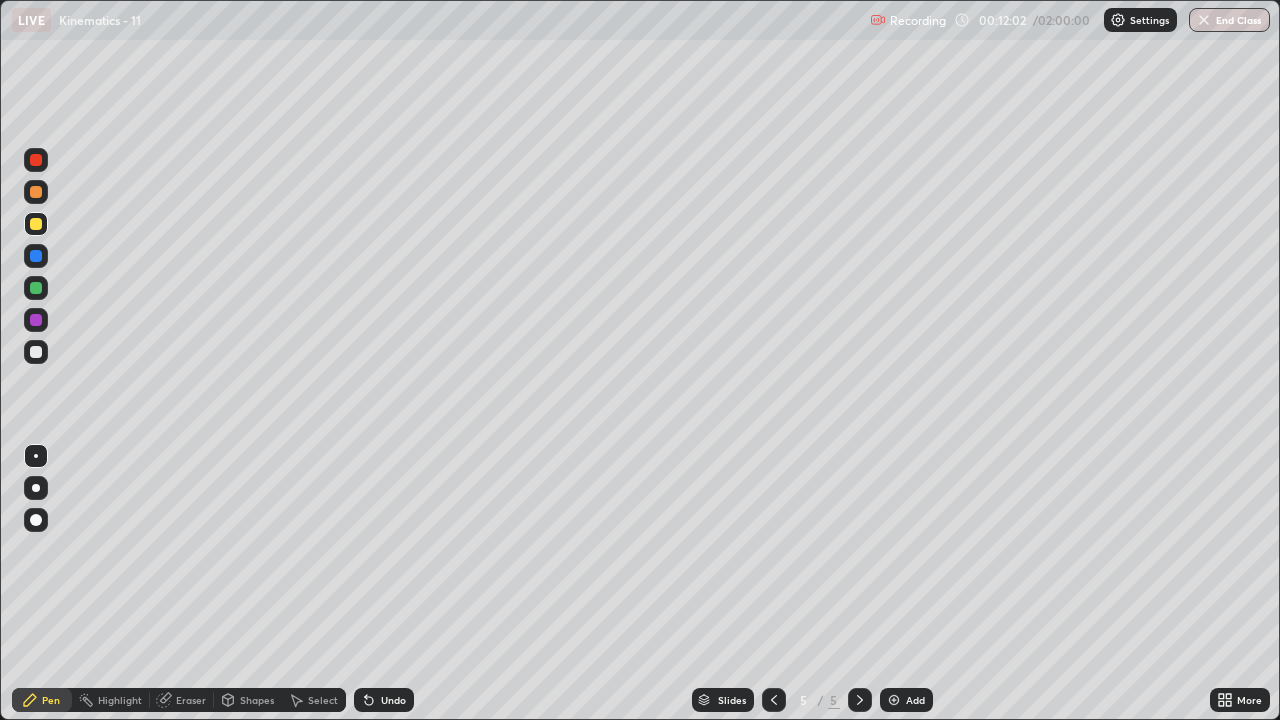 click at bounding box center [36, 192] 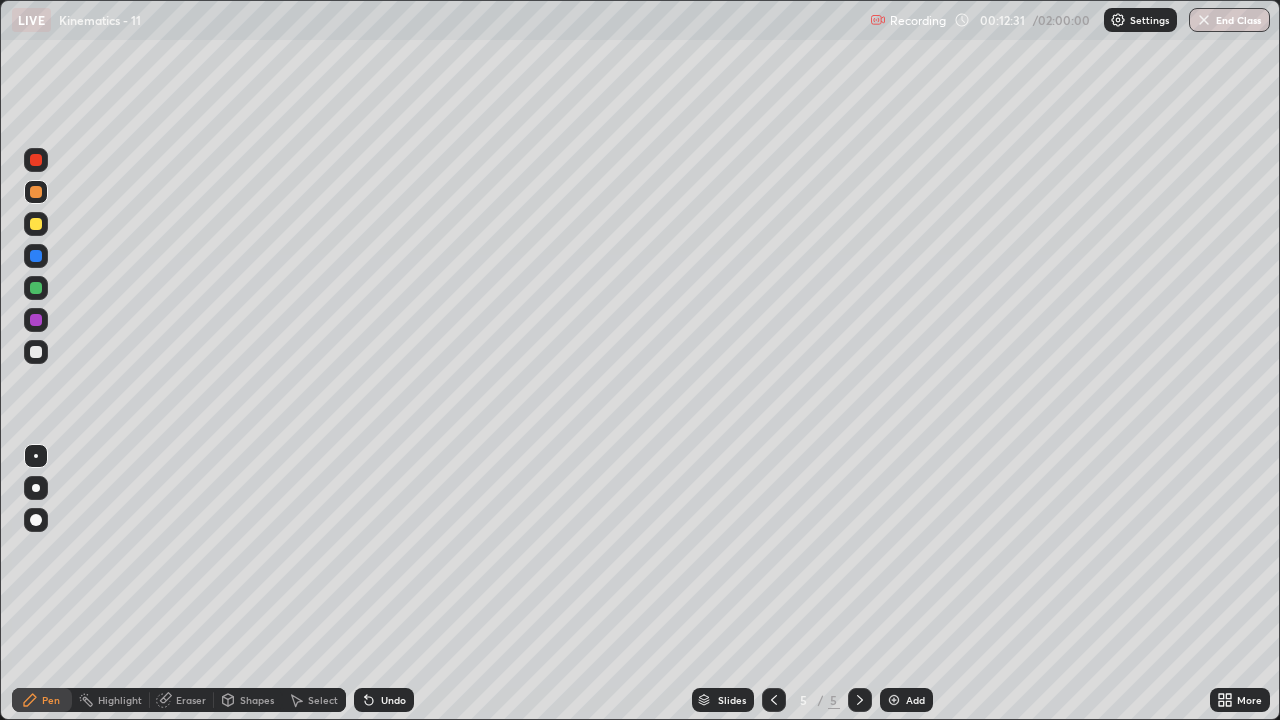click on "Undo" at bounding box center [393, 700] 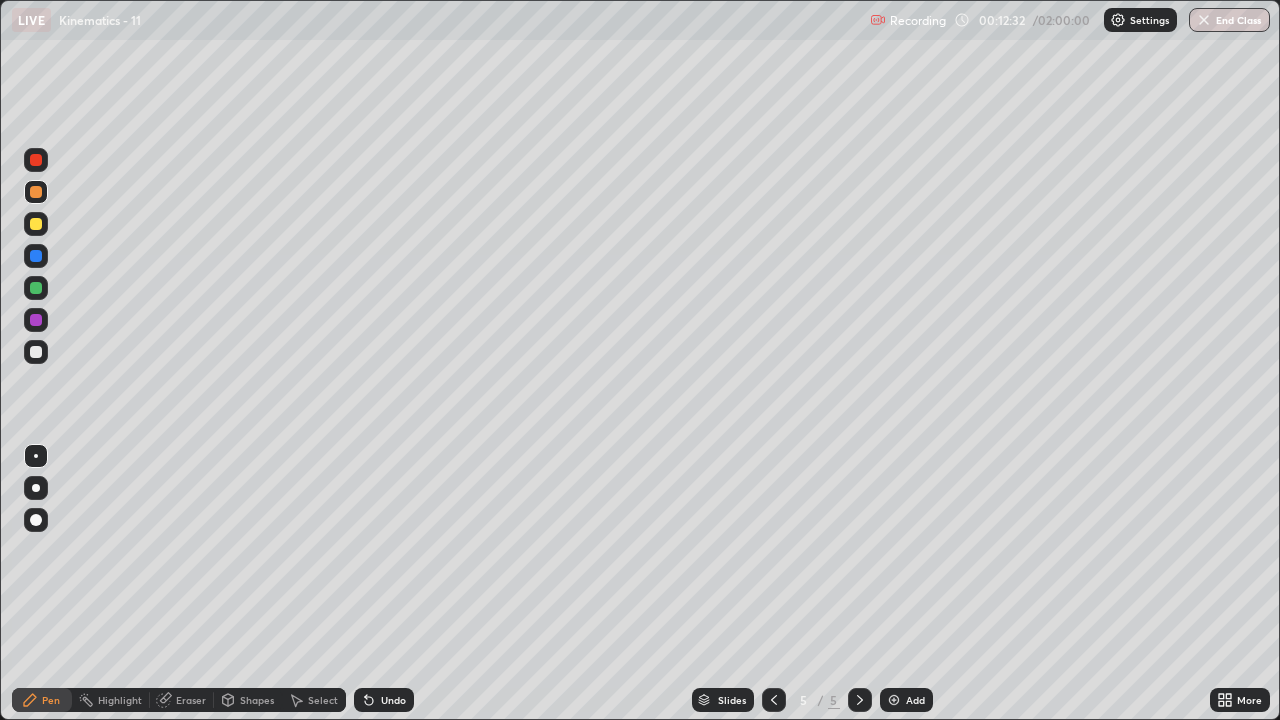 click on "Undo" at bounding box center [393, 700] 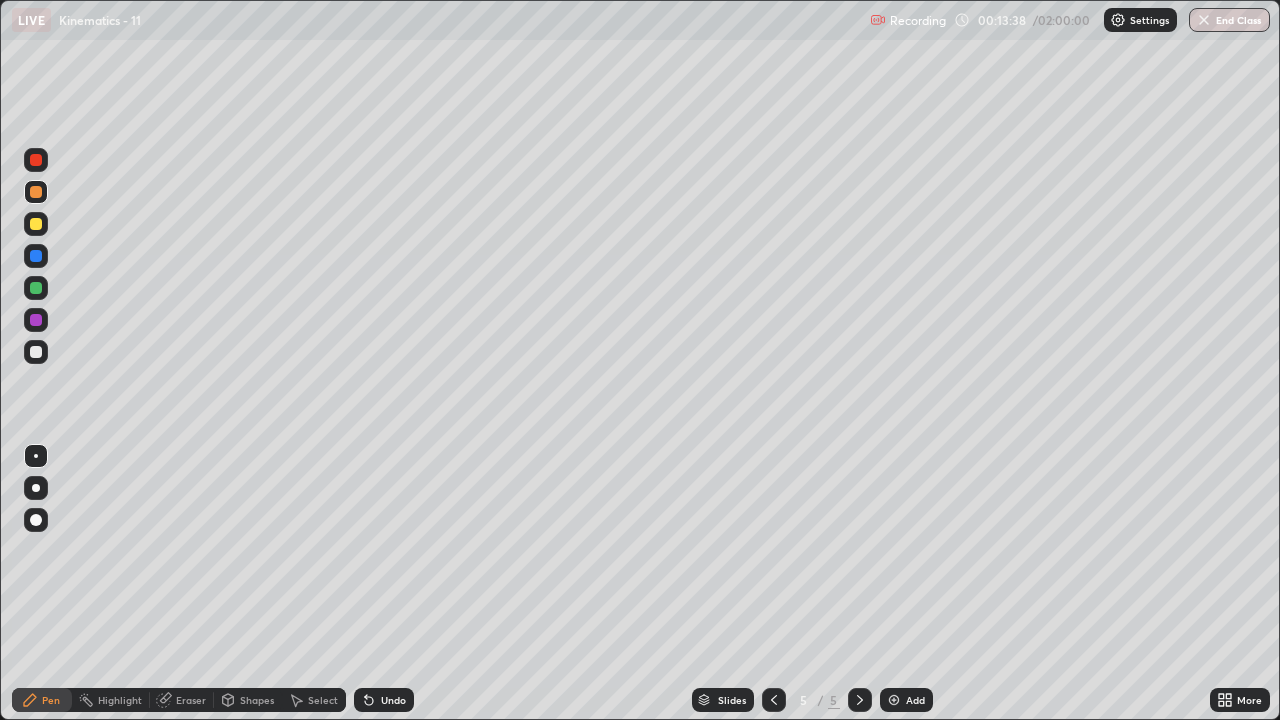 click on "Undo" at bounding box center (384, 700) 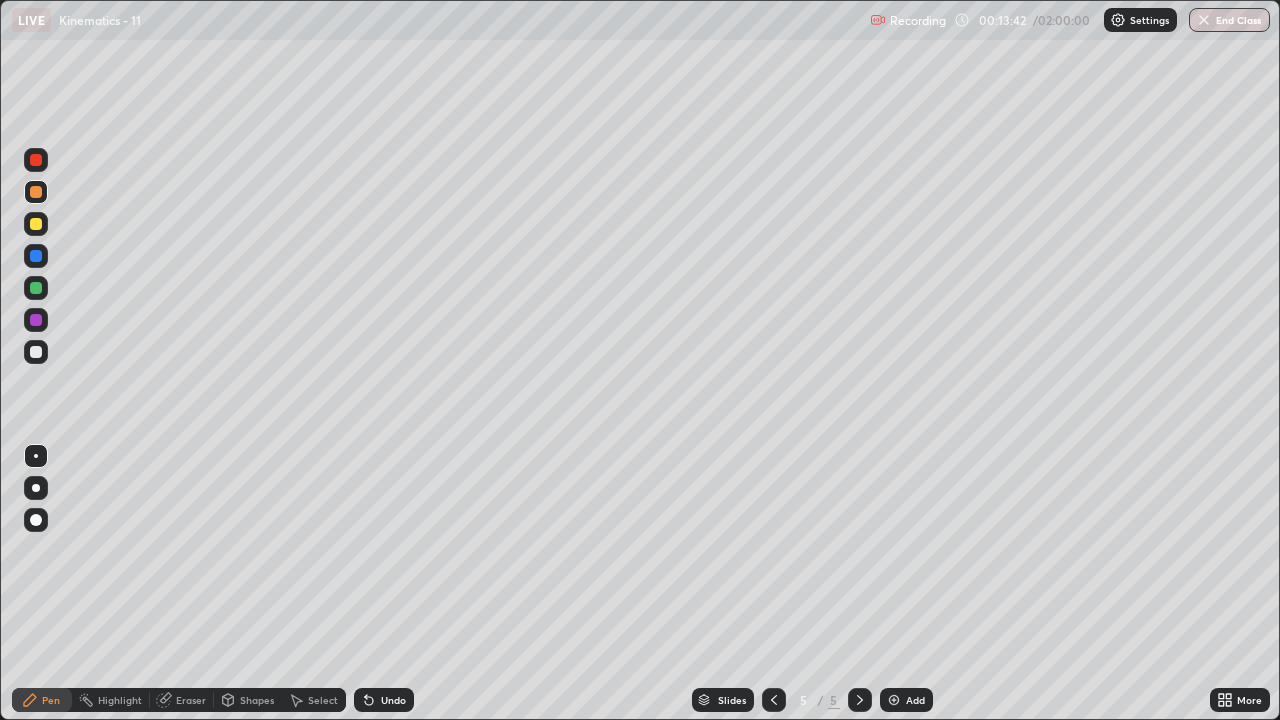 click on "Undo" at bounding box center [393, 700] 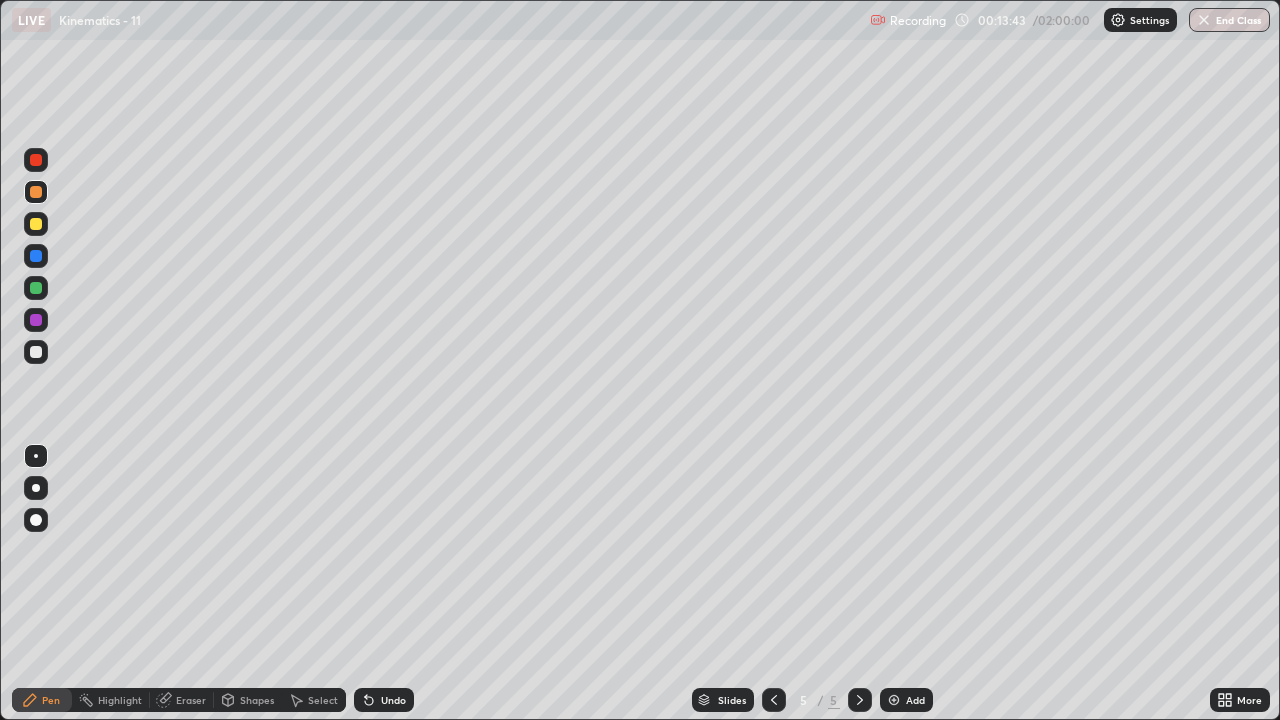 click on "Undo" at bounding box center [393, 700] 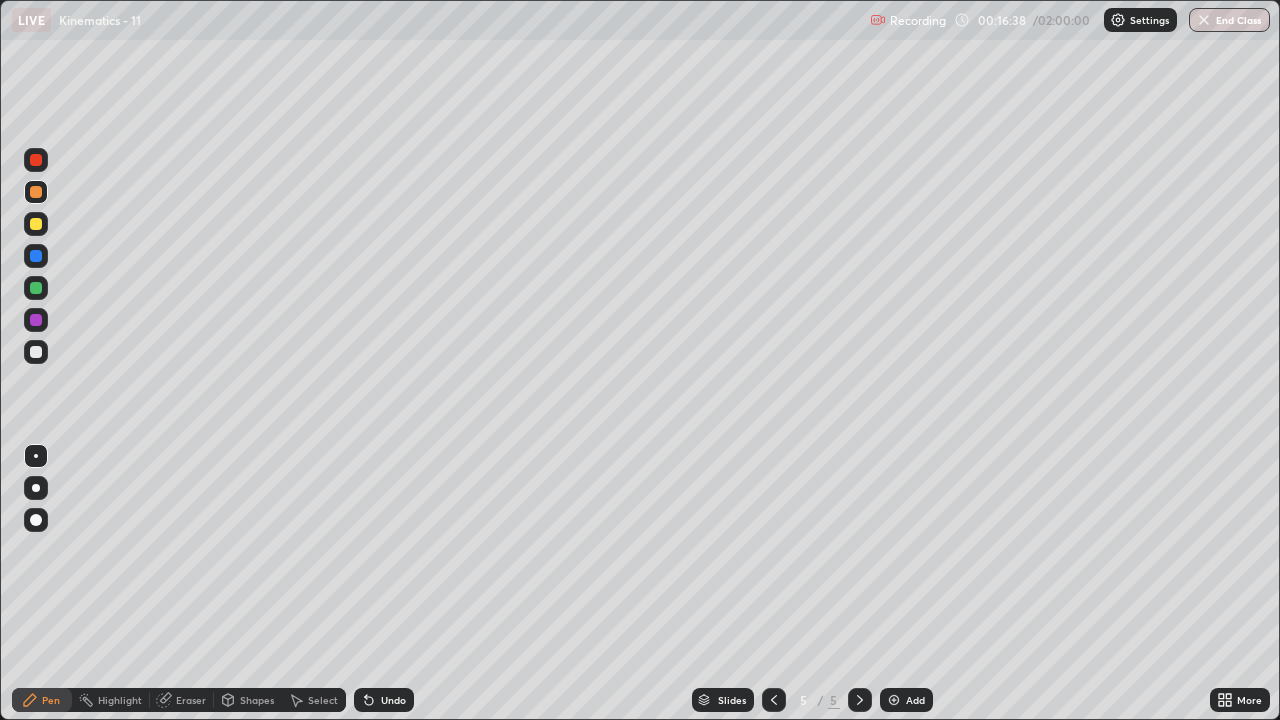 click on "Add" at bounding box center (906, 700) 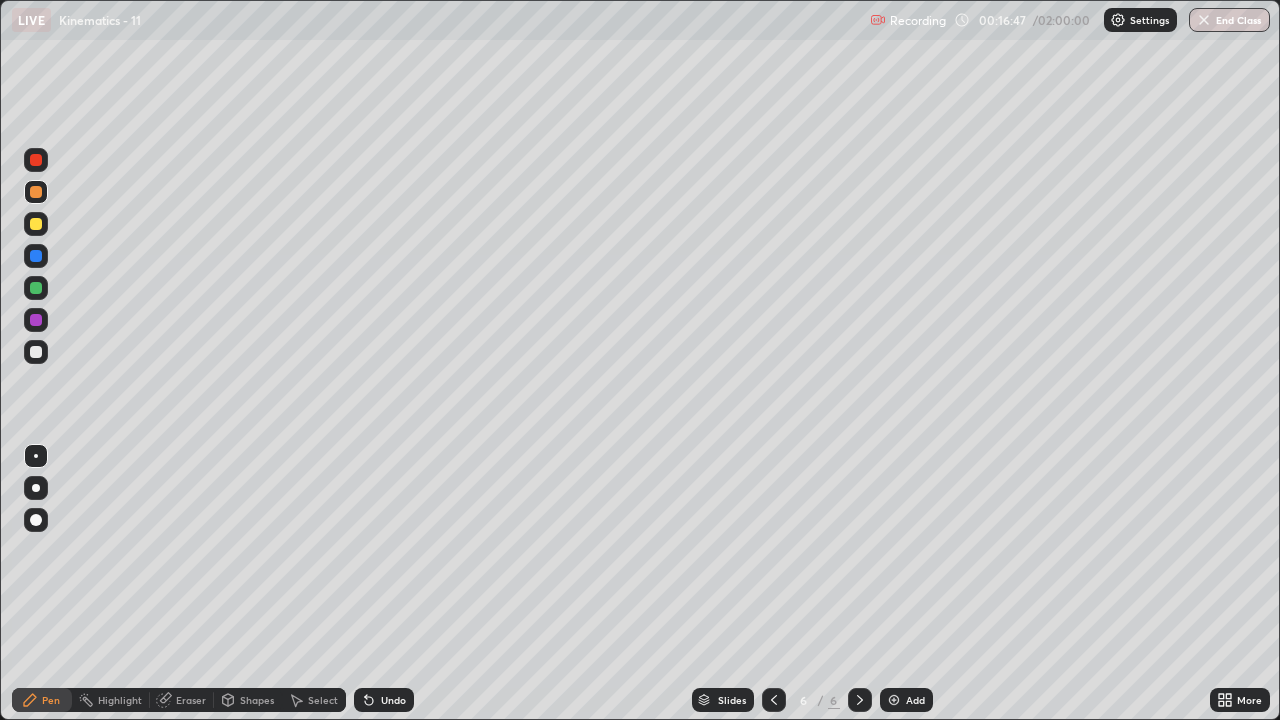 click at bounding box center (36, 352) 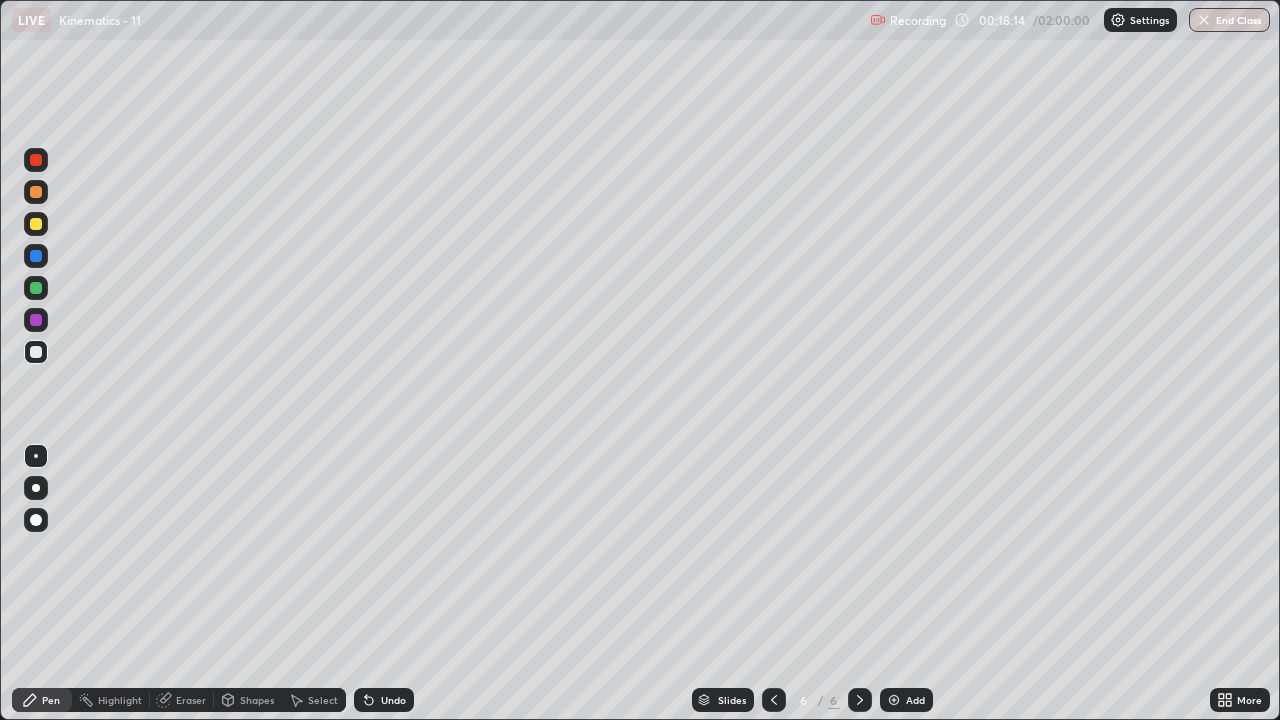 click at bounding box center (36, 224) 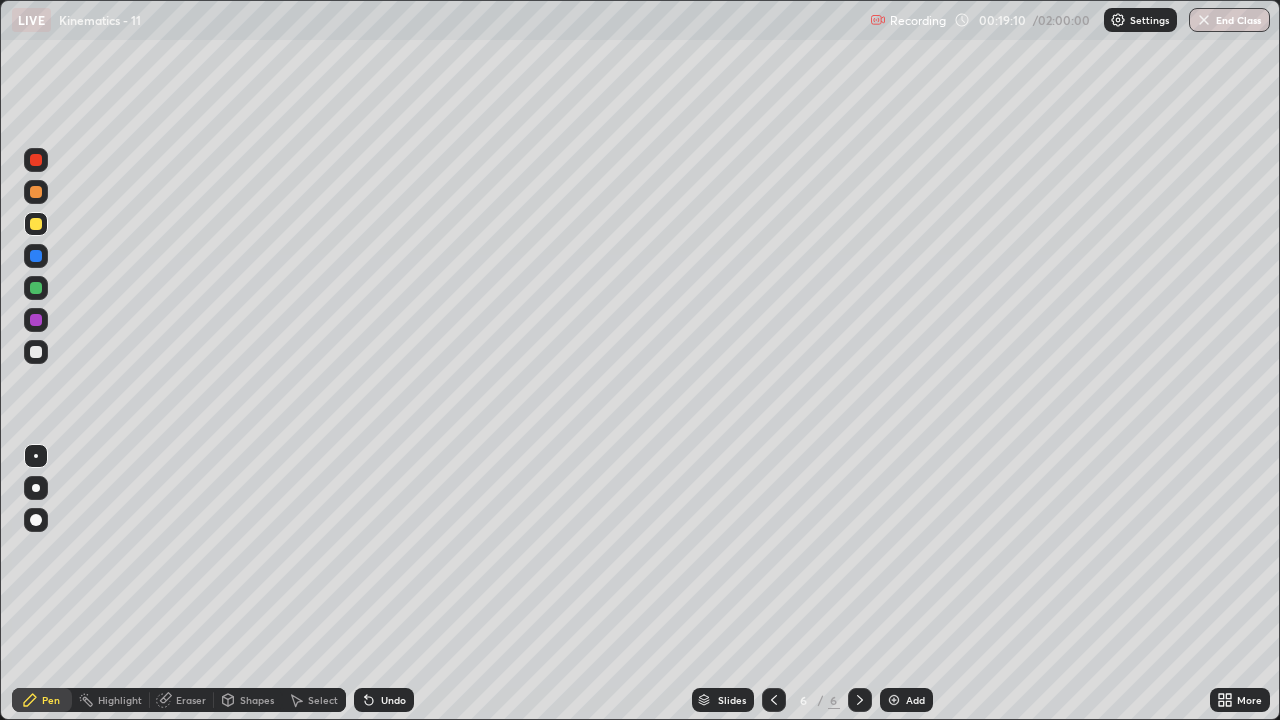 click on "Undo" at bounding box center [384, 700] 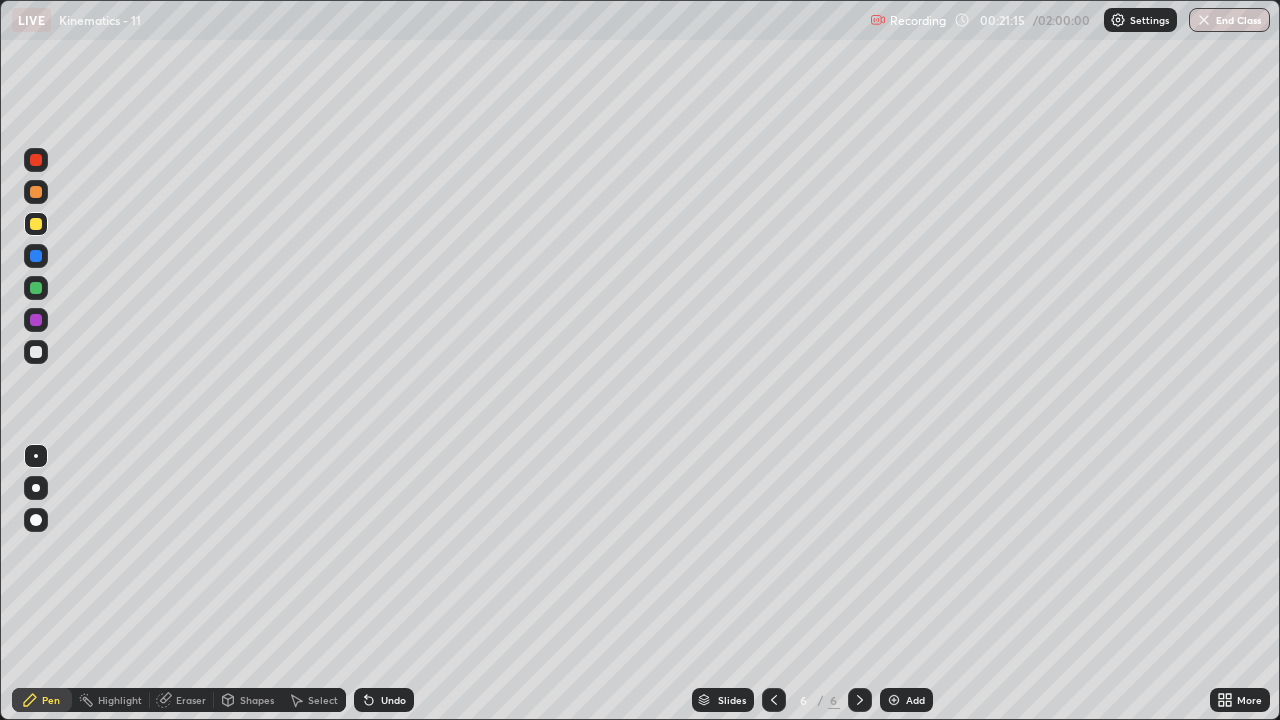 click on "Add" at bounding box center [906, 700] 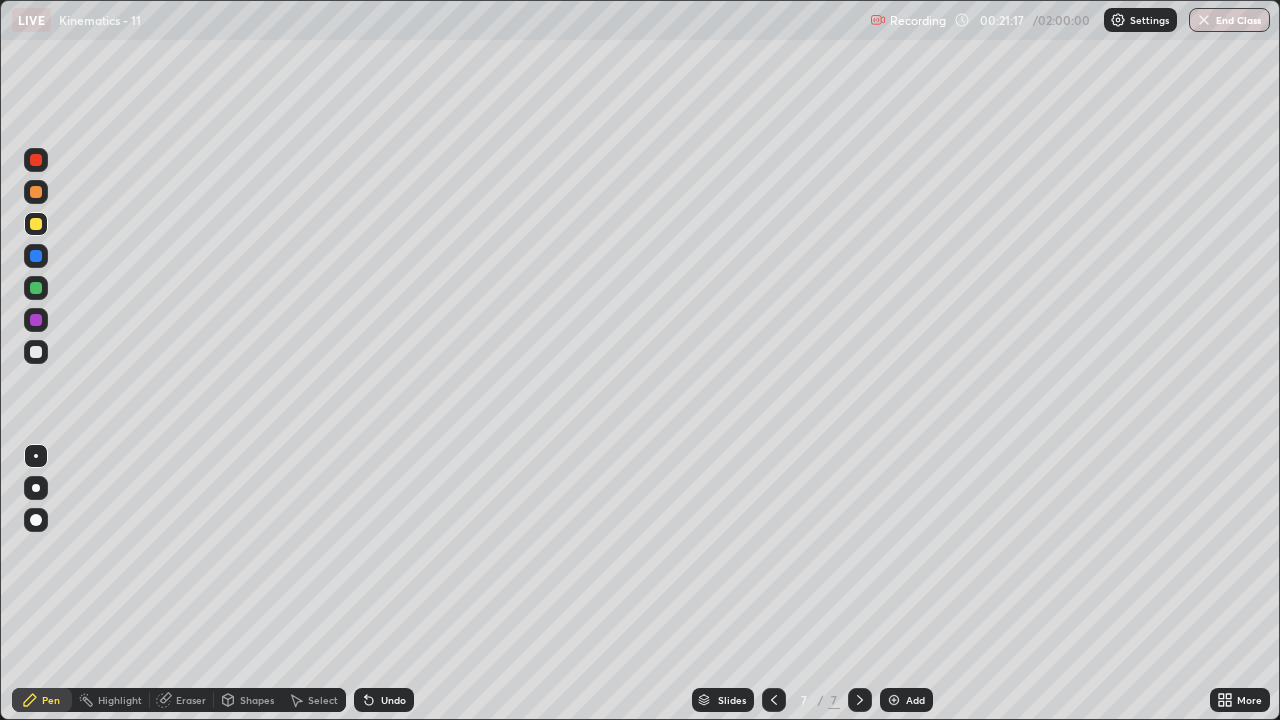 click at bounding box center (36, 520) 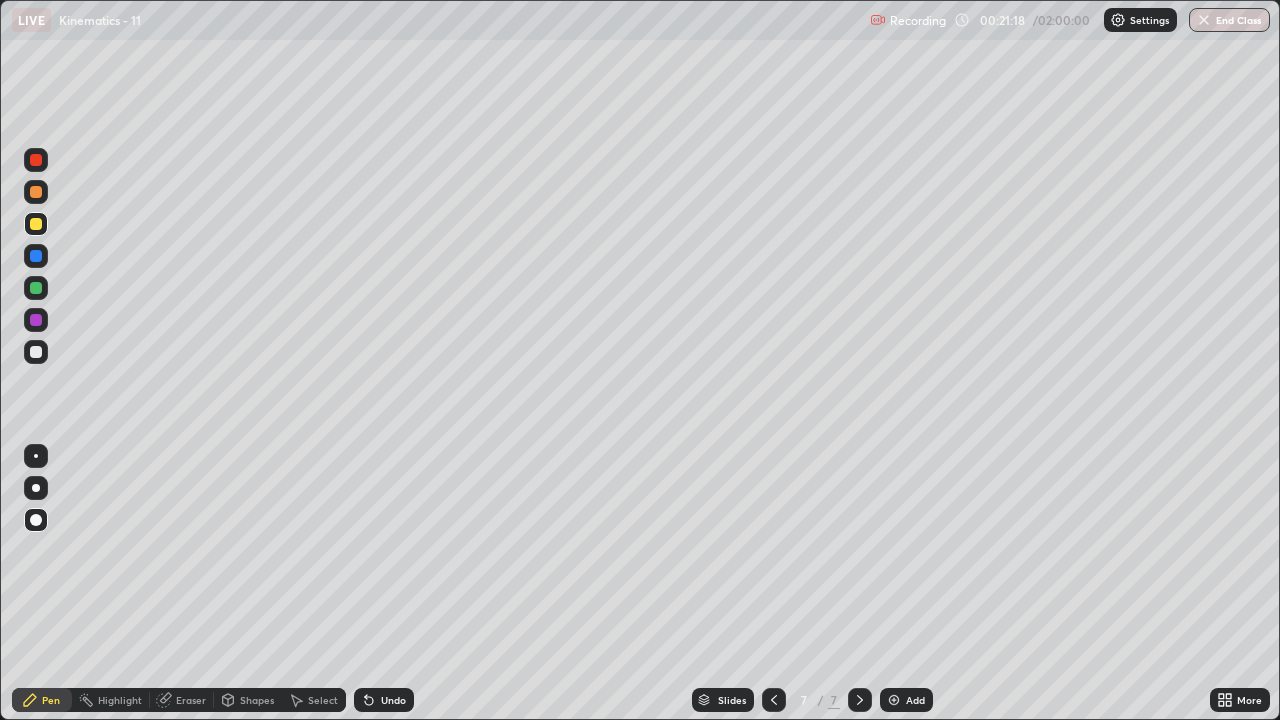 click at bounding box center (36, 456) 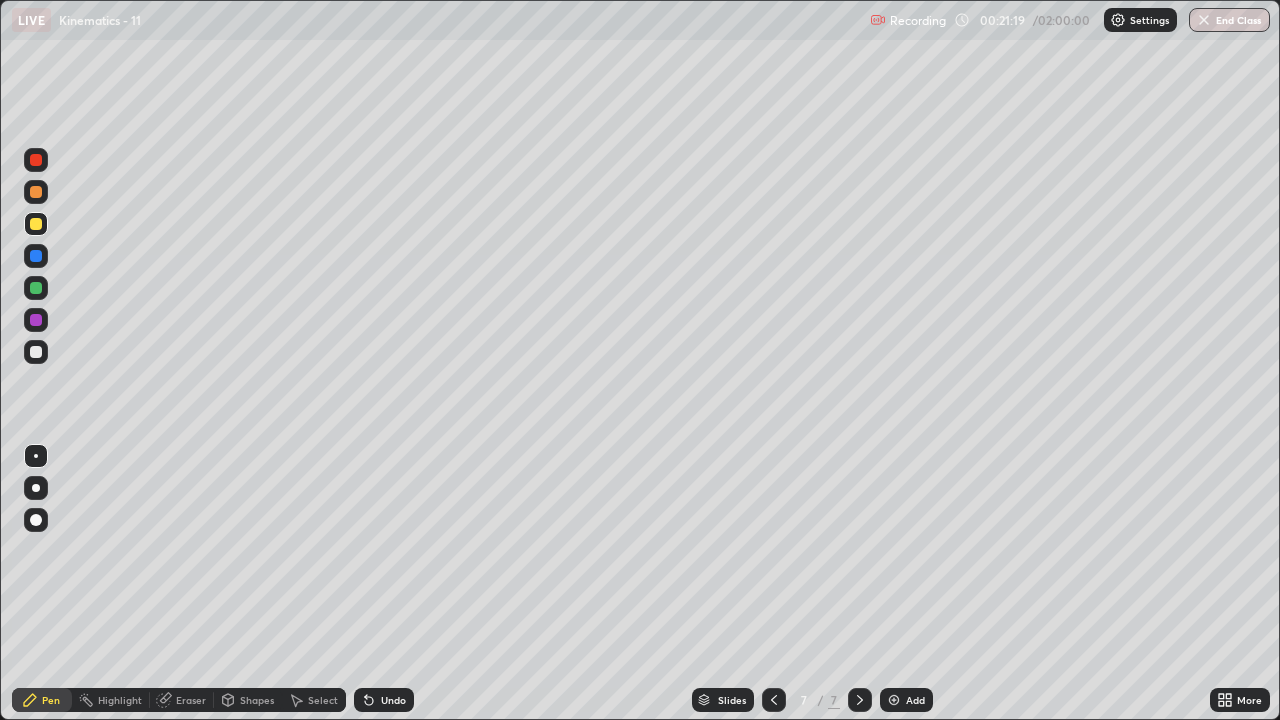 click at bounding box center [36, 488] 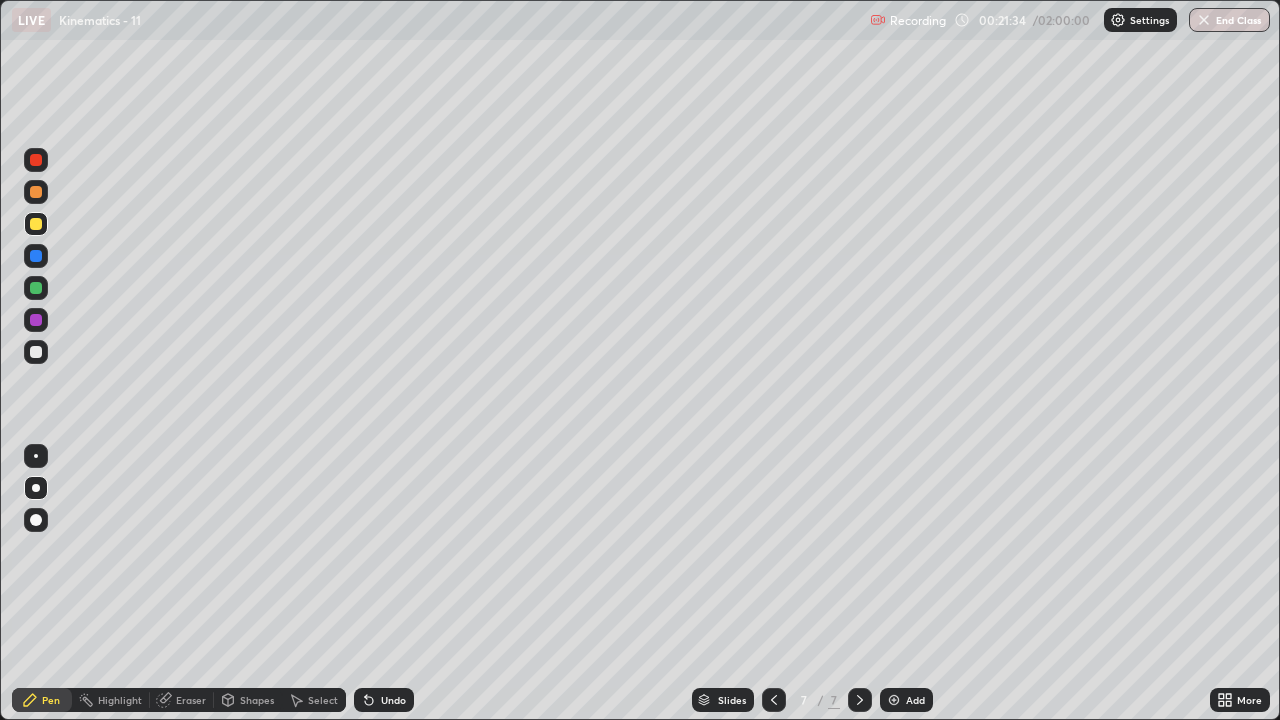 click at bounding box center [36, 352] 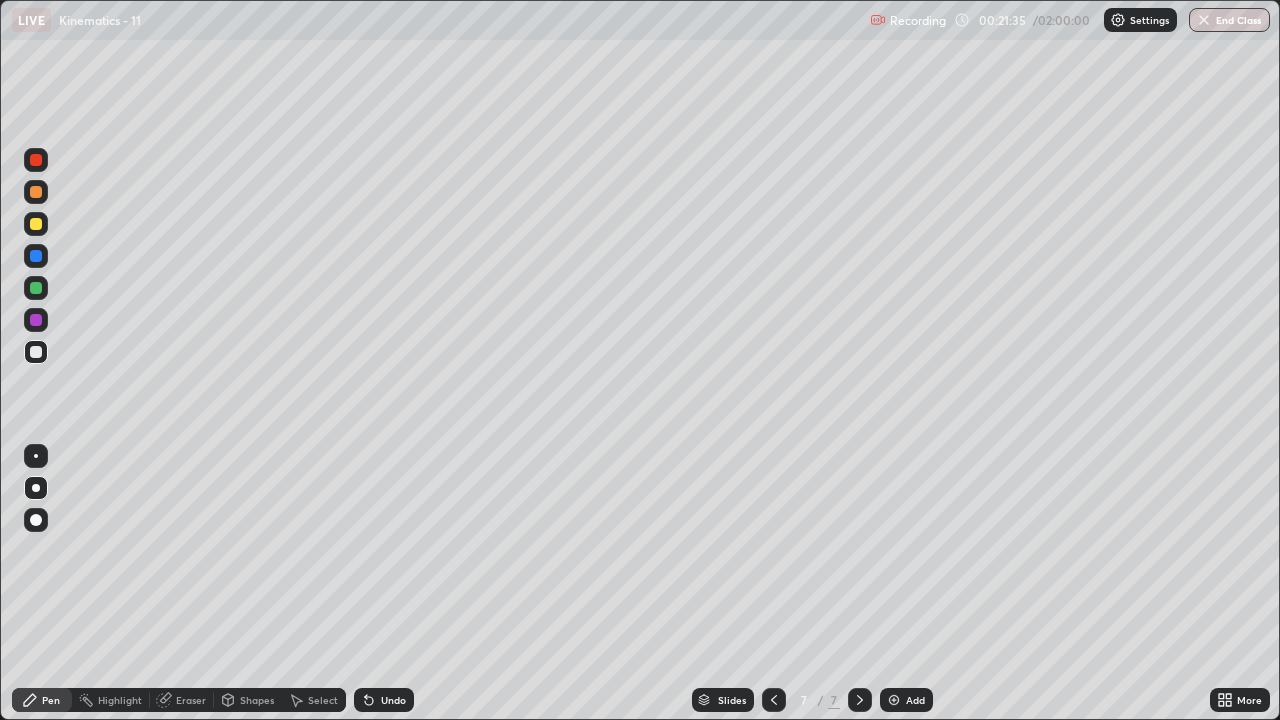 click on "Pen" at bounding box center [51, 700] 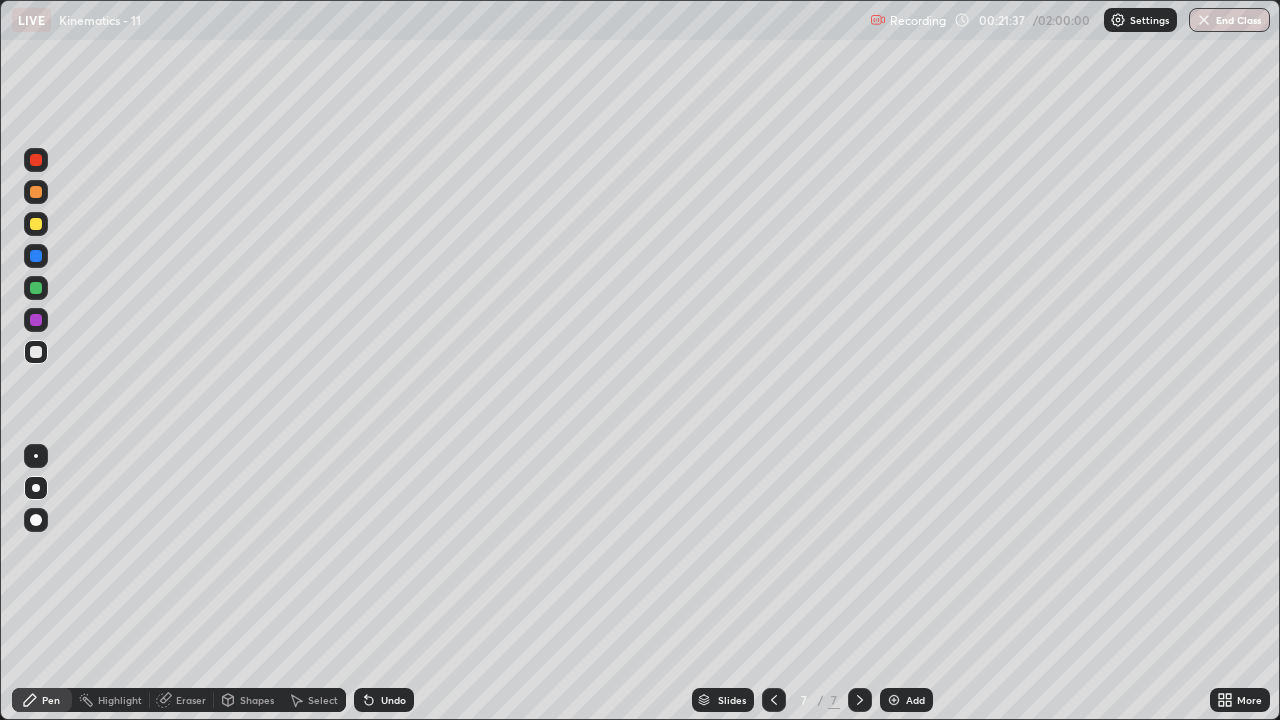 click at bounding box center (36, 456) 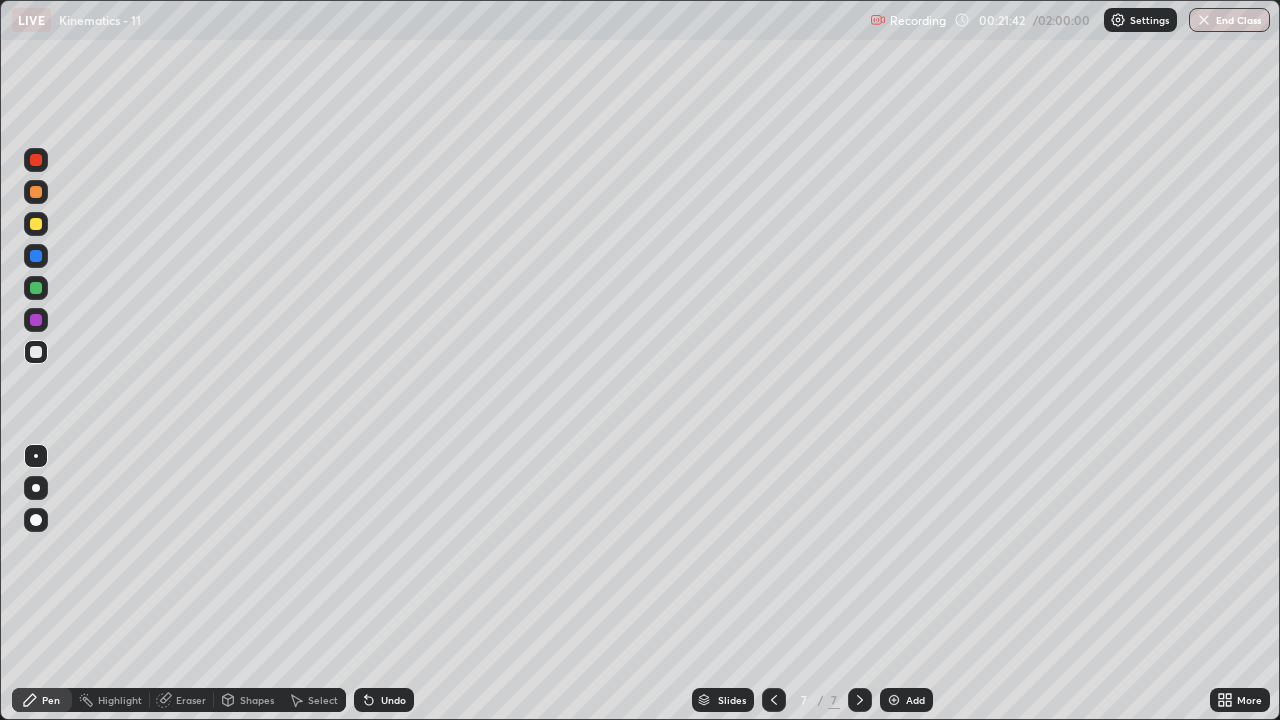 click on "Undo" at bounding box center (384, 700) 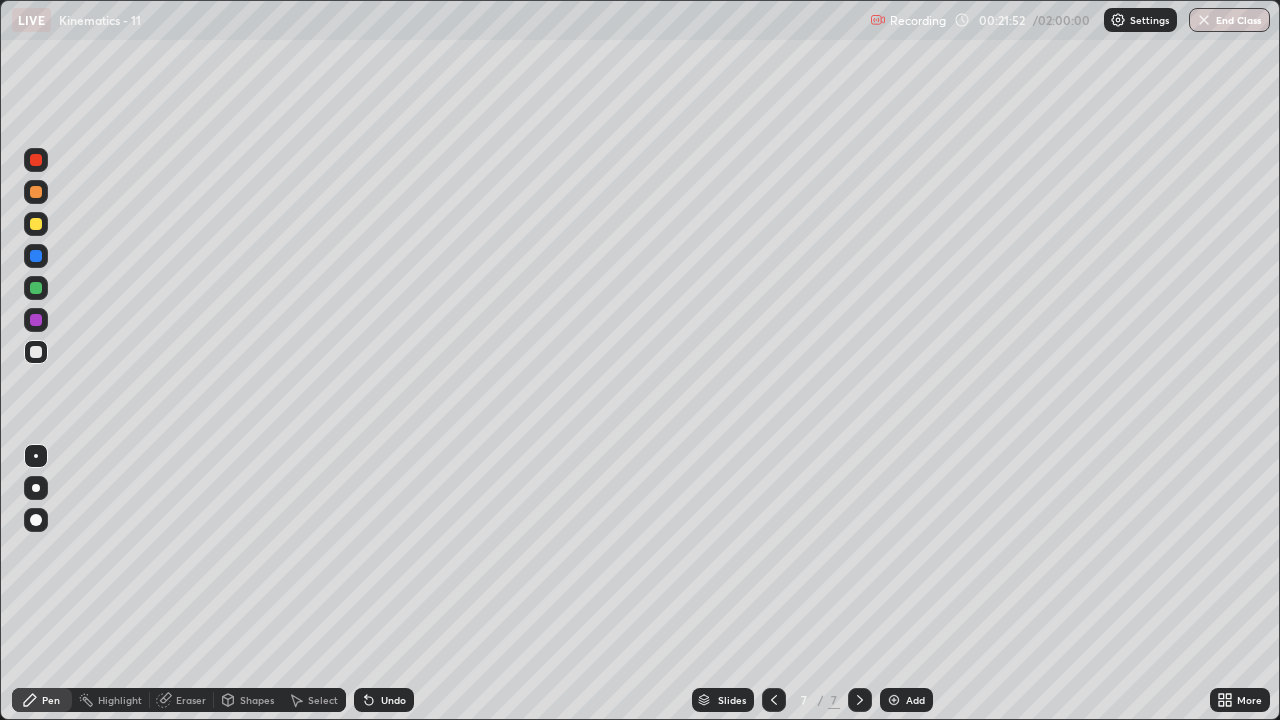 click at bounding box center [36, 288] 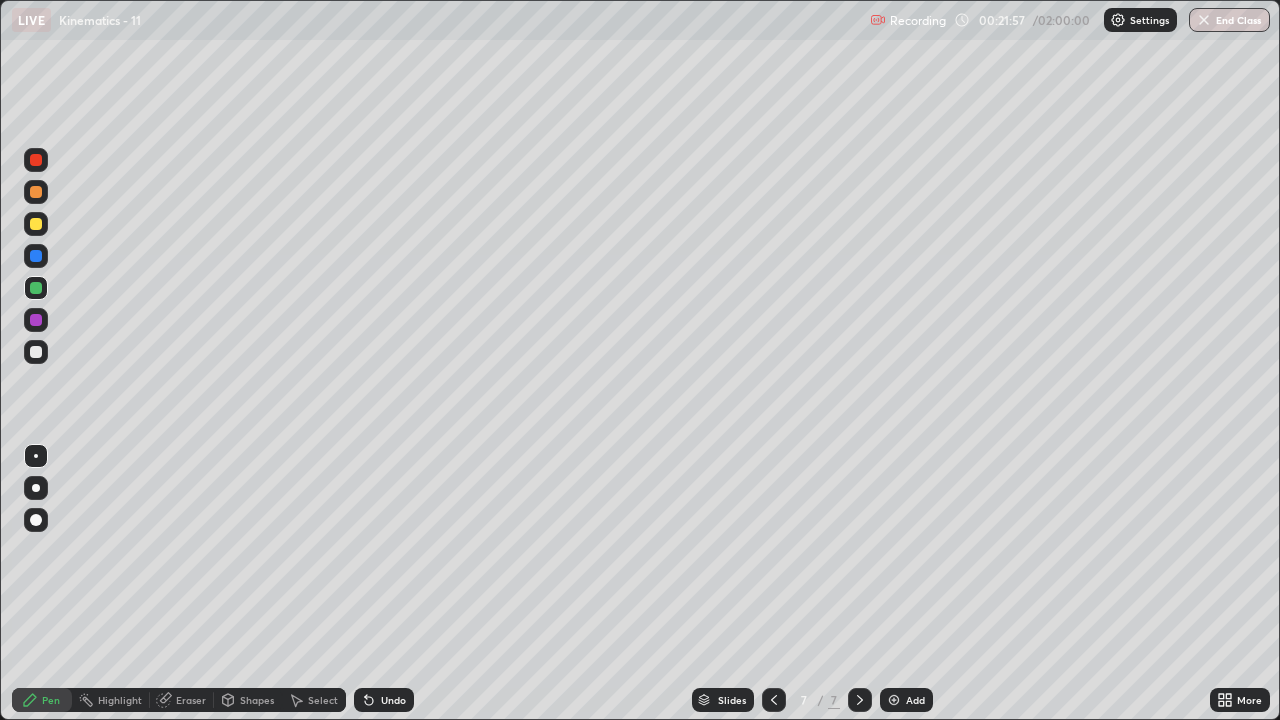 click on "Undo" at bounding box center (384, 700) 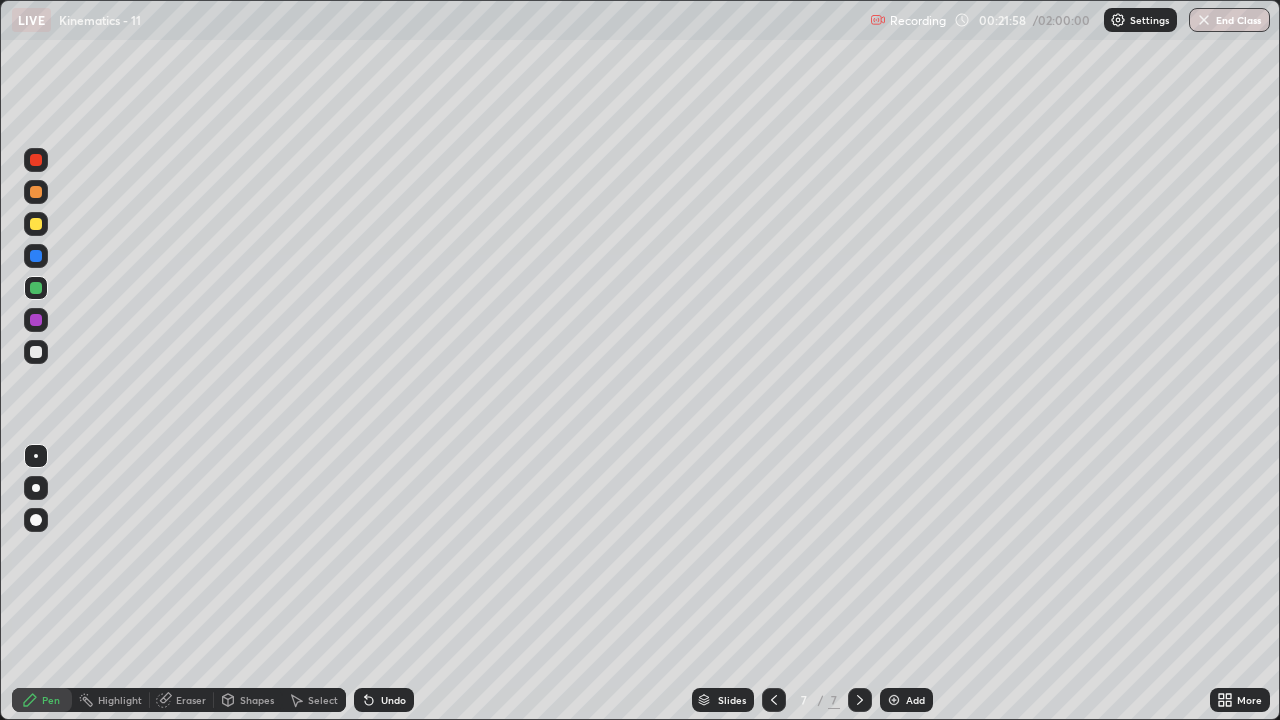 click on "Undo" at bounding box center [384, 700] 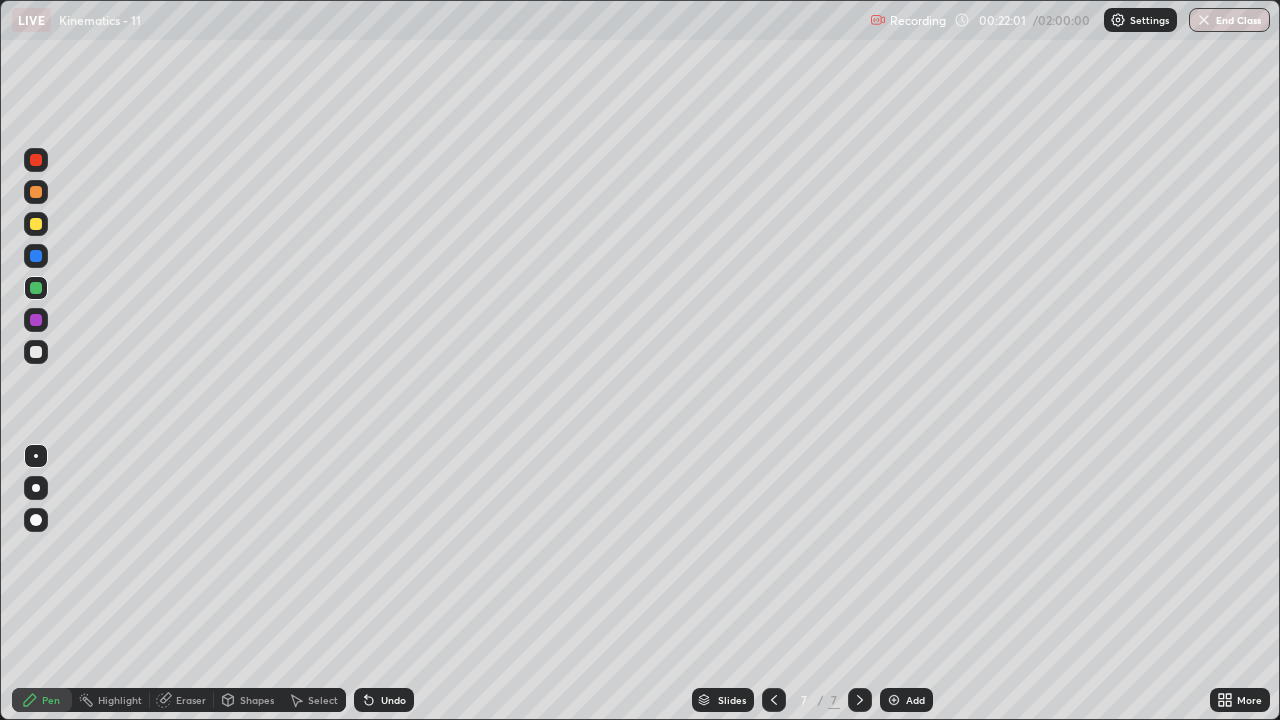 click on "Undo" at bounding box center (393, 700) 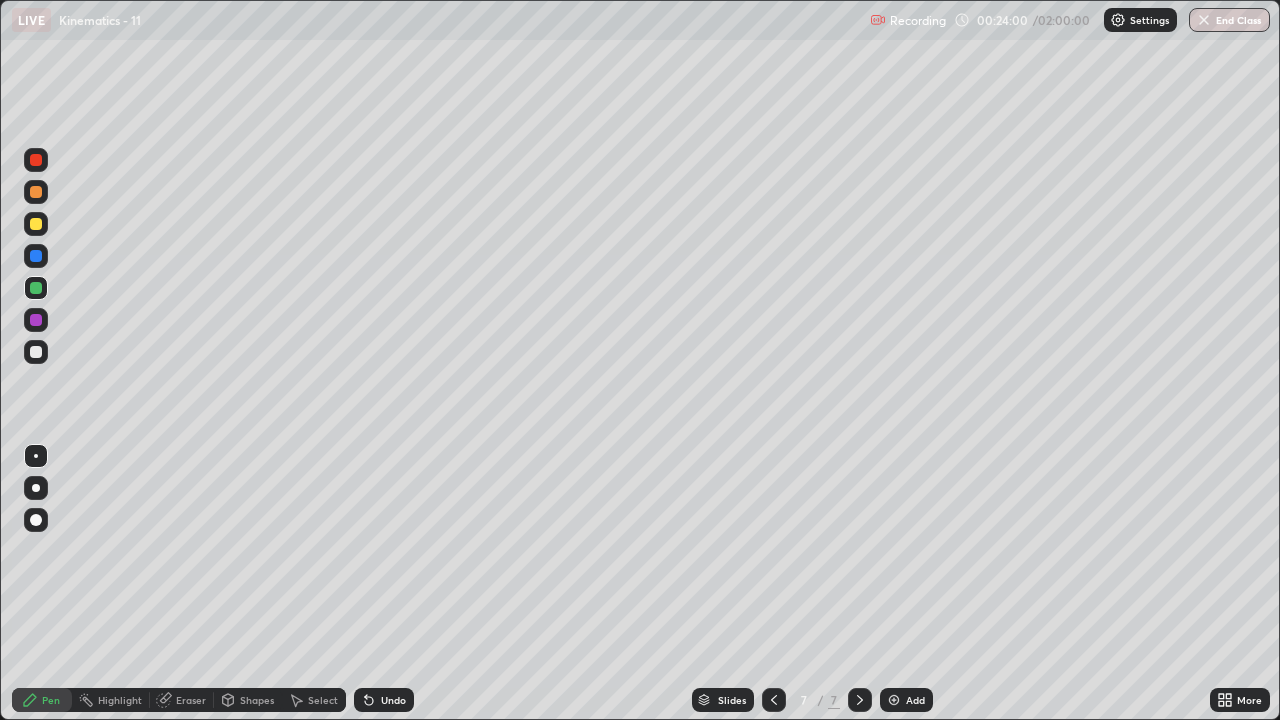 click at bounding box center (36, 352) 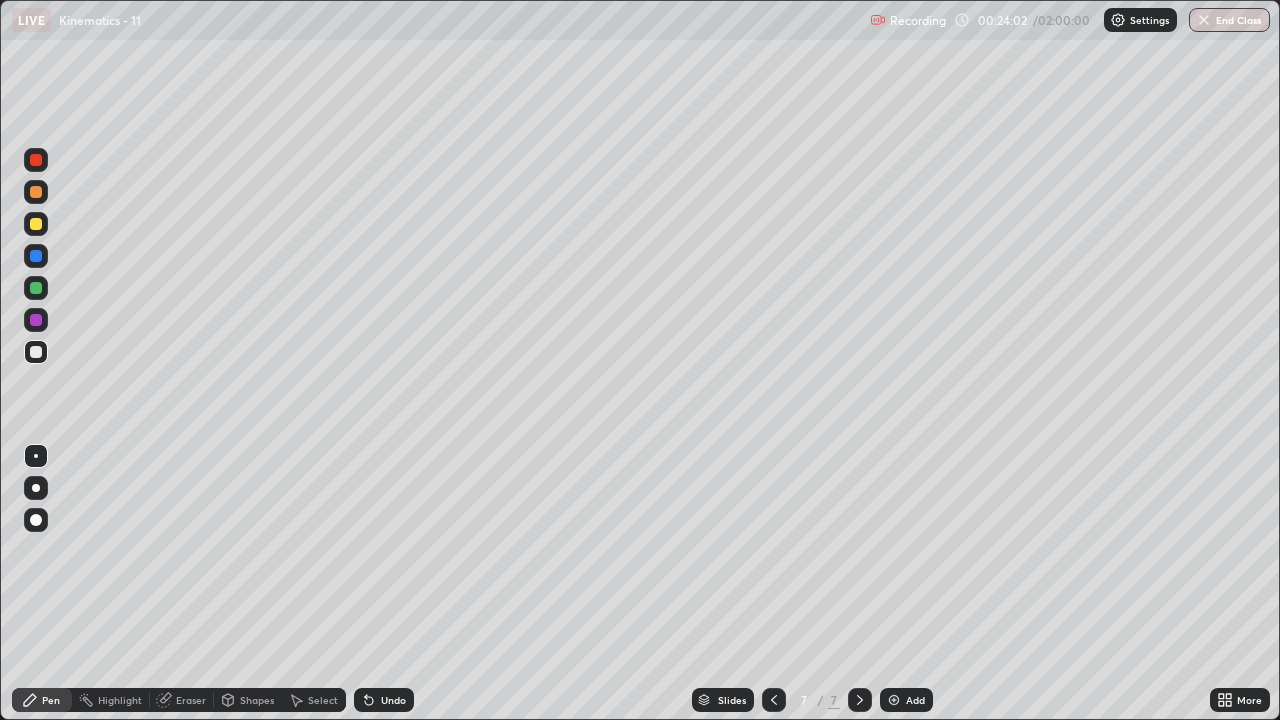 click at bounding box center [36, 224] 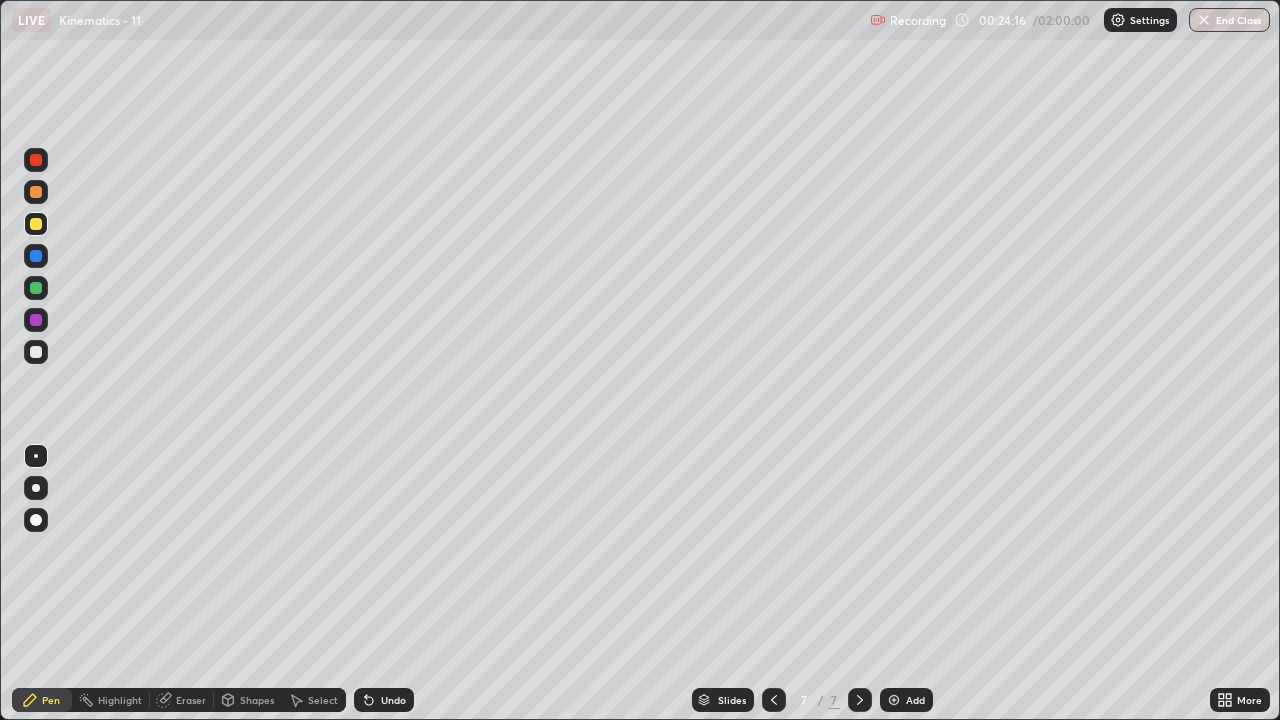click at bounding box center (36, 192) 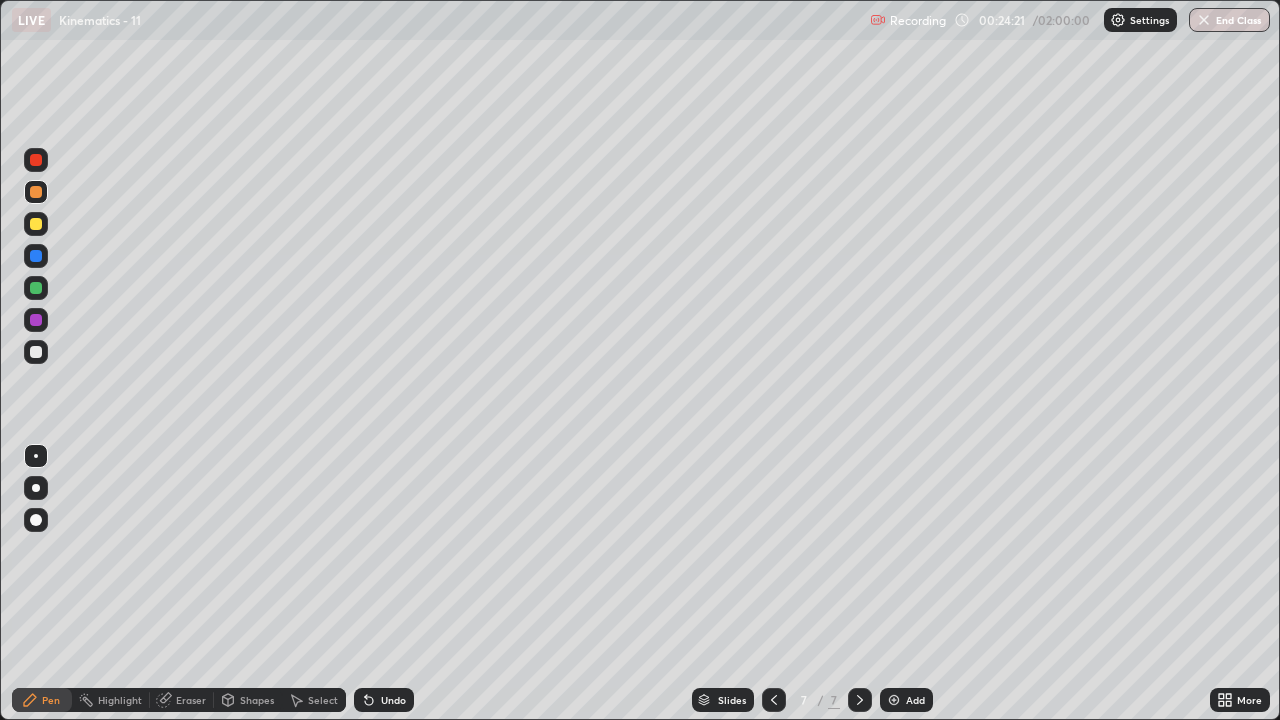 click on "Eraser" at bounding box center [191, 700] 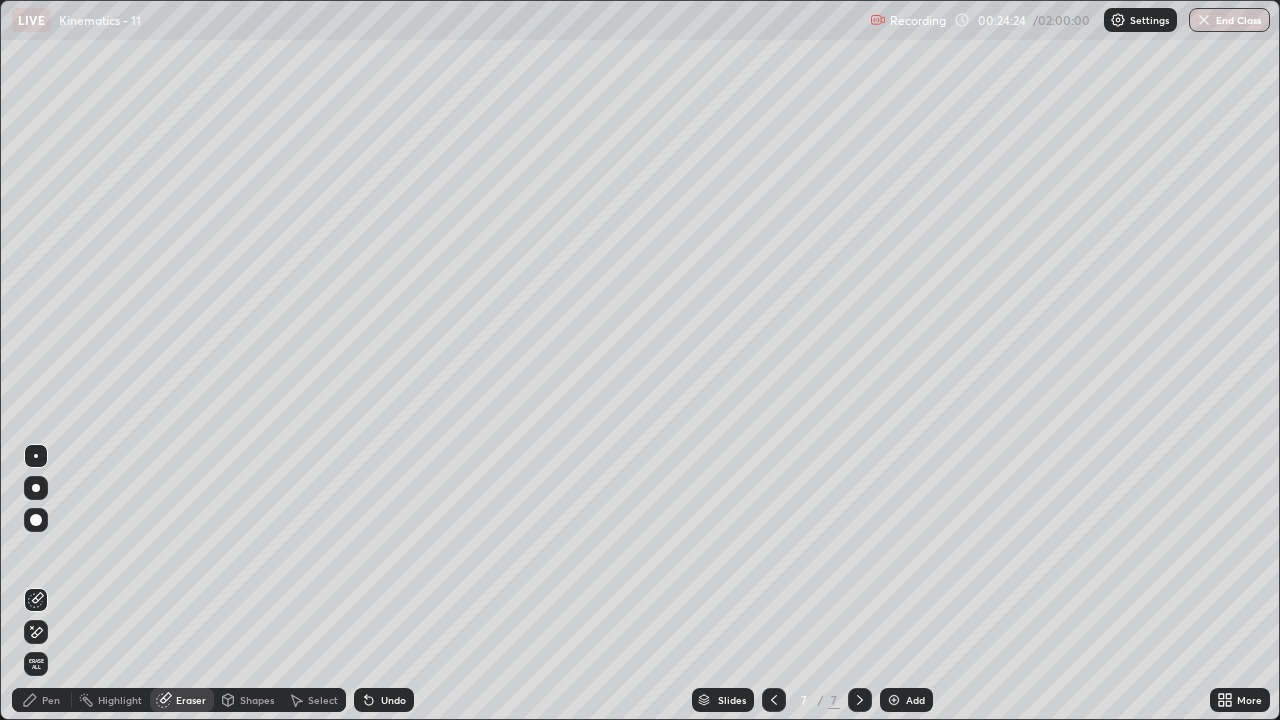 click on "Pen" at bounding box center (42, 700) 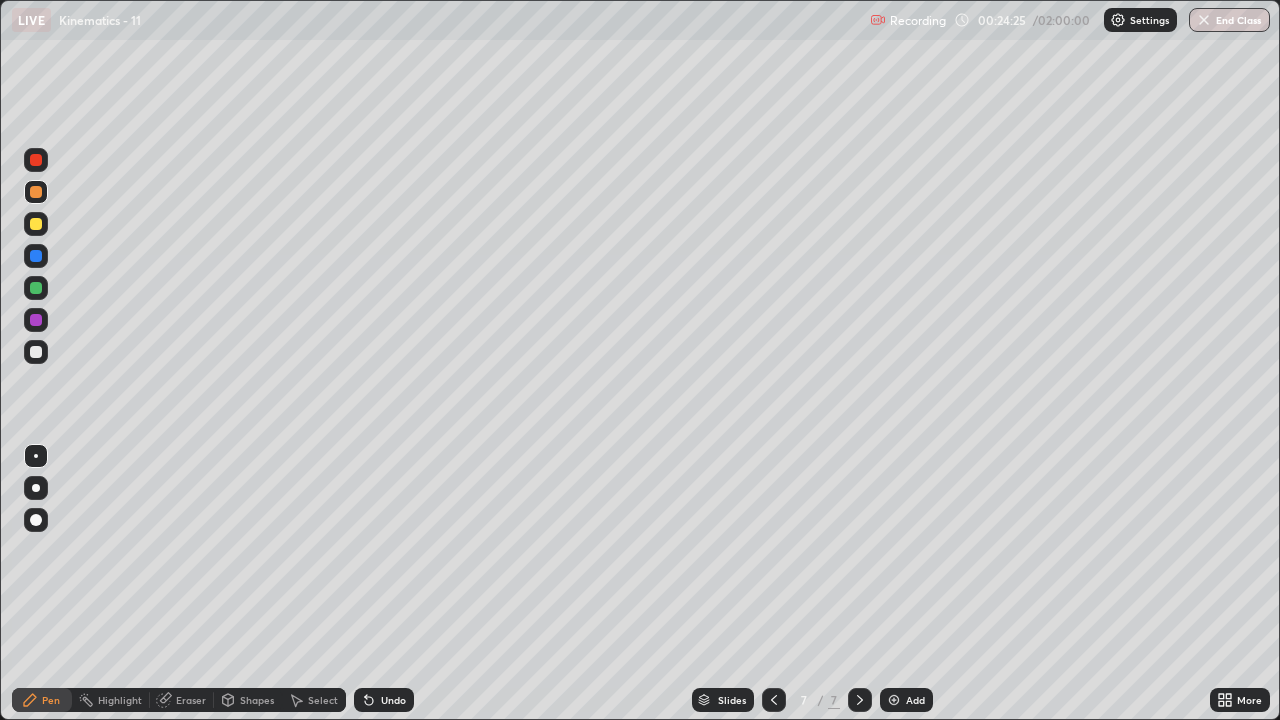 click at bounding box center [36, 352] 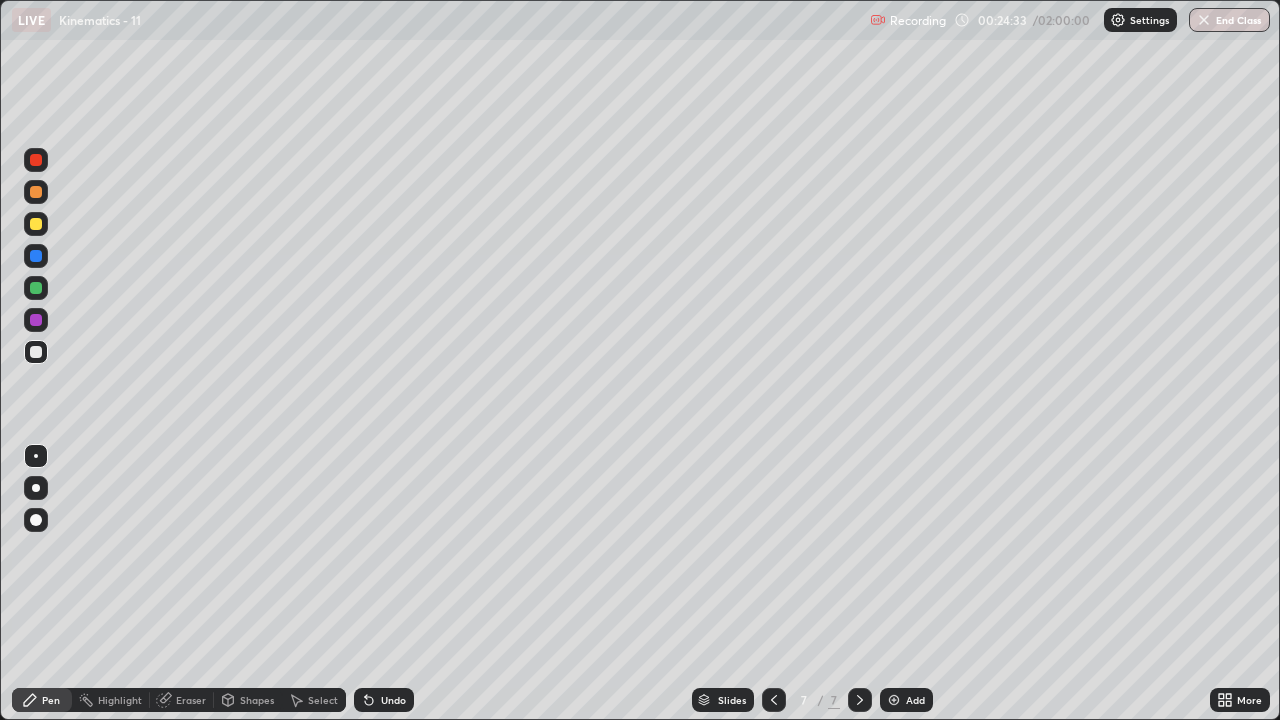 click at bounding box center [36, 288] 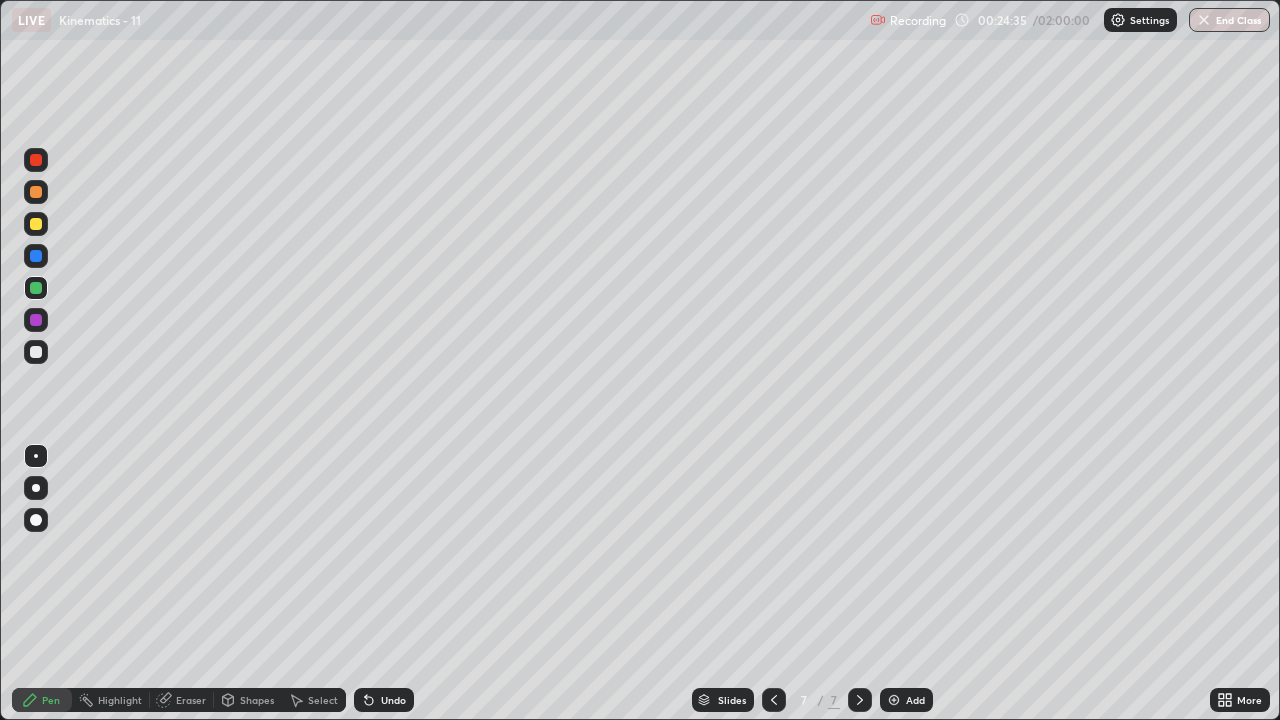 click at bounding box center [36, 224] 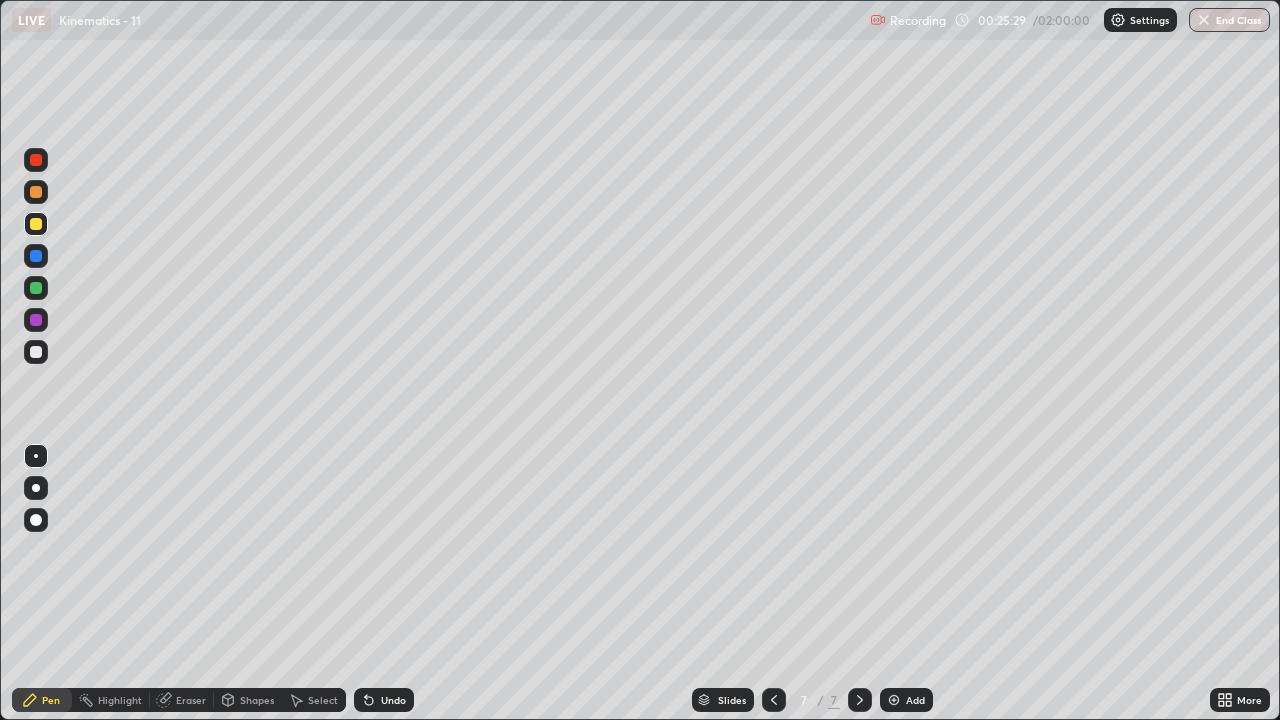 click at bounding box center (36, 192) 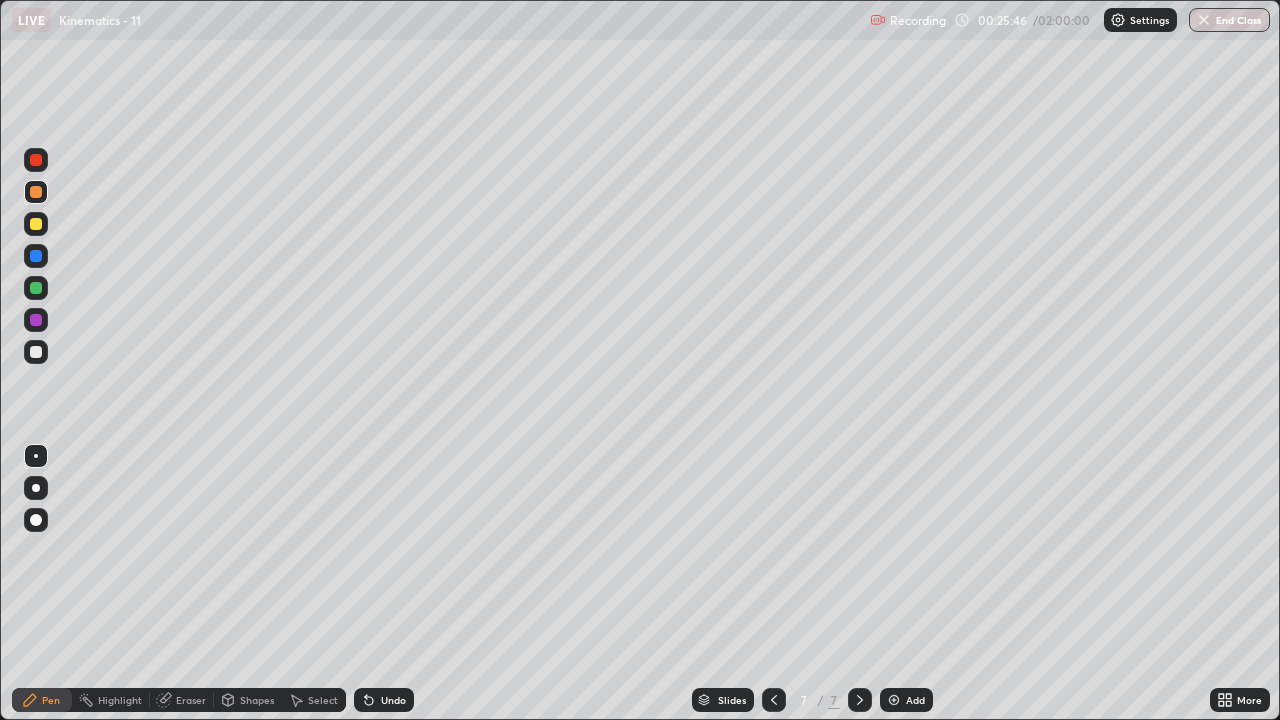 click 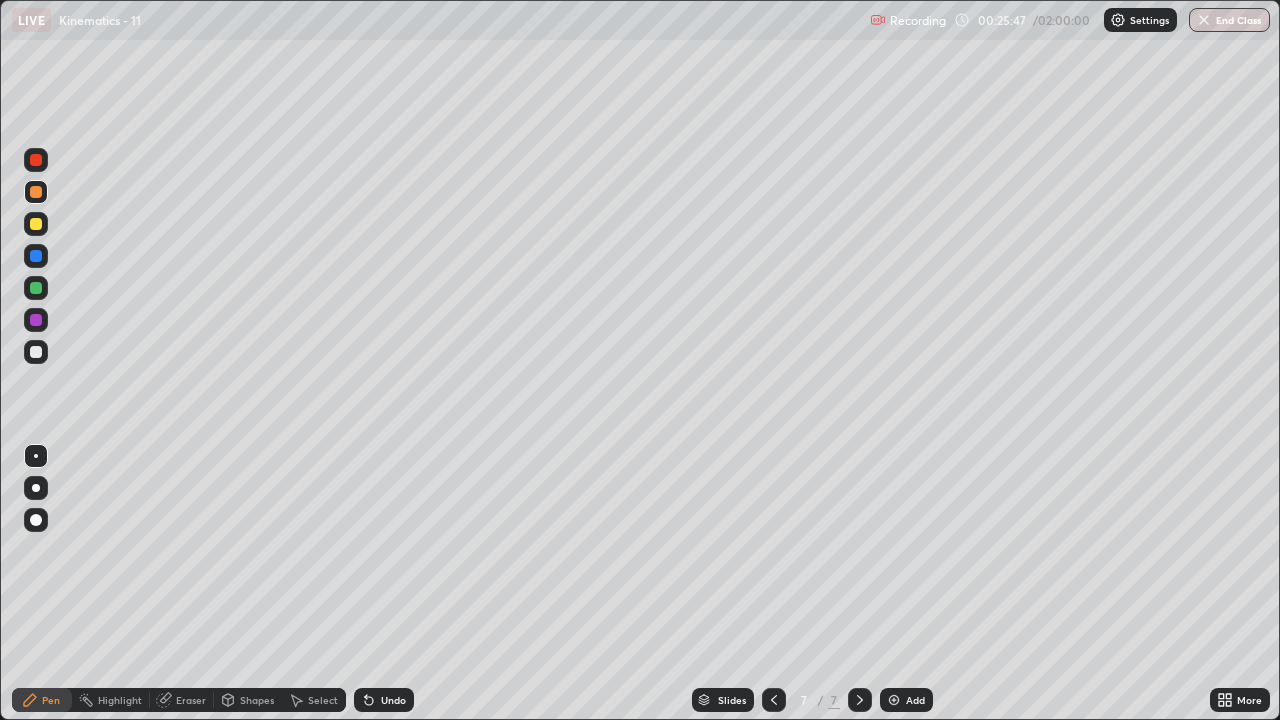 click on "Undo" at bounding box center (393, 700) 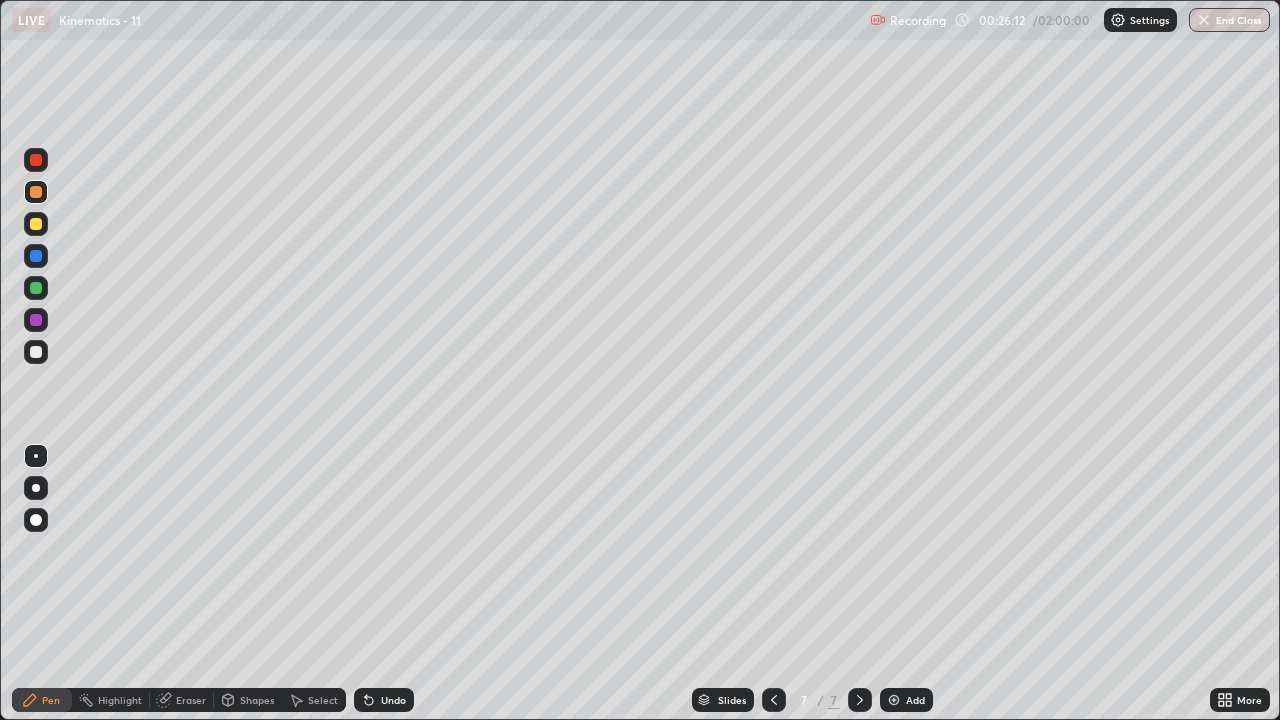 click at bounding box center [36, 224] 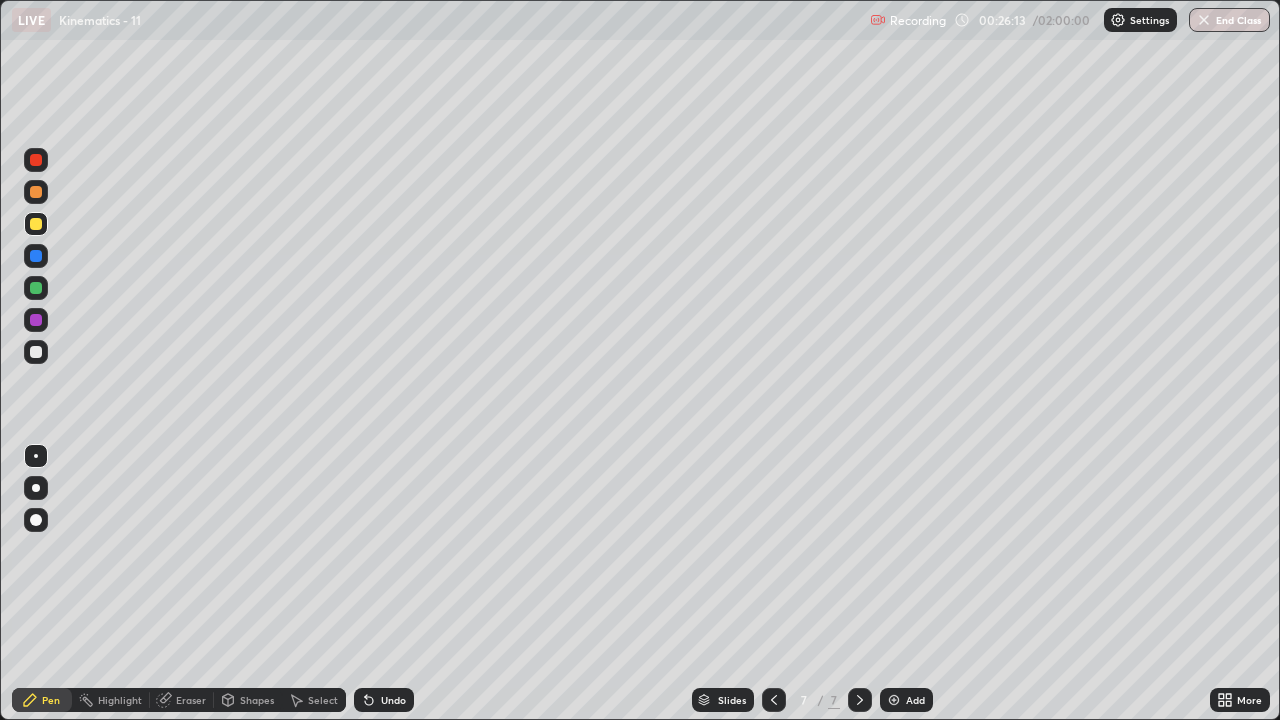 click at bounding box center (36, 352) 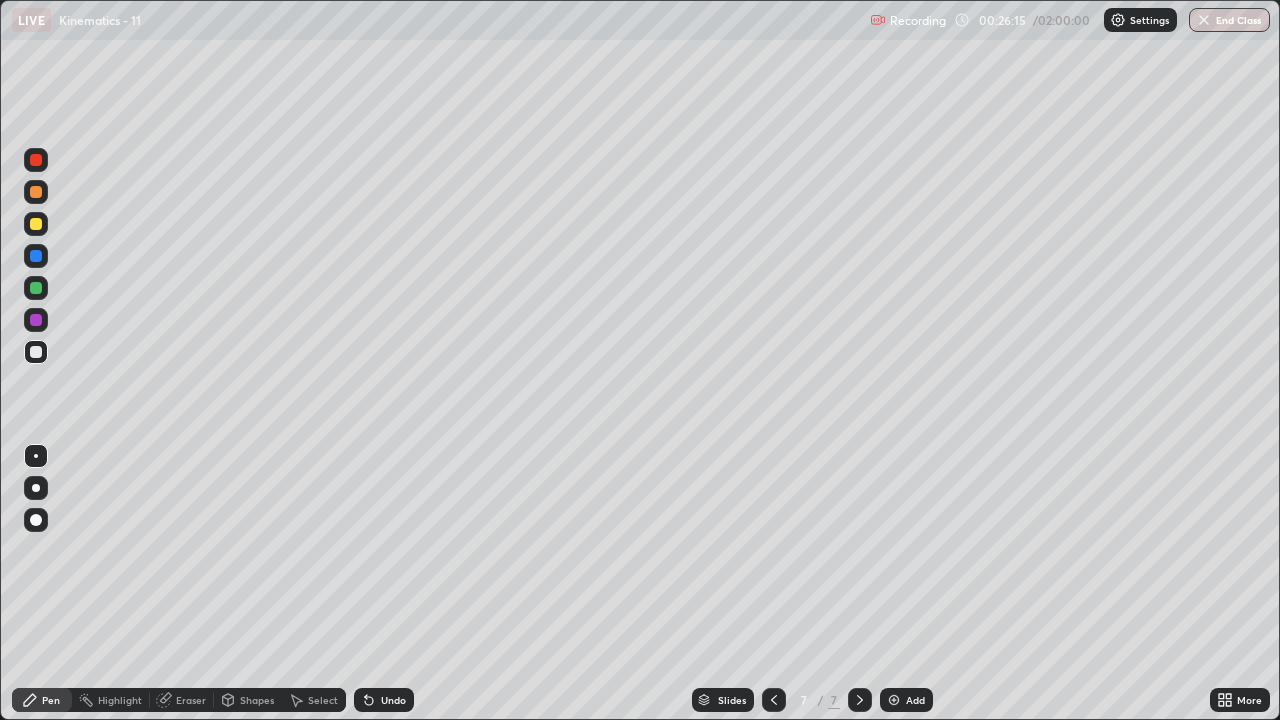 click at bounding box center [36, 288] 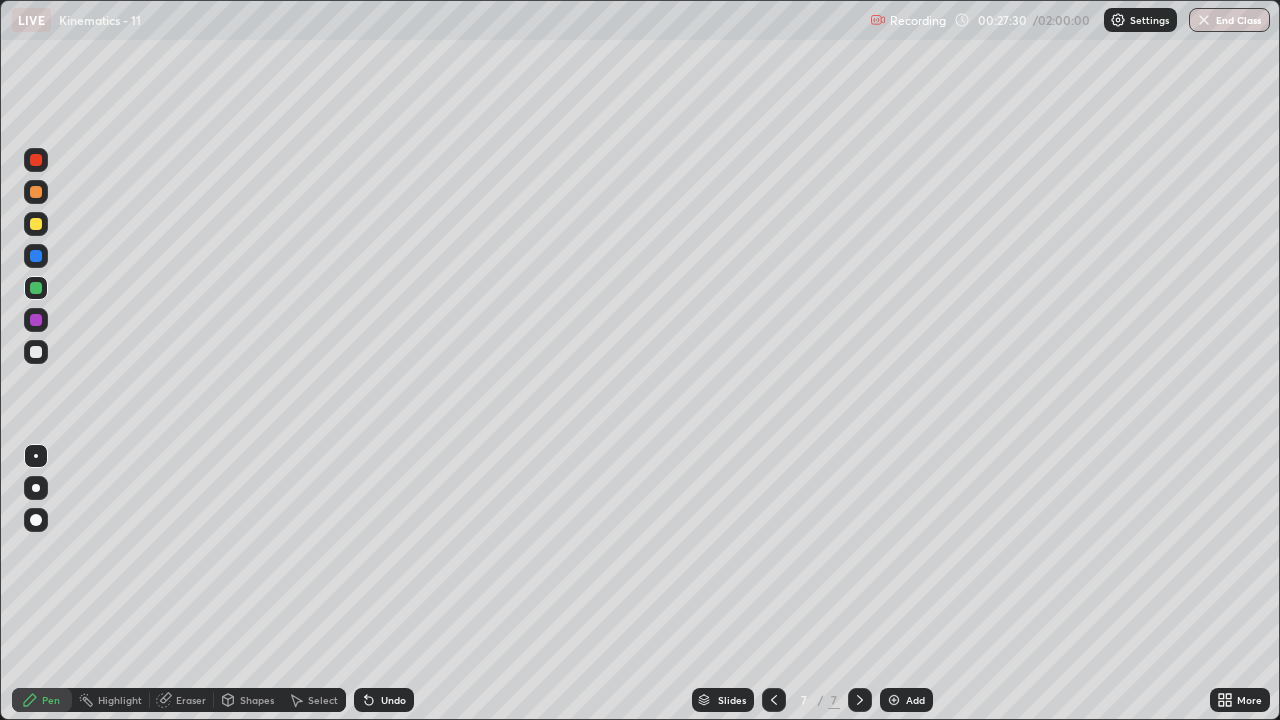 click at bounding box center (36, 352) 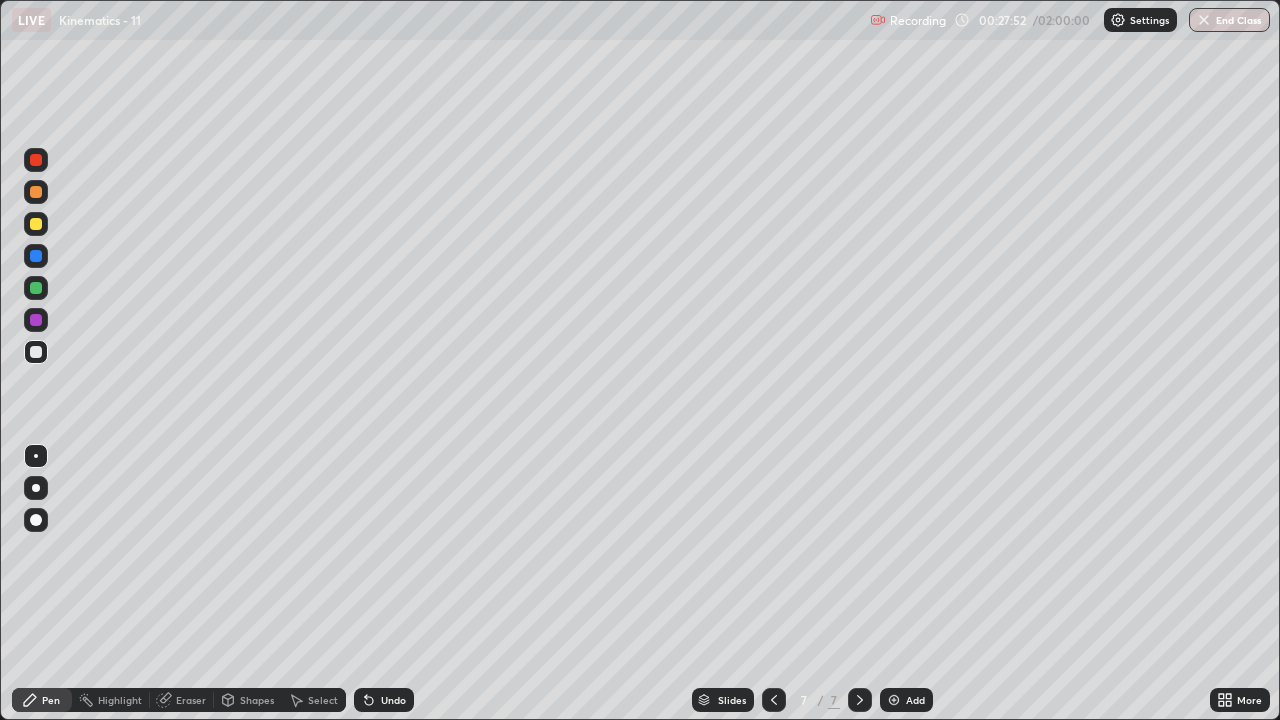click at bounding box center [36, 288] 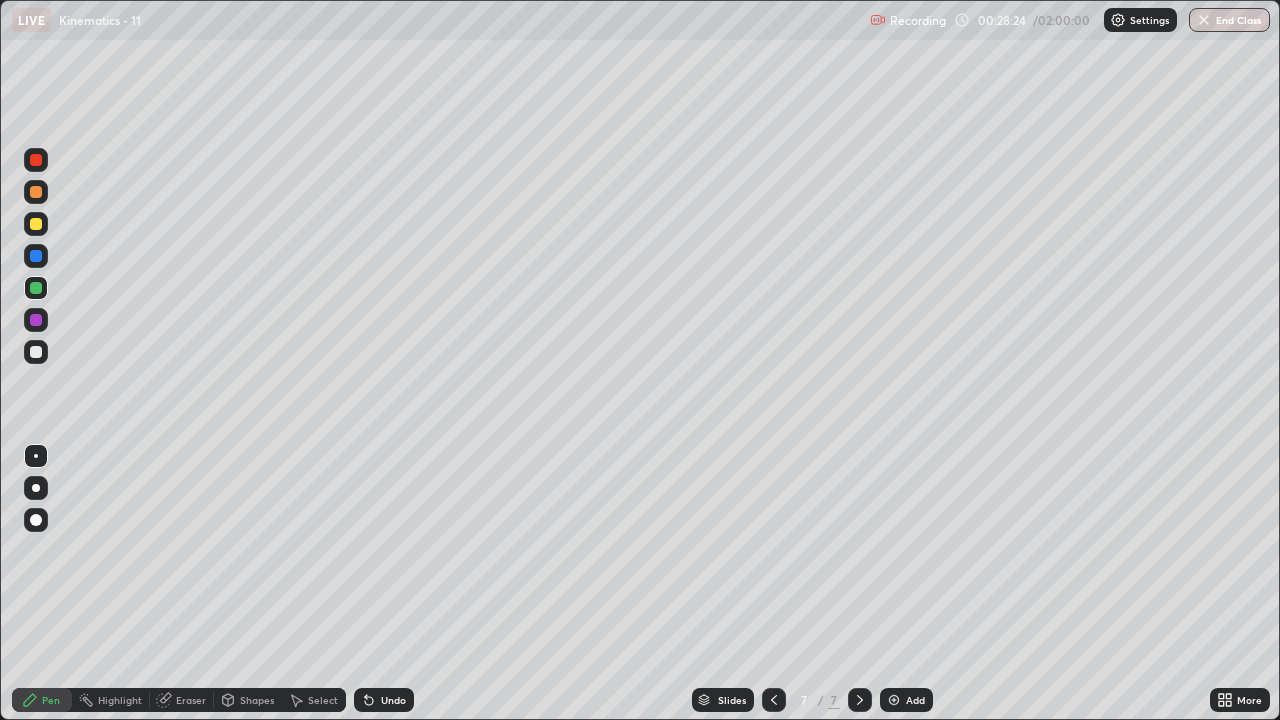 click at bounding box center (36, 352) 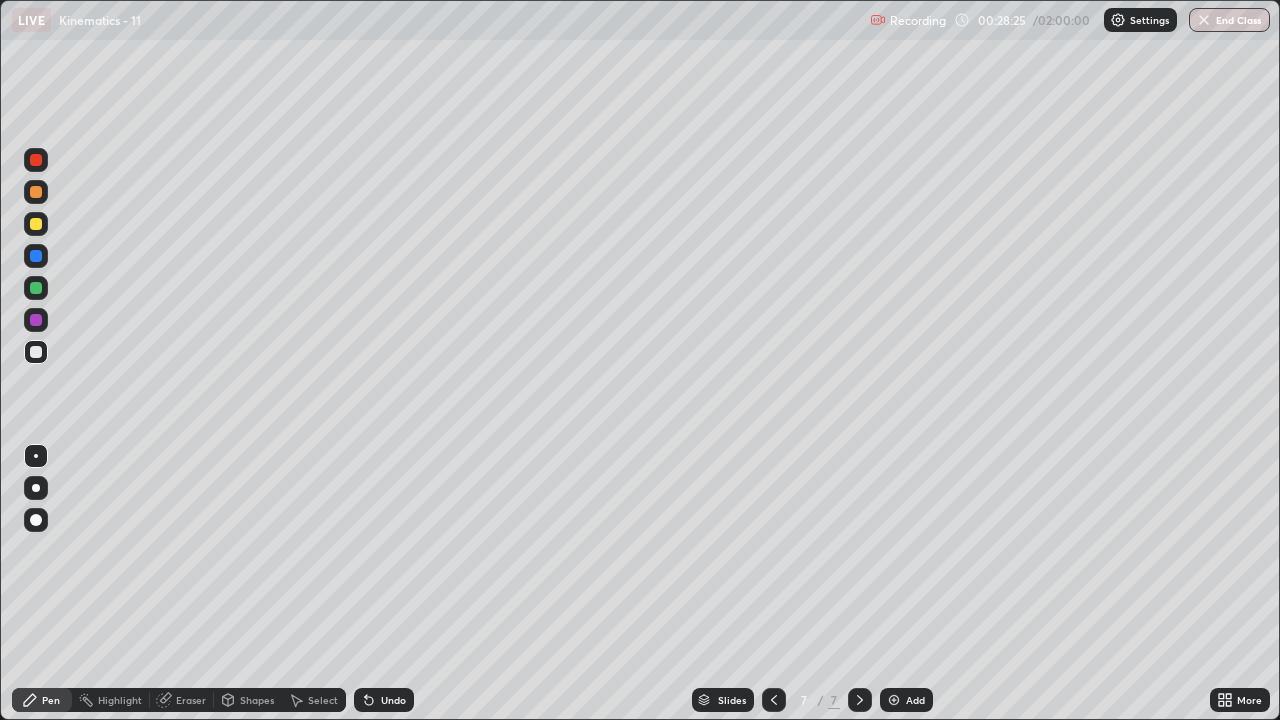 click at bounding box center (36, 288) 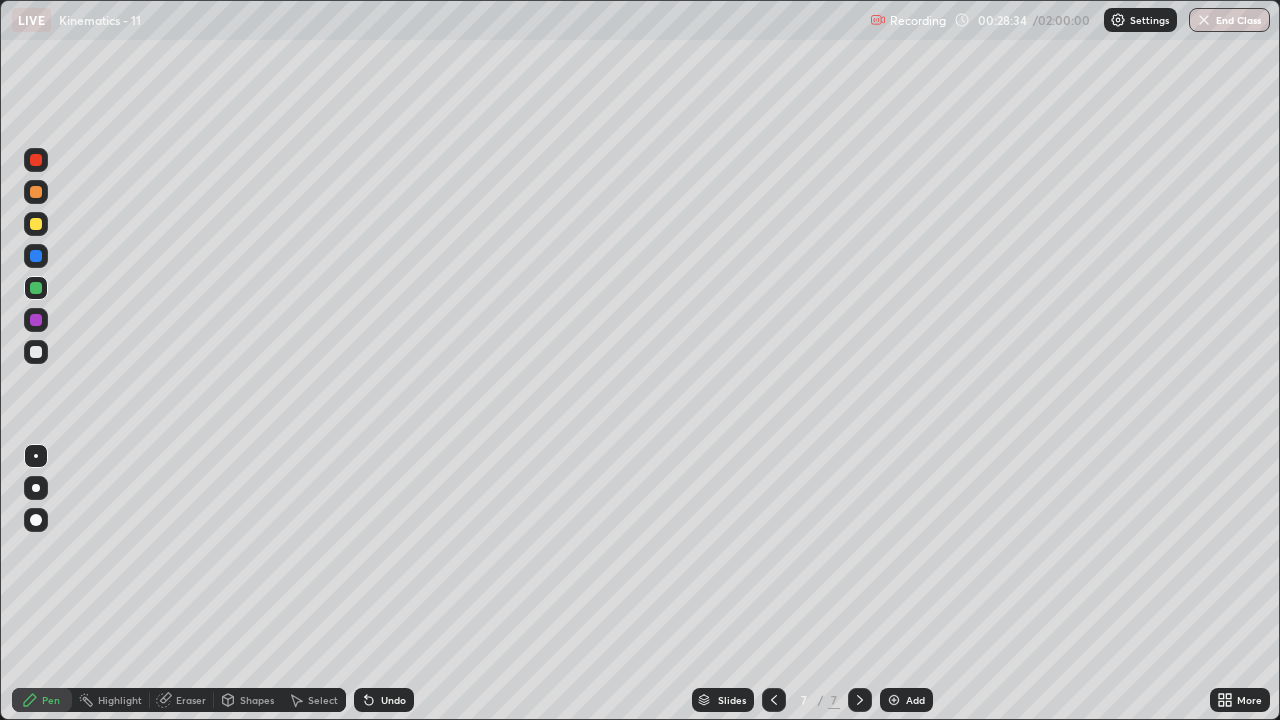 click on "Undo" at bounding box center [393, 700] 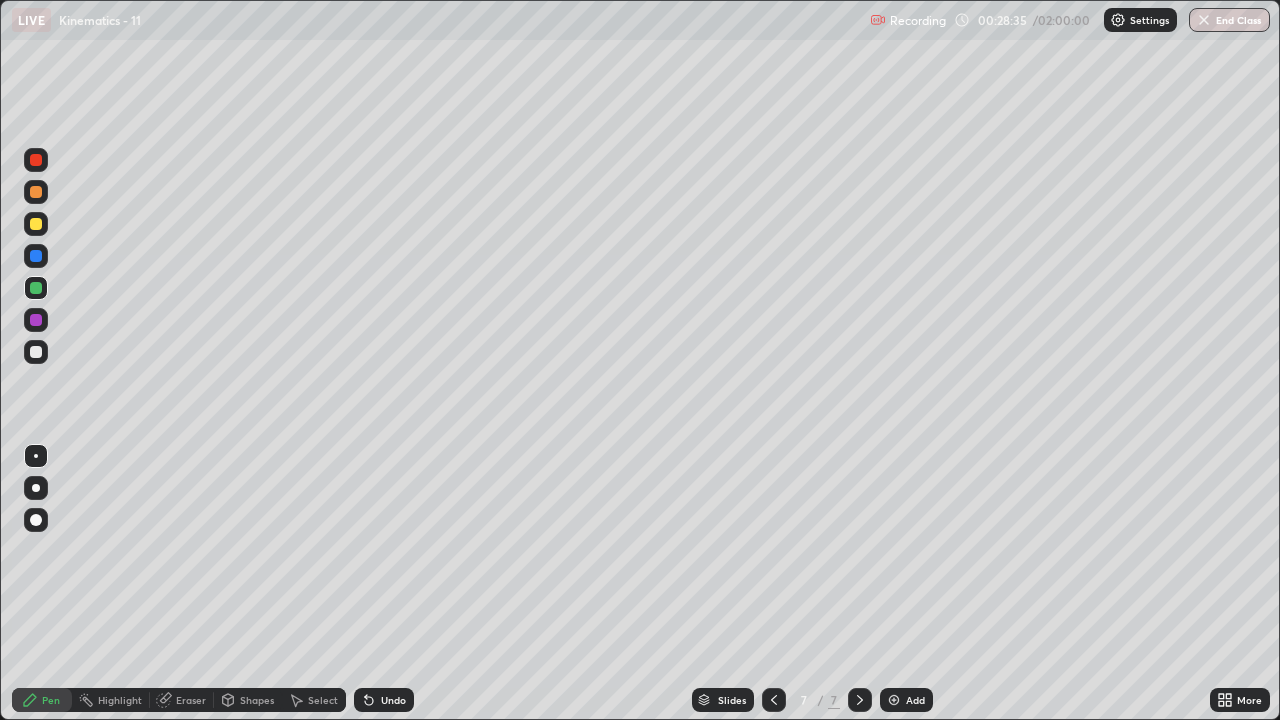 click on "Undo" at bounding box center (393, 700) 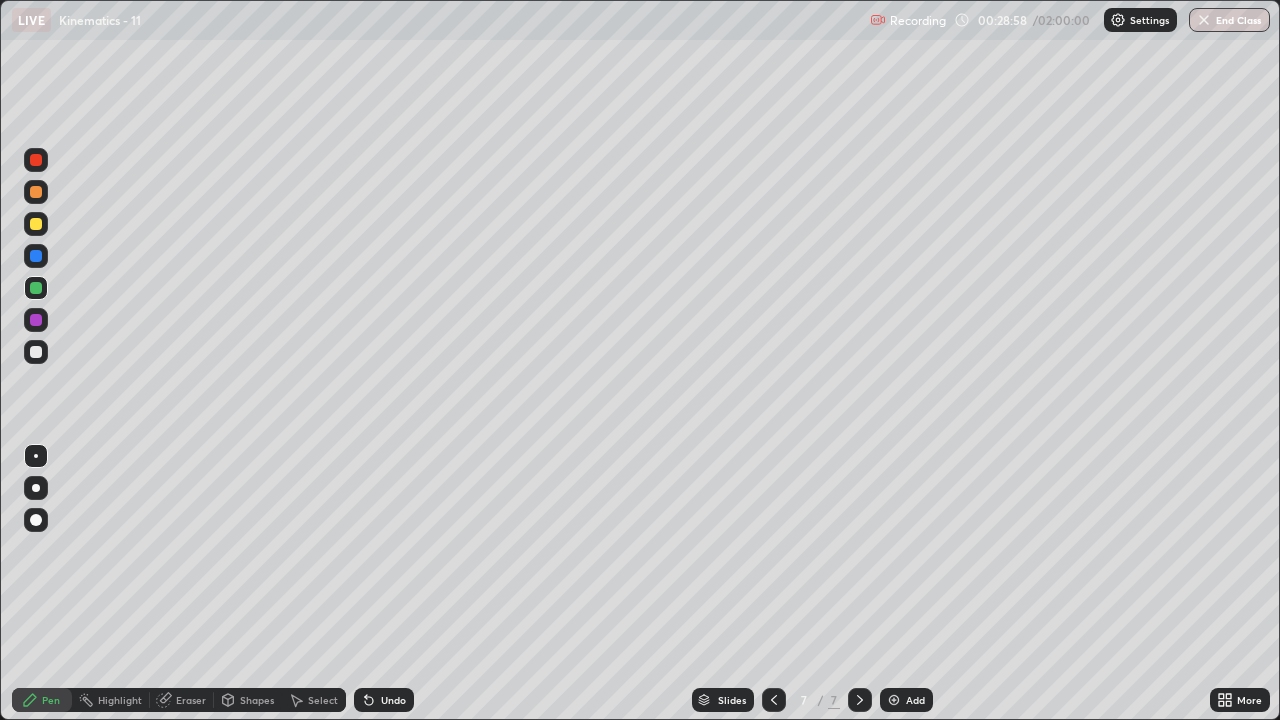 click at bounding box center [36, 352] 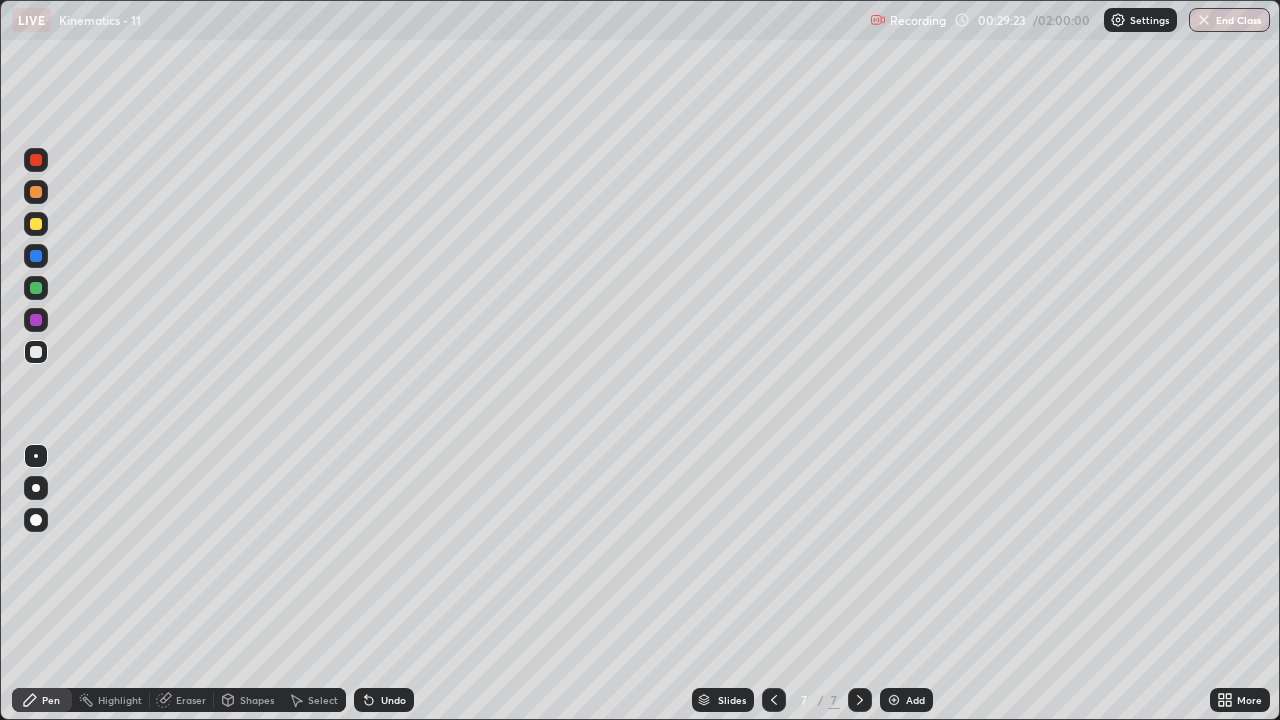 click at bounding box center (36, 288) 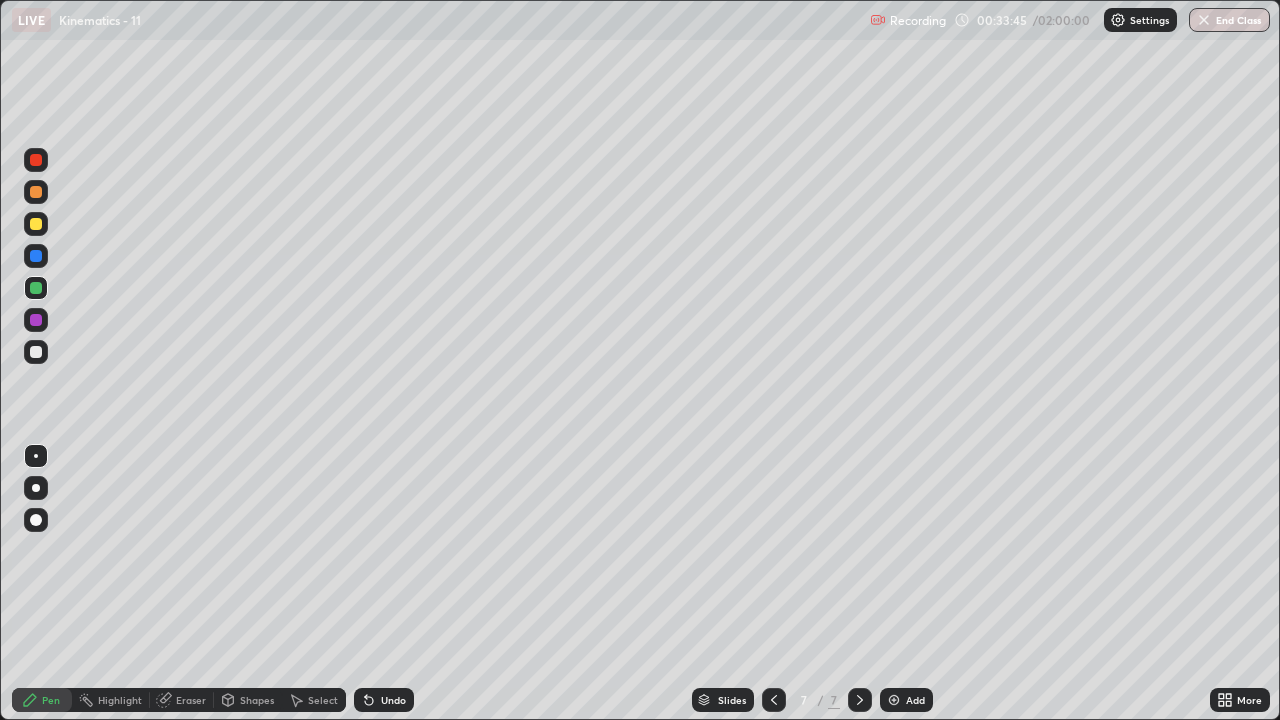 click at bounding box center (894, 700) 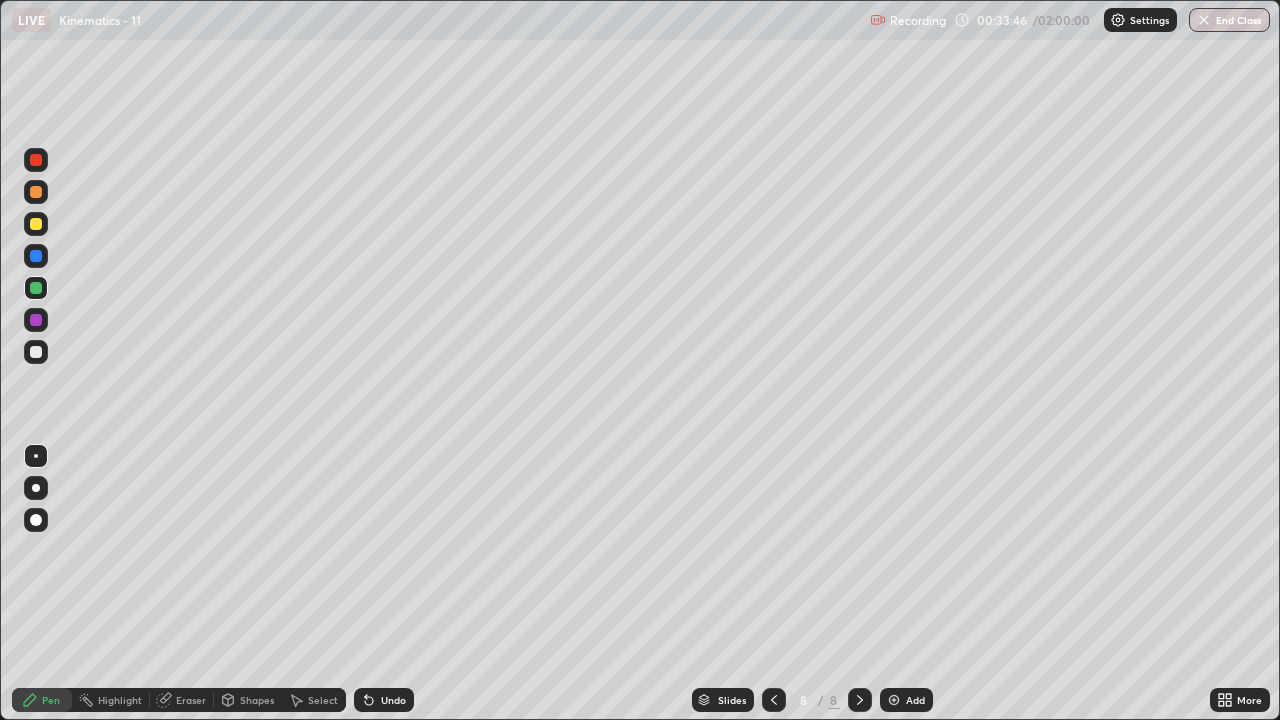 click at bounding box center [36, 352] 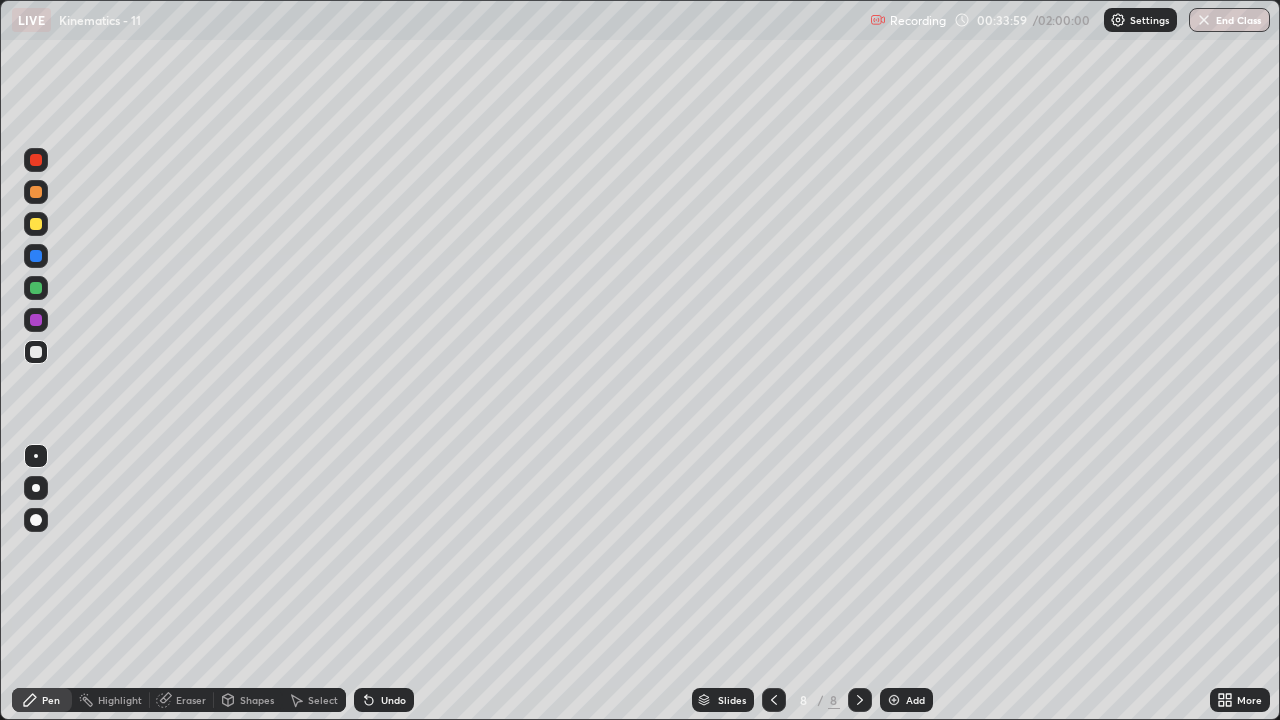 click at bounding box center (36, 352) 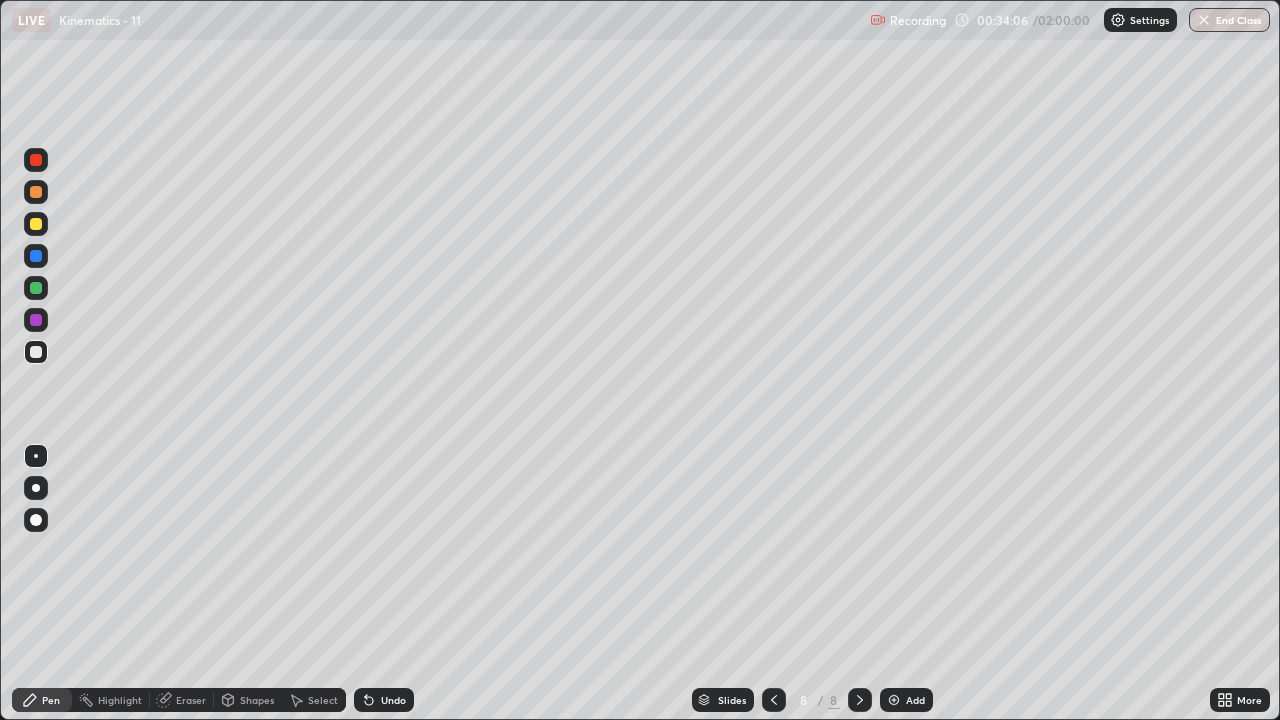 click at bounding box center [36, 224] 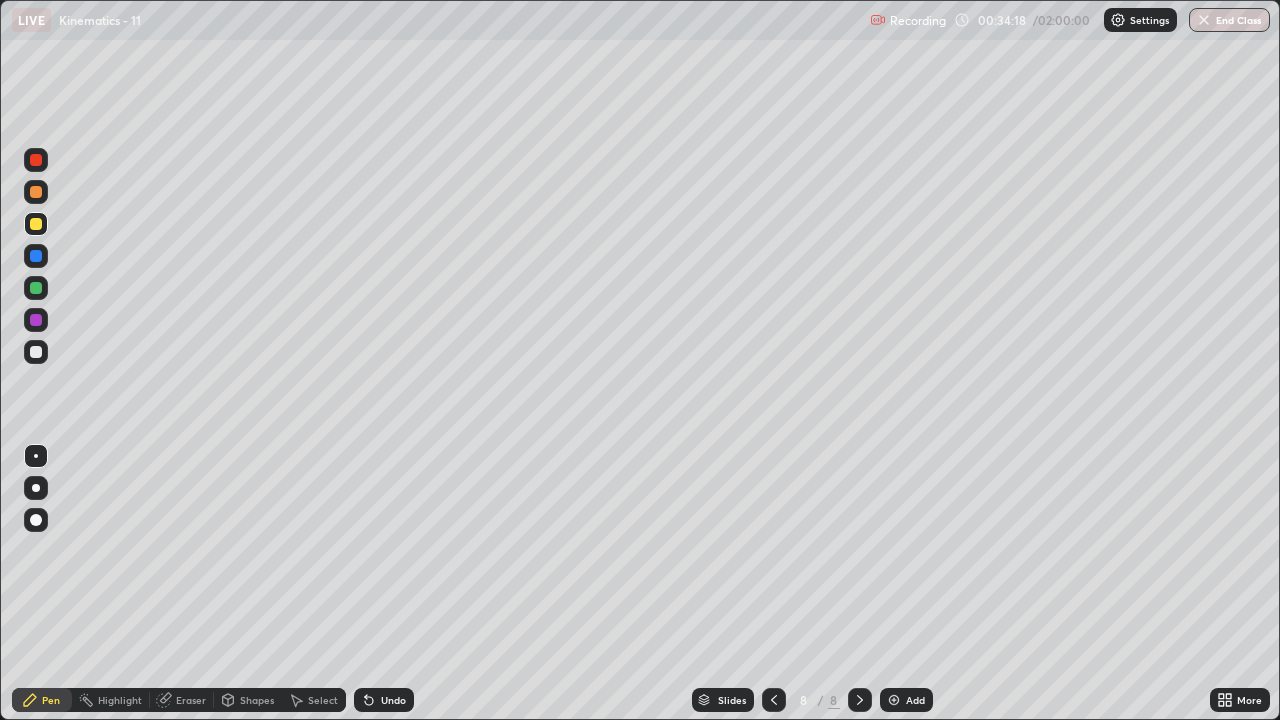 click at bounding box center [36, 352] 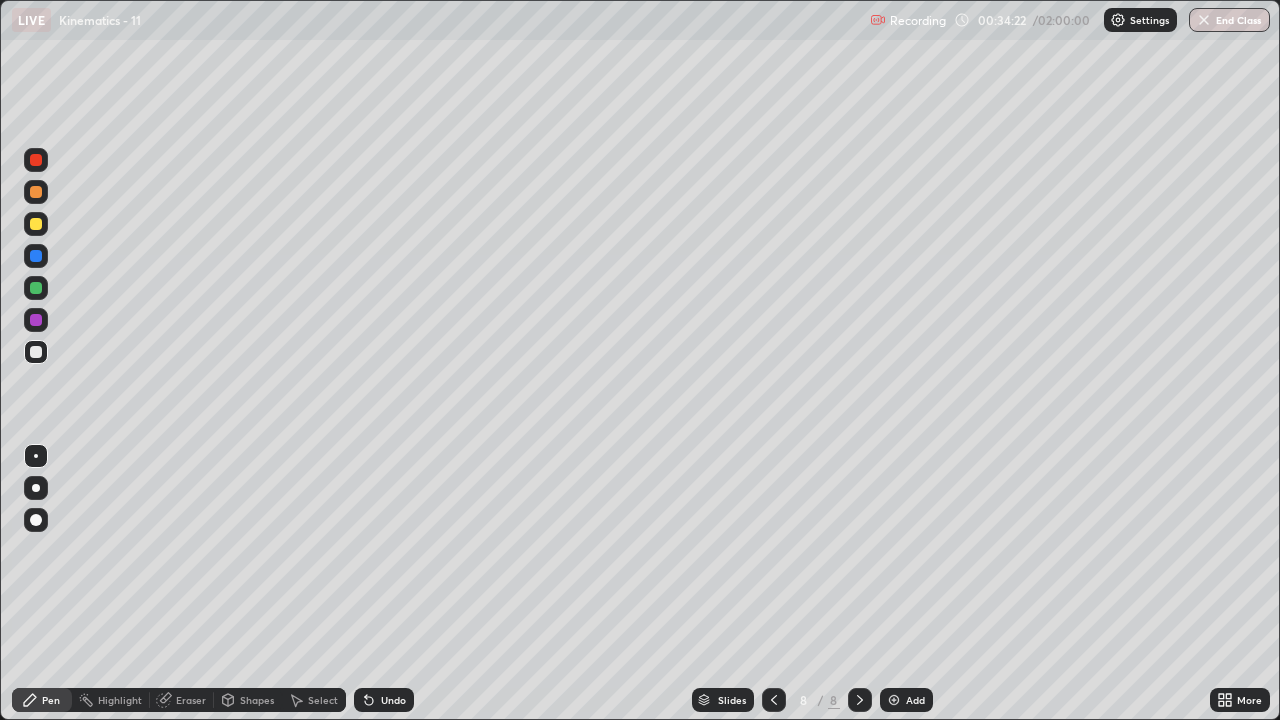 click 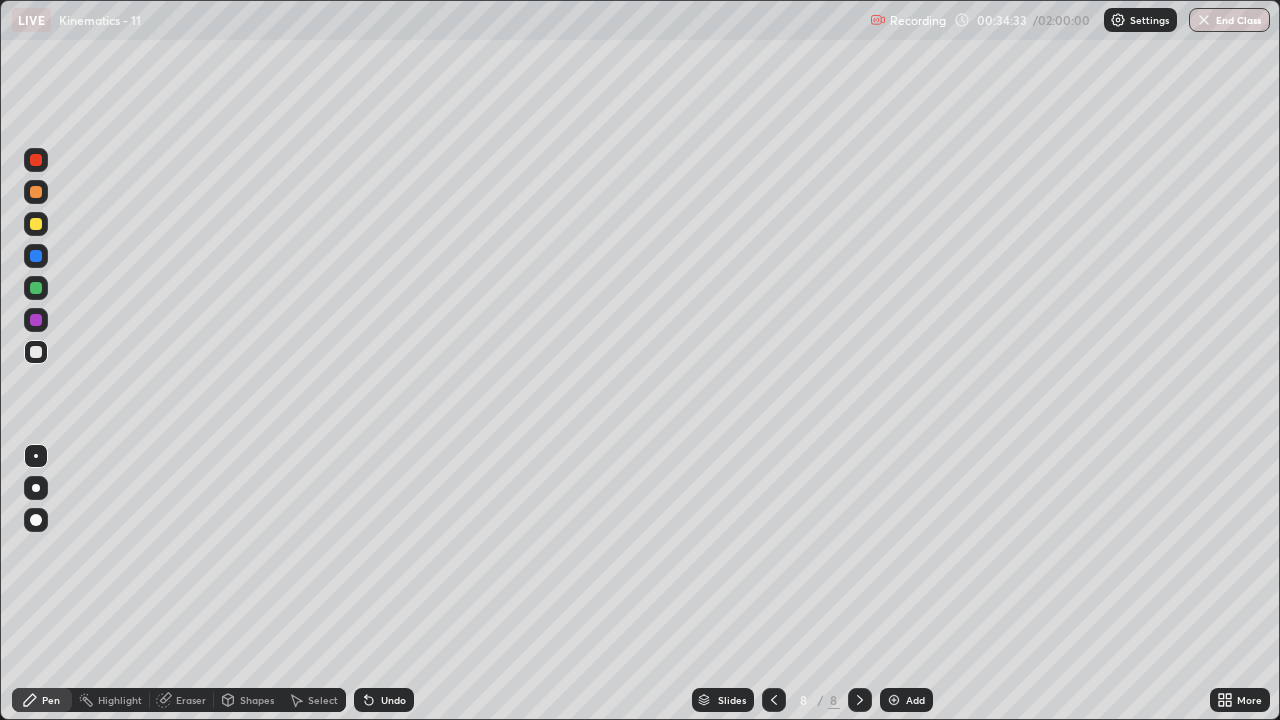 click at bounding box center (36, 288) 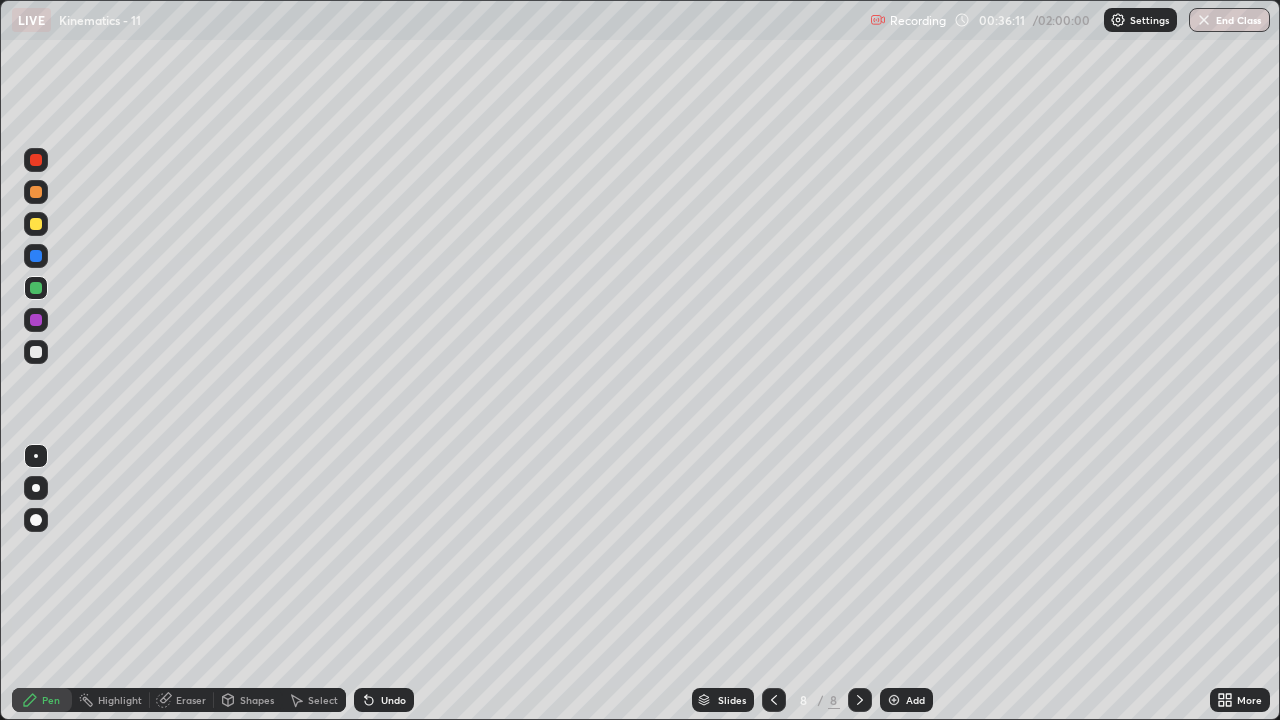 click on "Undo" at bounding box center (384, 700) 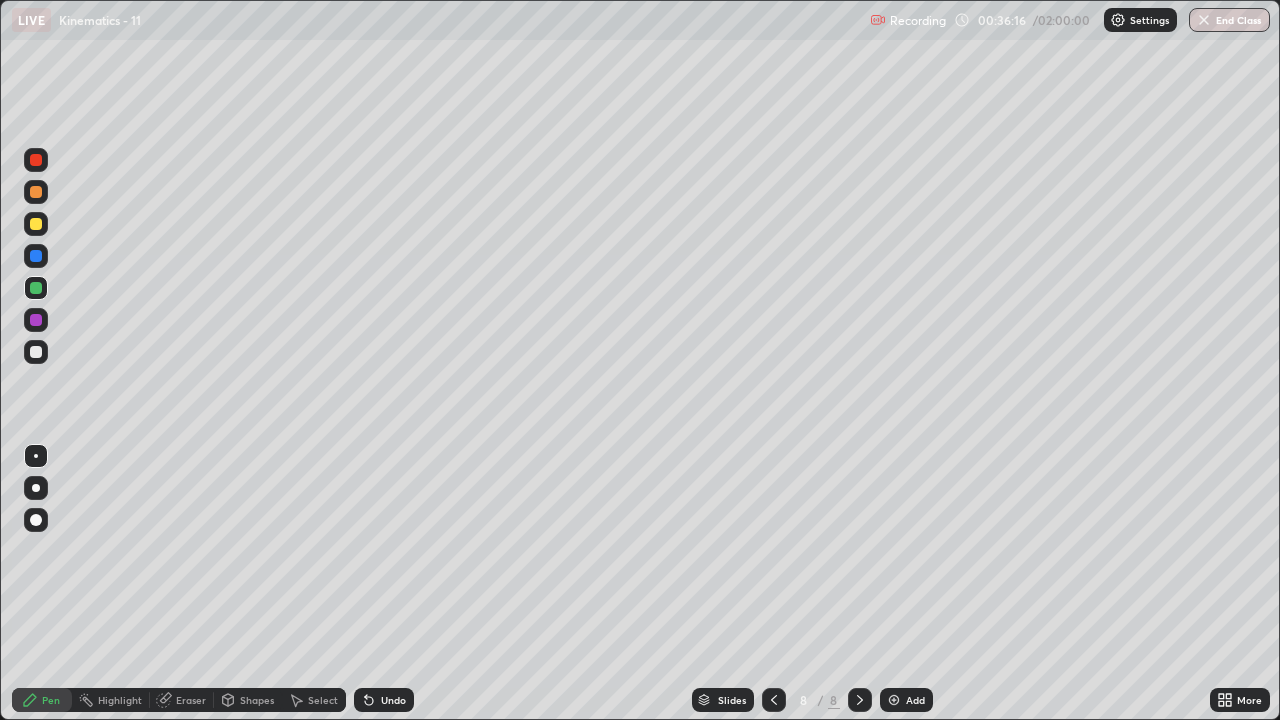 click at bounding box center (36, 224) 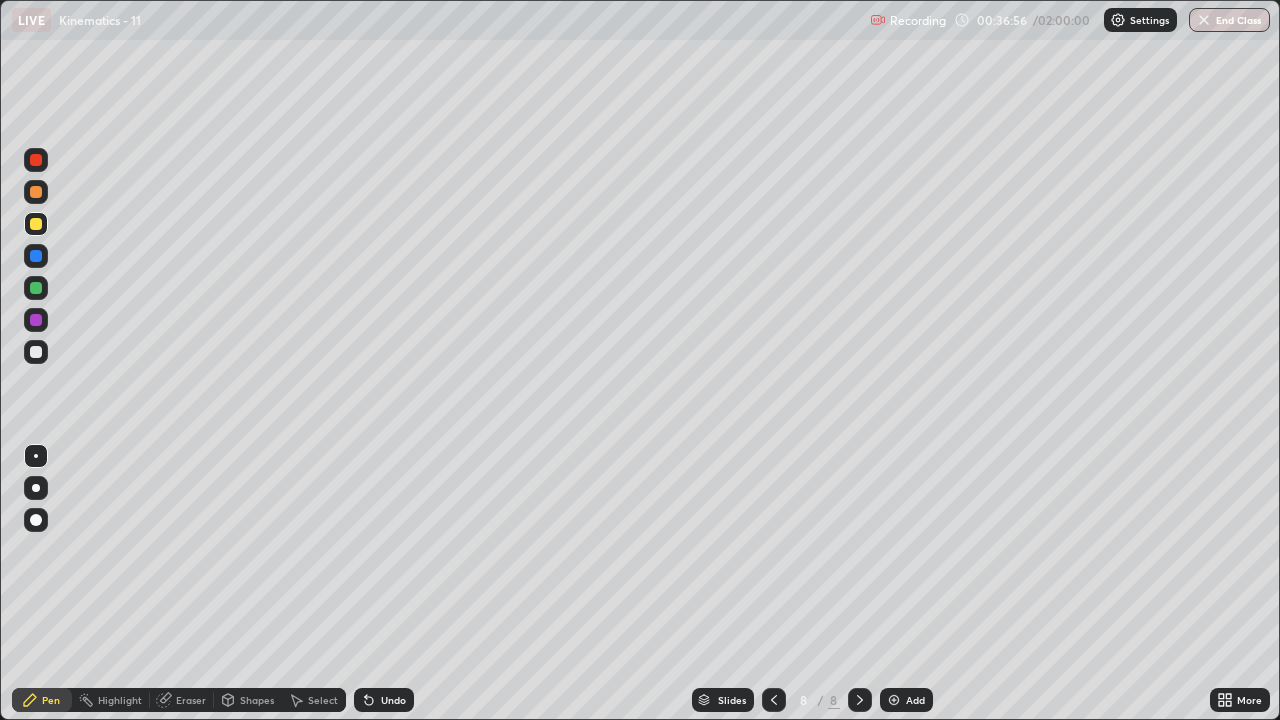 click on "Undo" at bounding box center [384, 700] 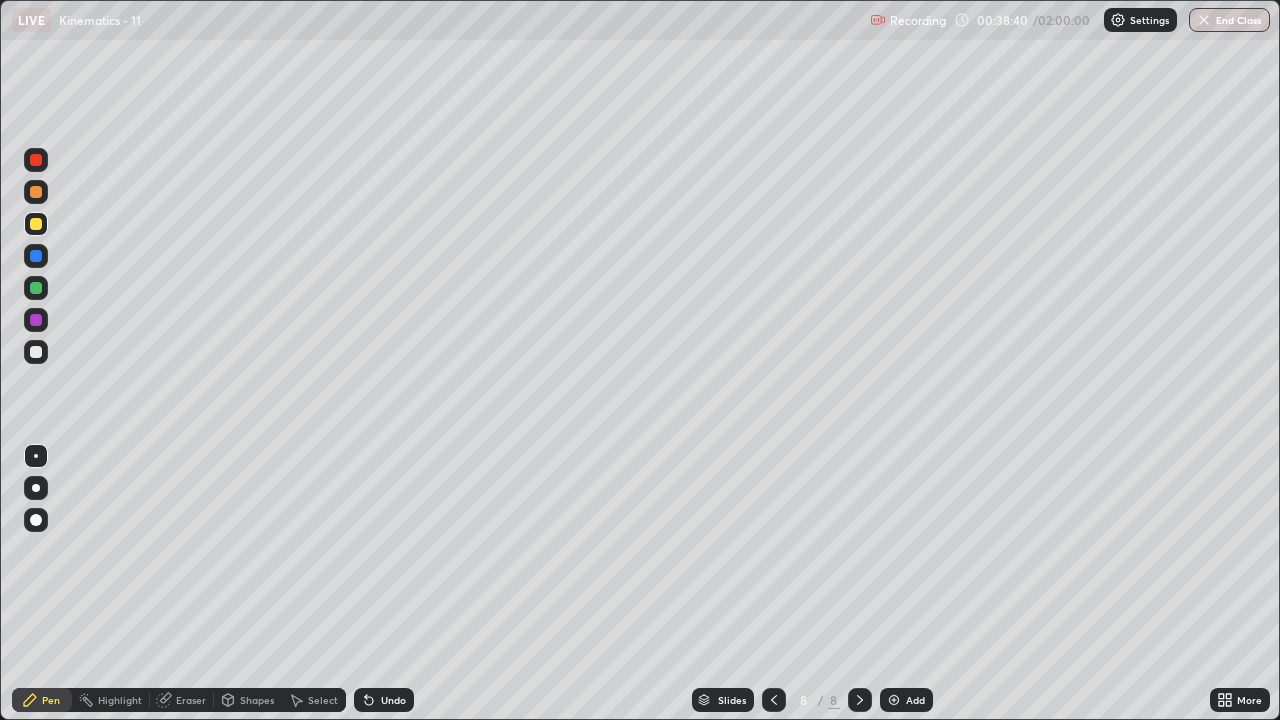 click at bounding box center (36, 352) 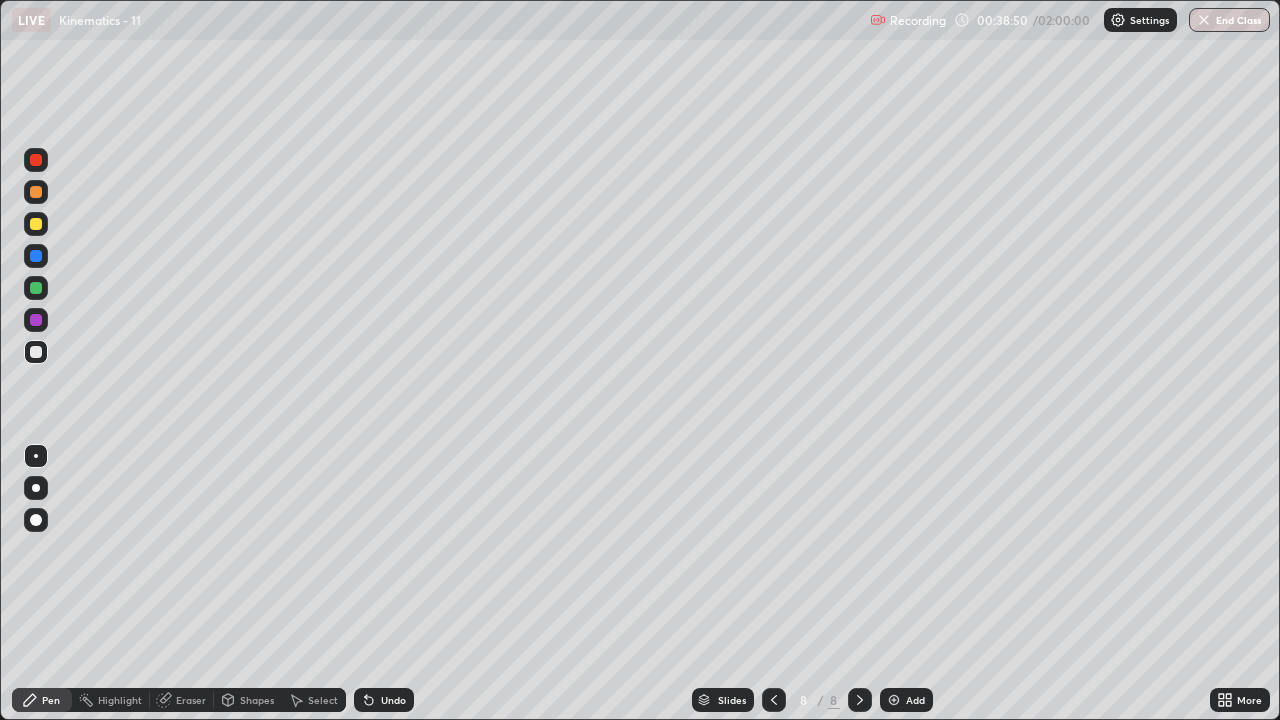 click on "Undo" at bounding box center [393, 700] 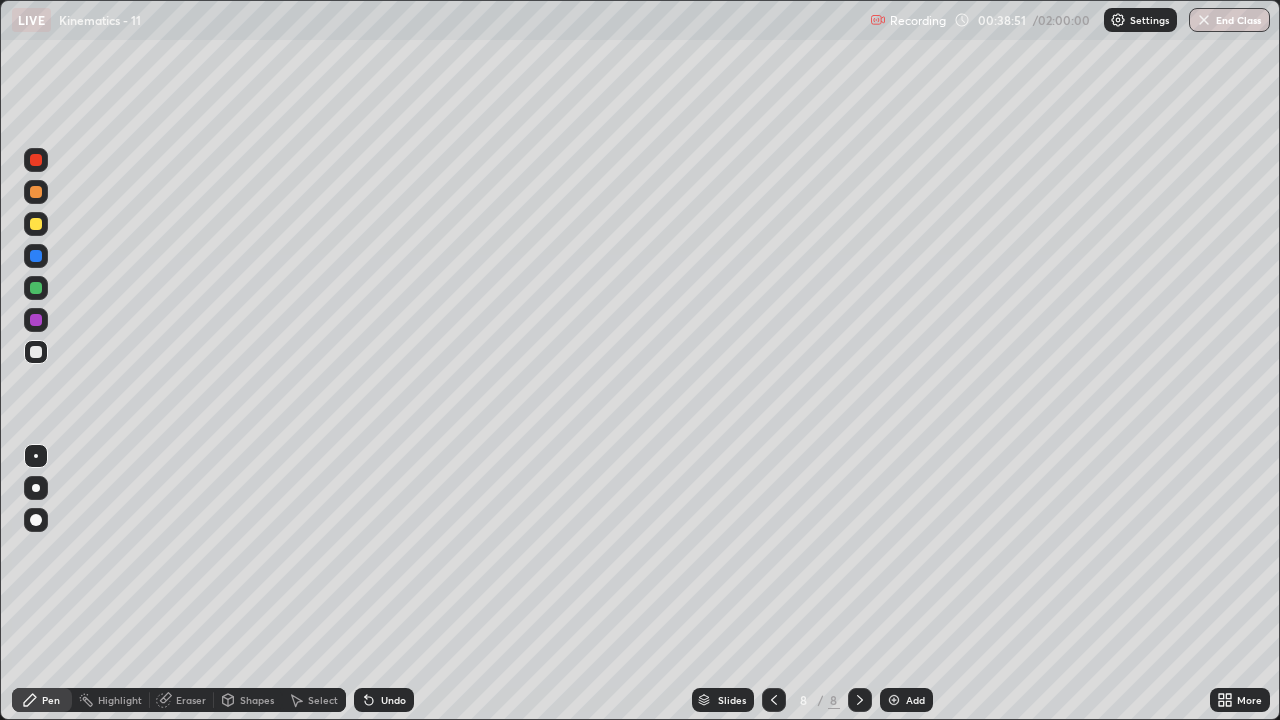 click on "Undo" at bounding box center (384, 700) 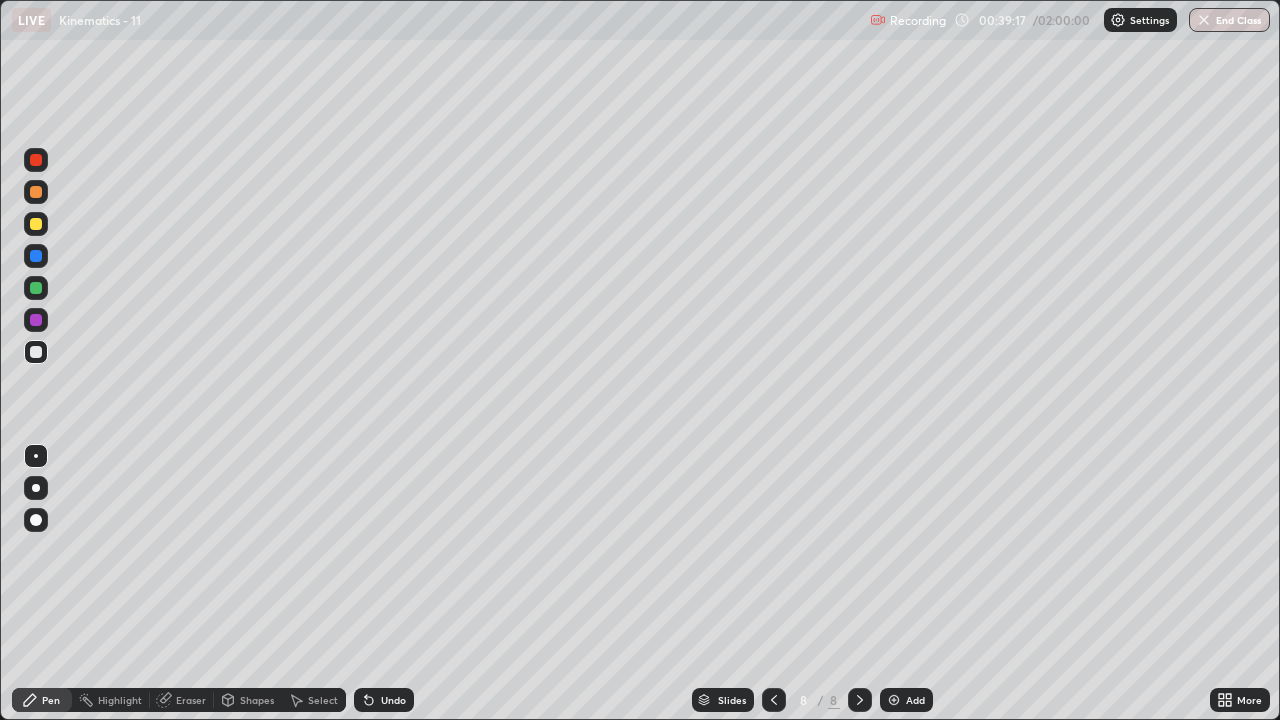 click at bounding box center [36, 224] 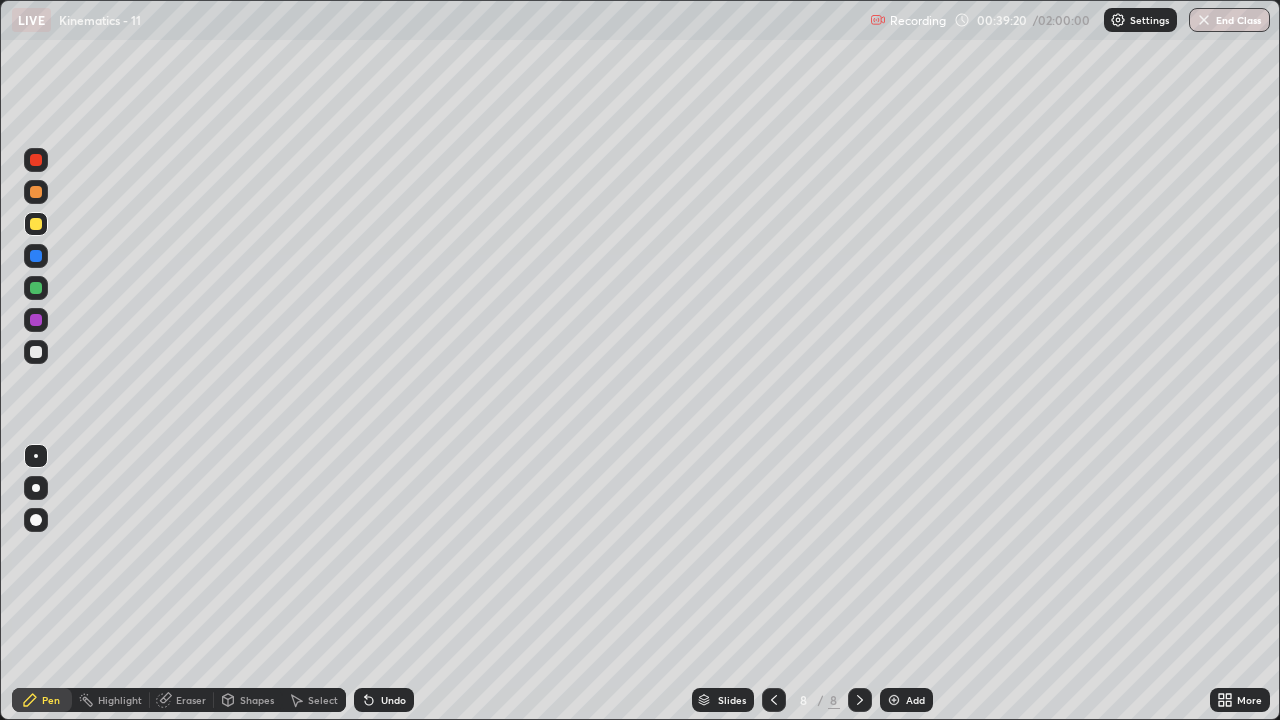 click at bounding box center (36, 352) 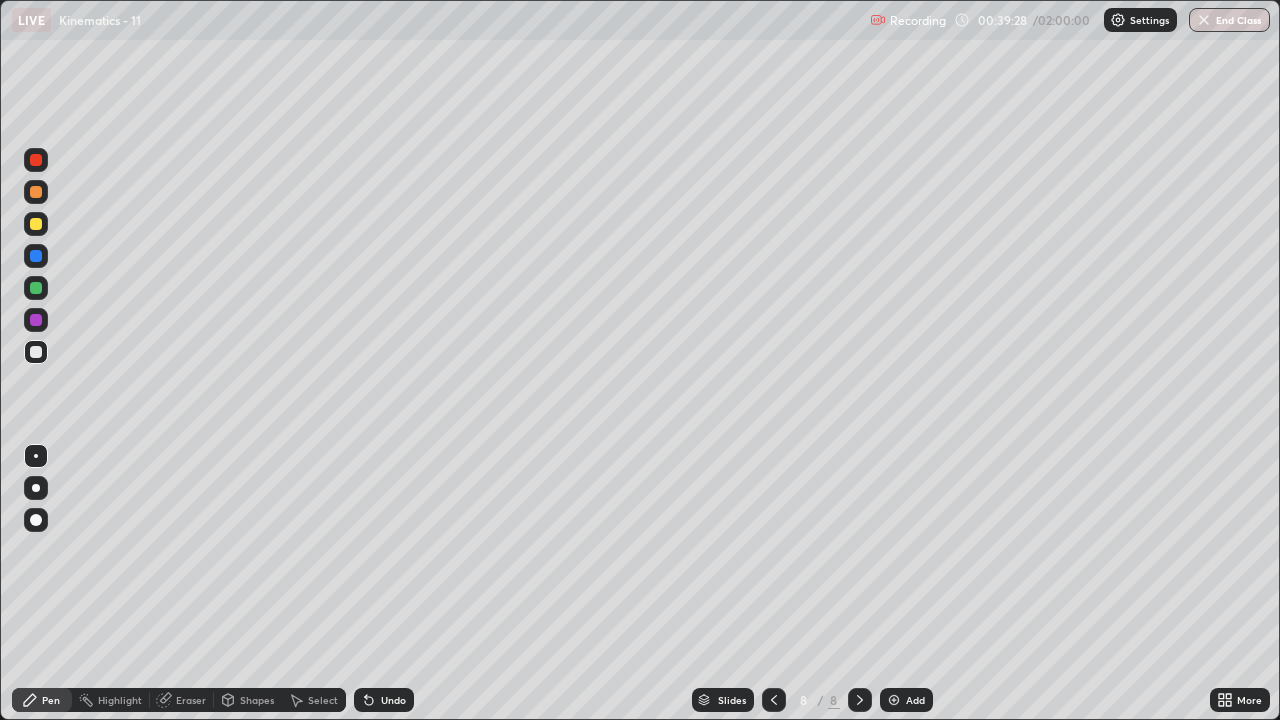 click at bounding box center [36, 288] 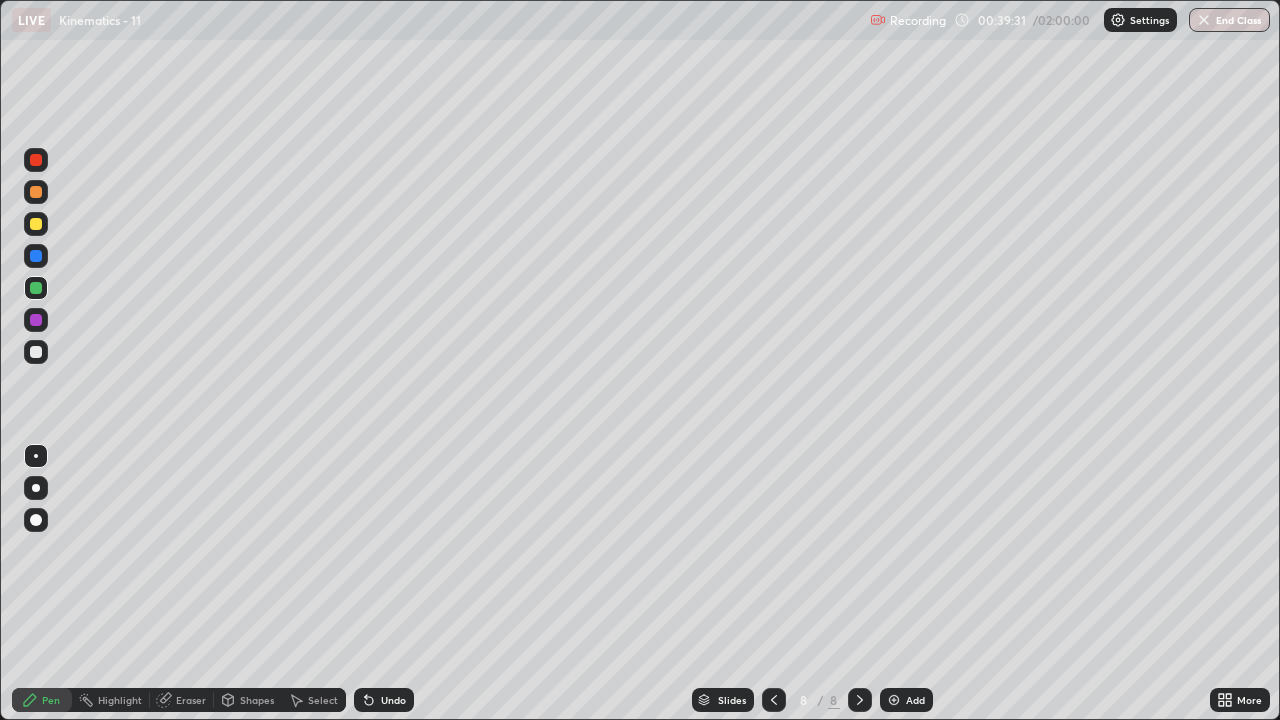 click at bounding box center (36, 320) 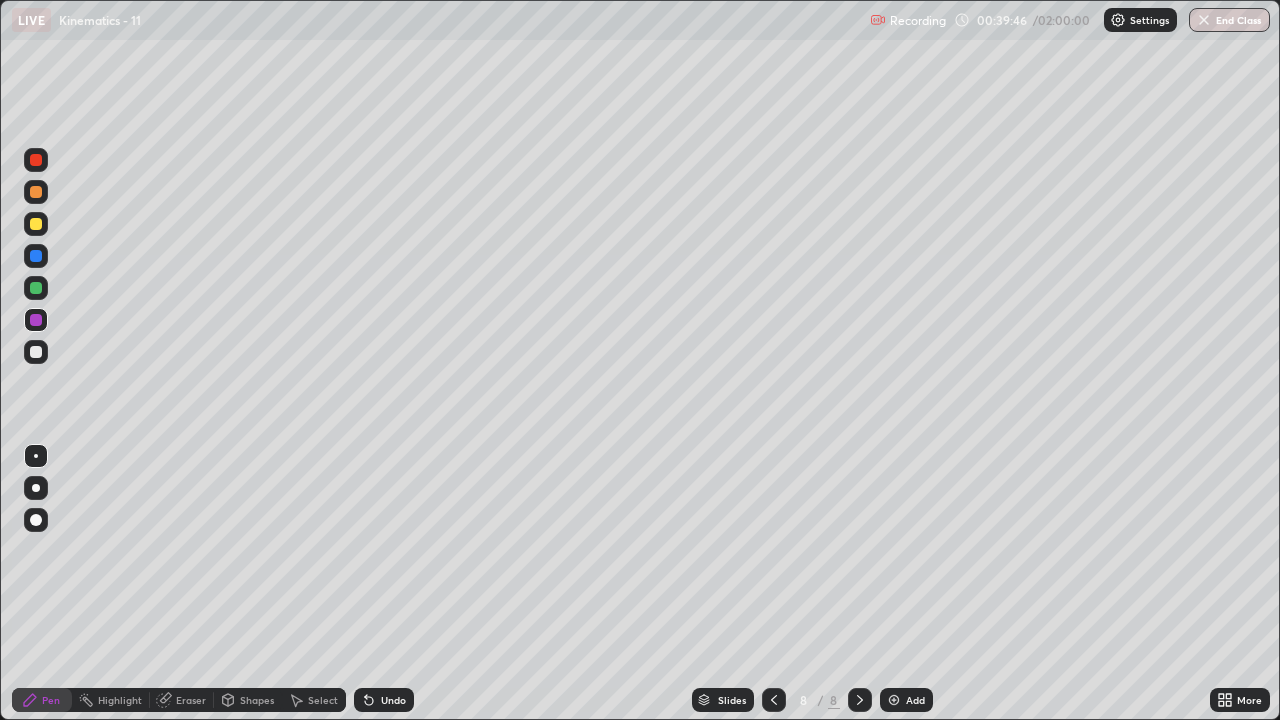 click at bounding box center [36, 352] 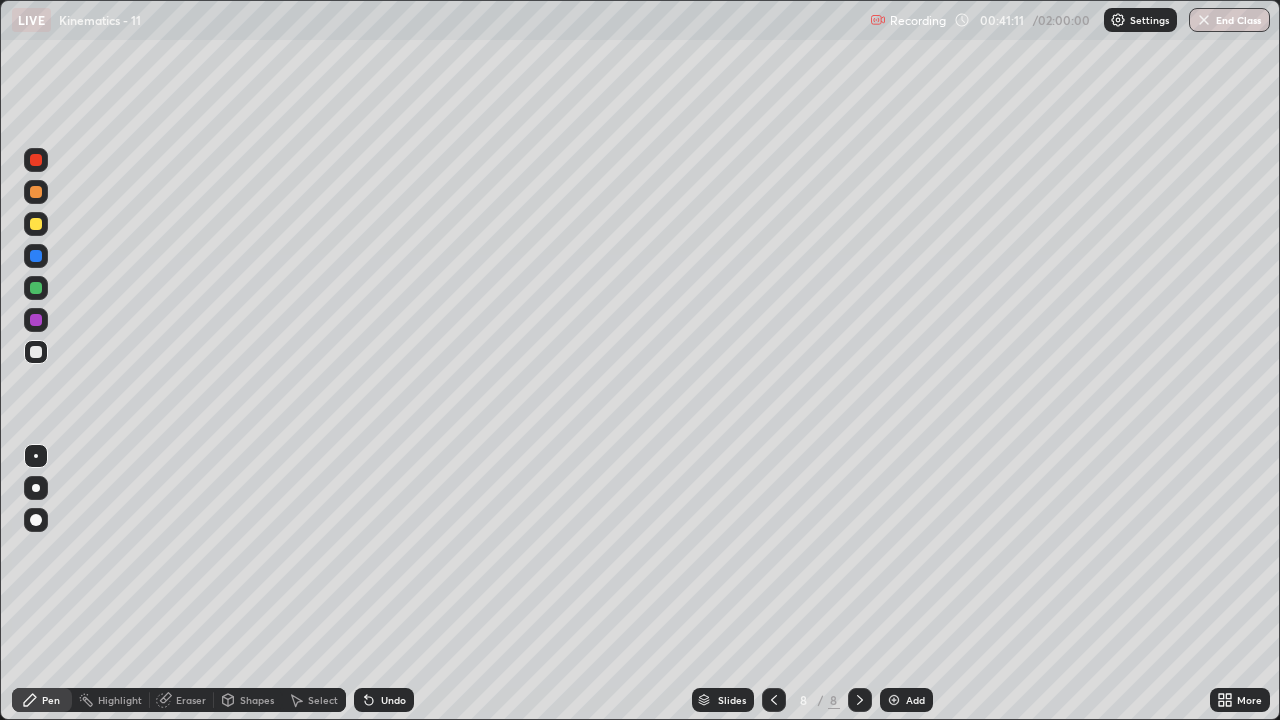 click on "Undo" at bounding box center [393, 700] 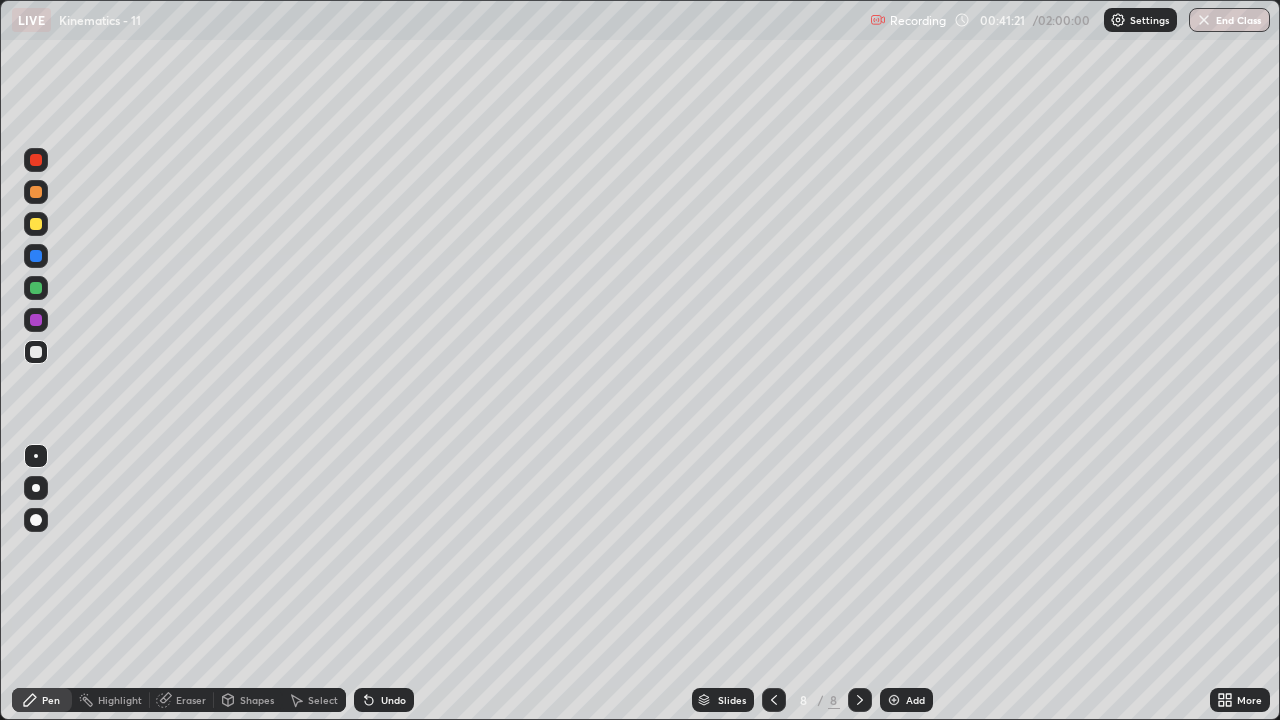click on "Undo" at bounding box center (393, 700) 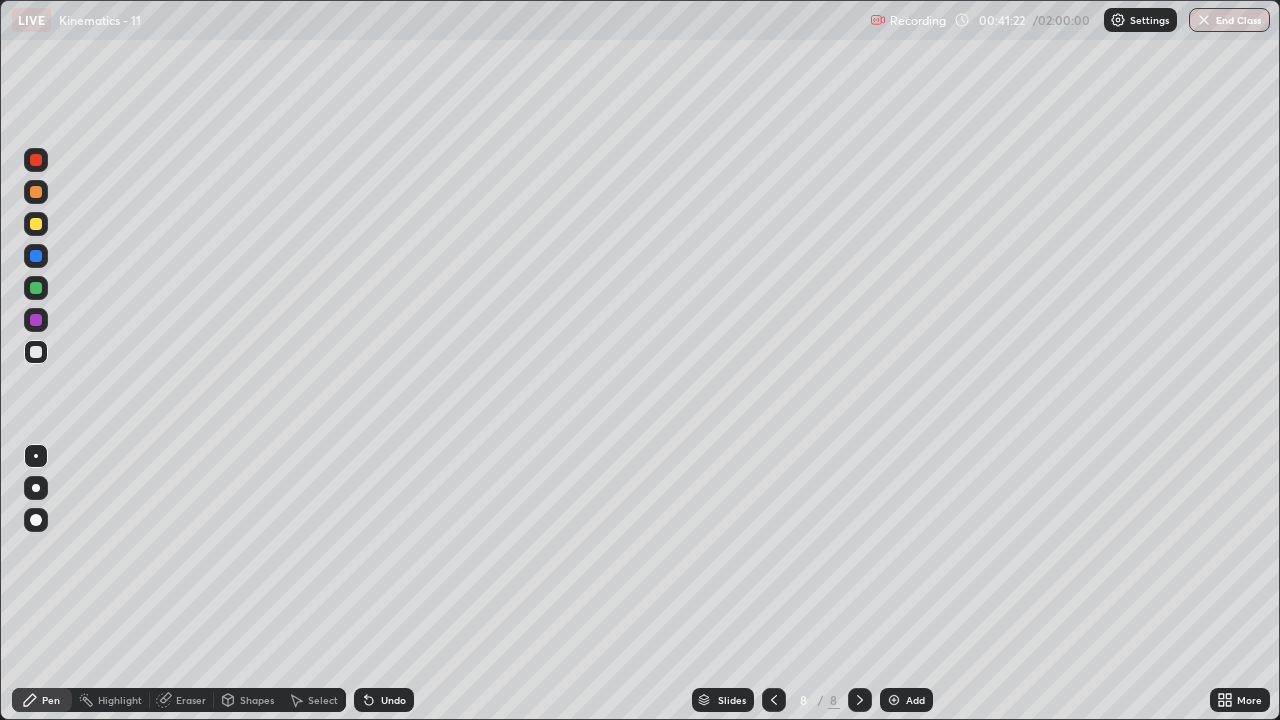 click on "Undo" at bounding box center [384, 700] 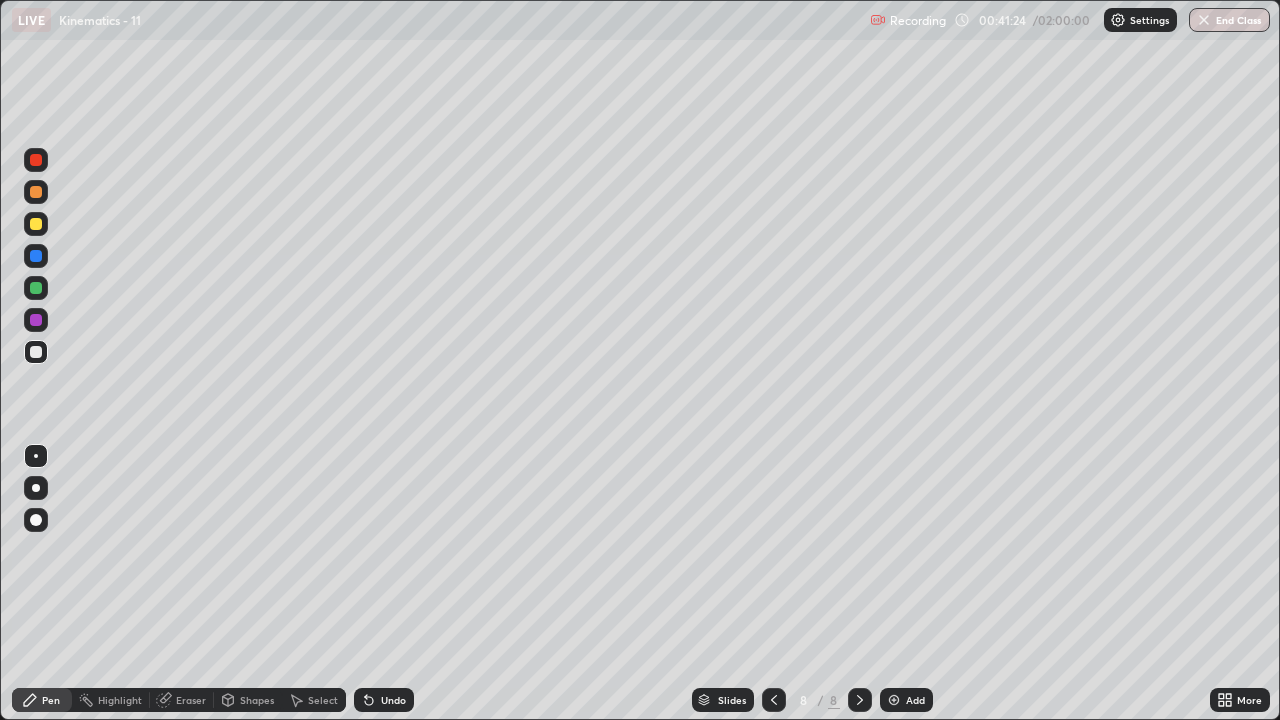 click on "Eraser" at bounding box center (191, 700) 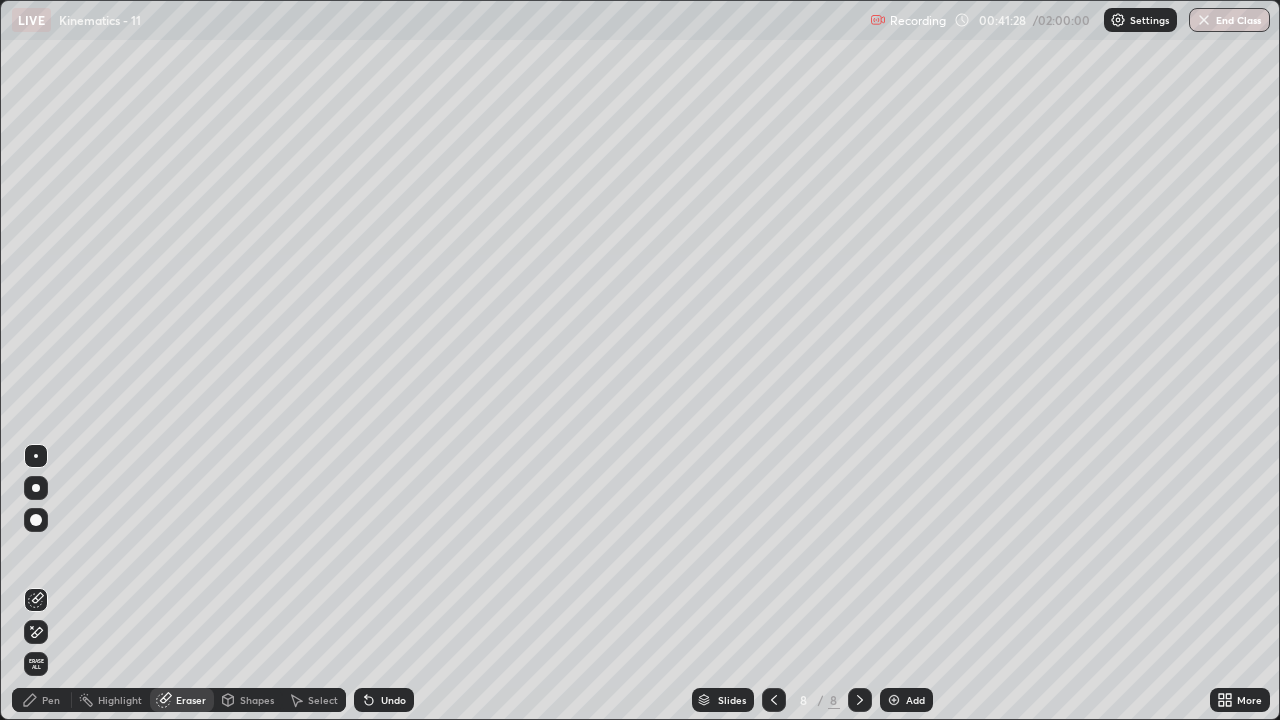 click on "Pen" at bounding box center [51, 700] 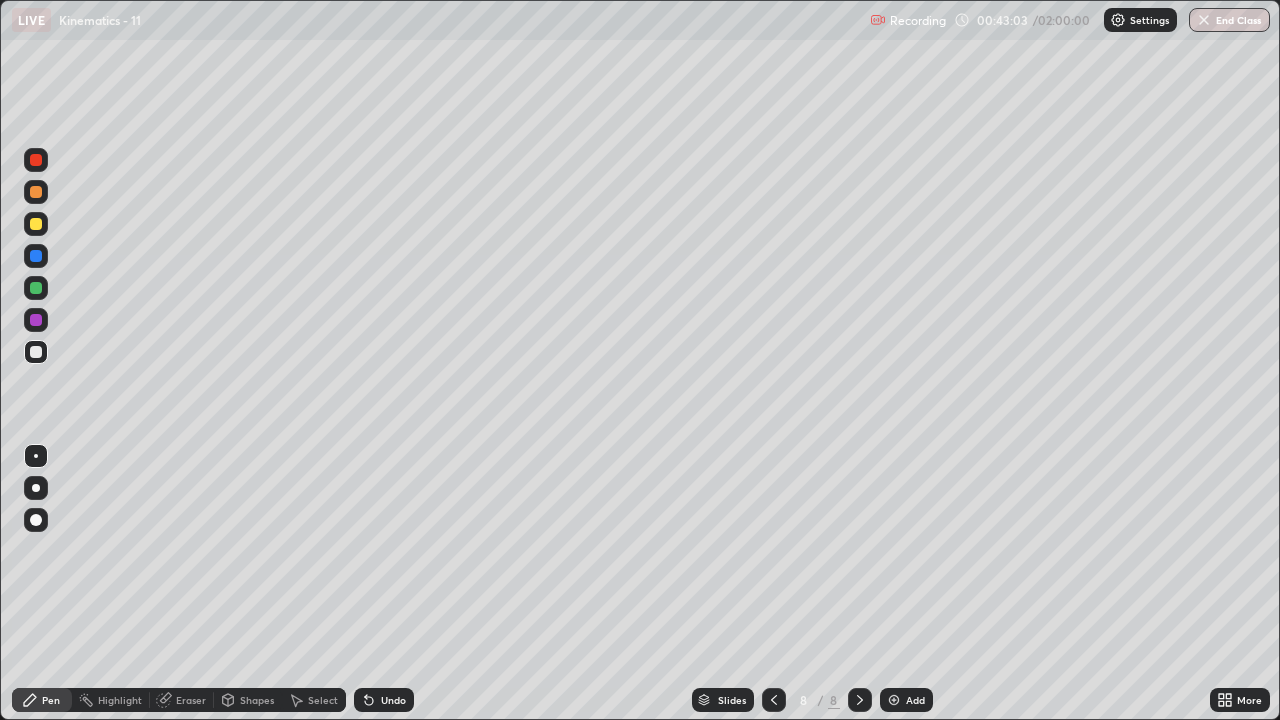 click at bounding box center [894, 700] 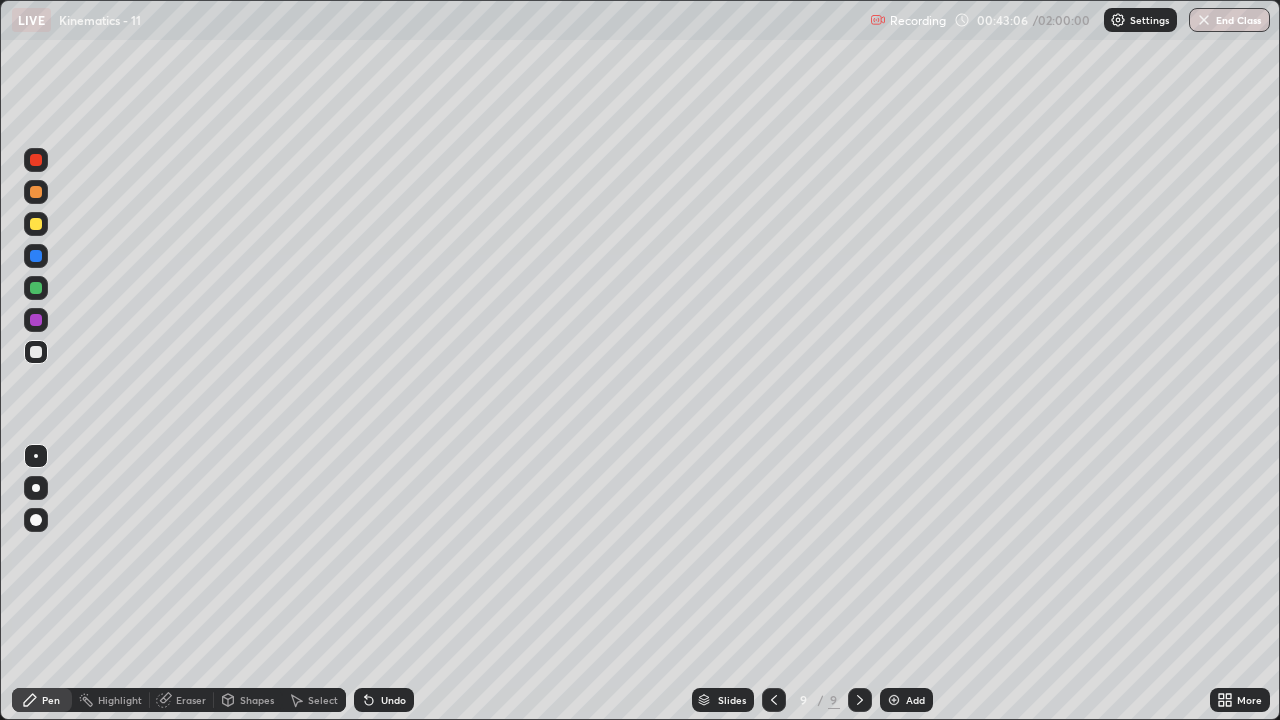 click at bounding box center (36, 352) 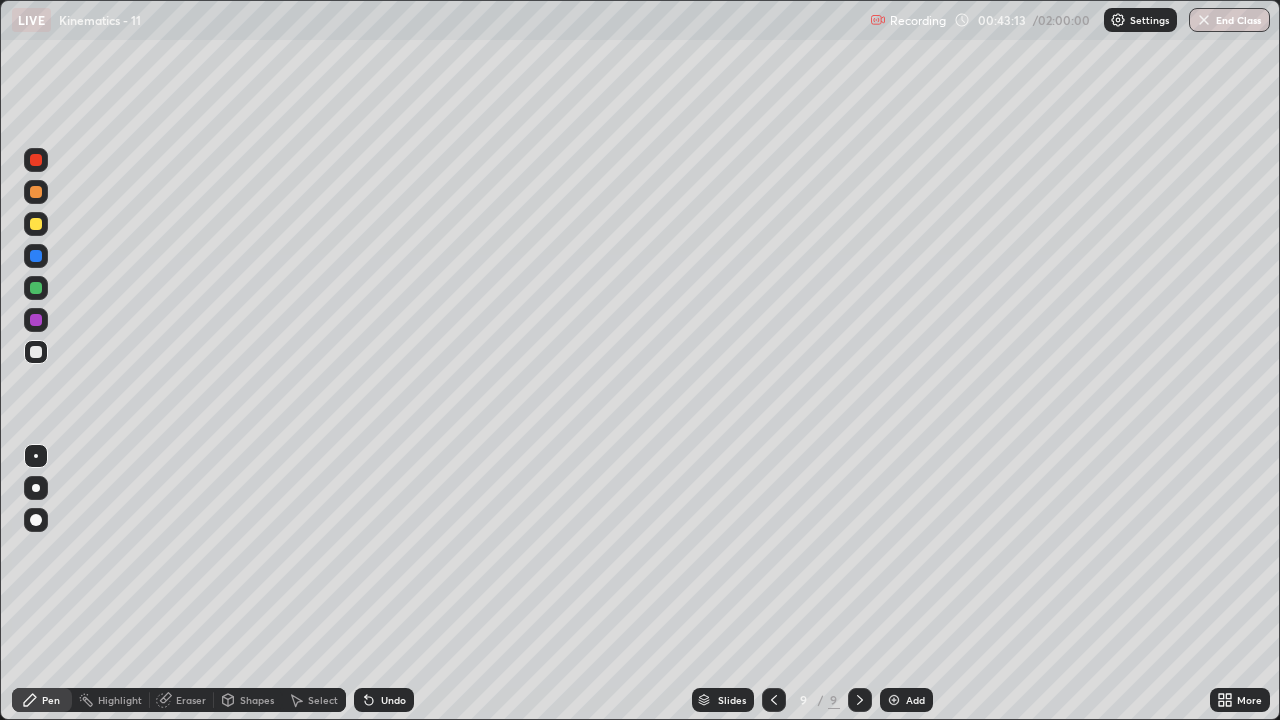 click at bounding box center (36, 352) 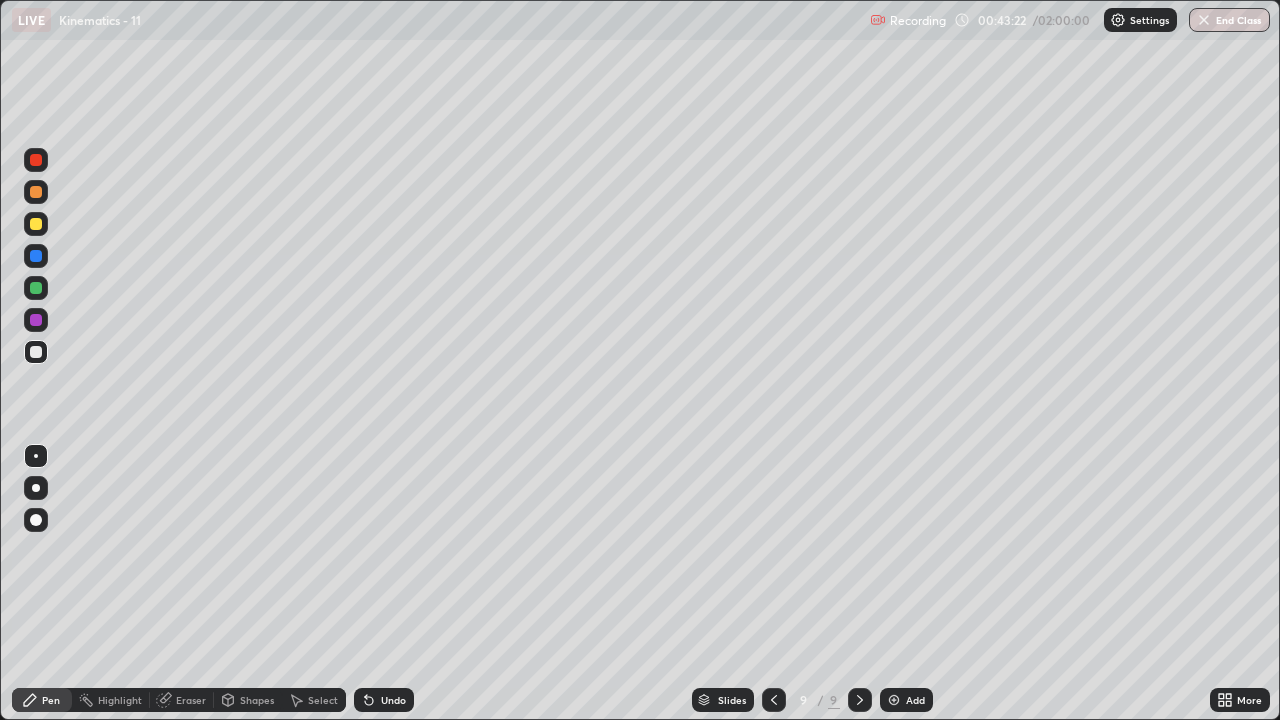 click at bounding box center [36, 224] 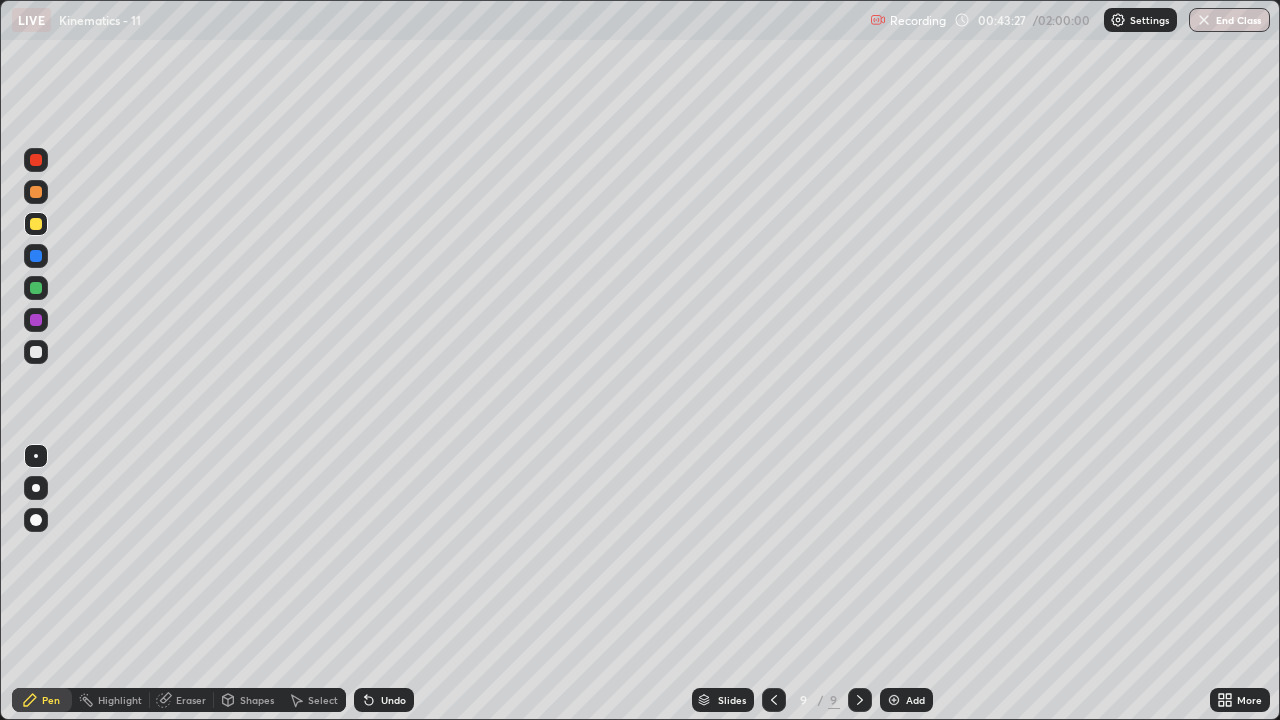 click on "Undo" at bounding box center [393, 700] 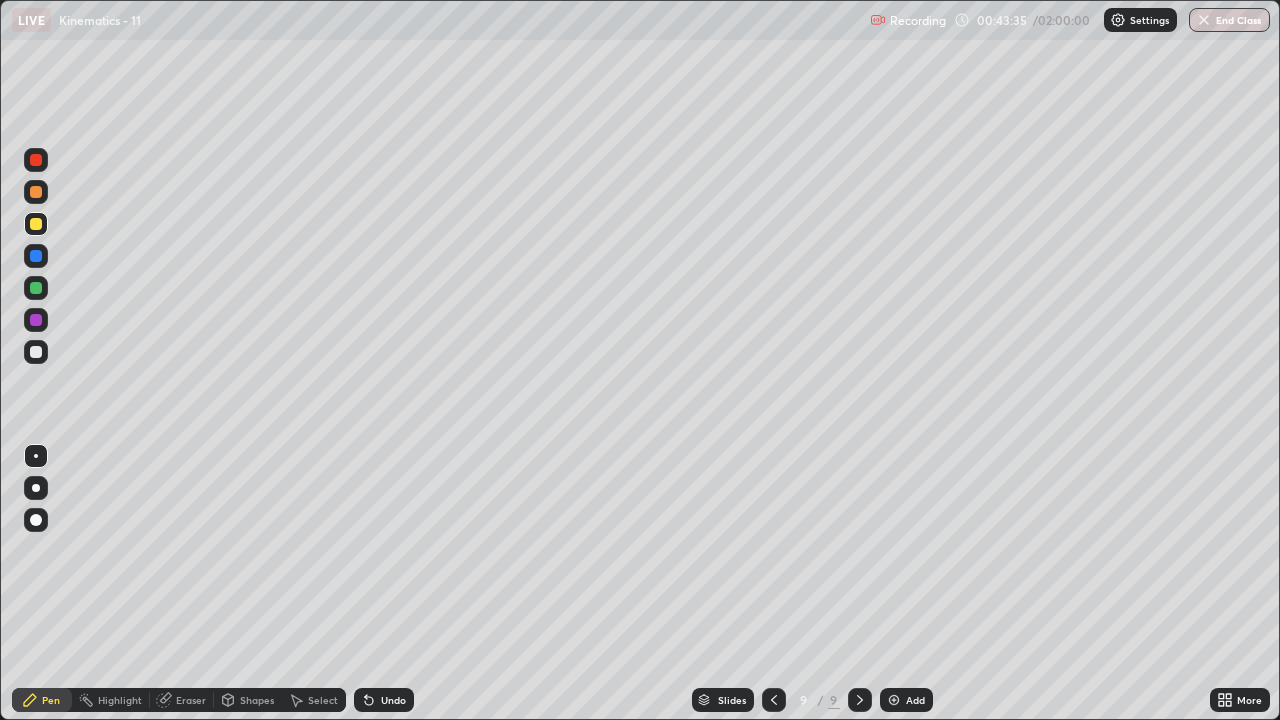 click at bounding box center (36, 352) 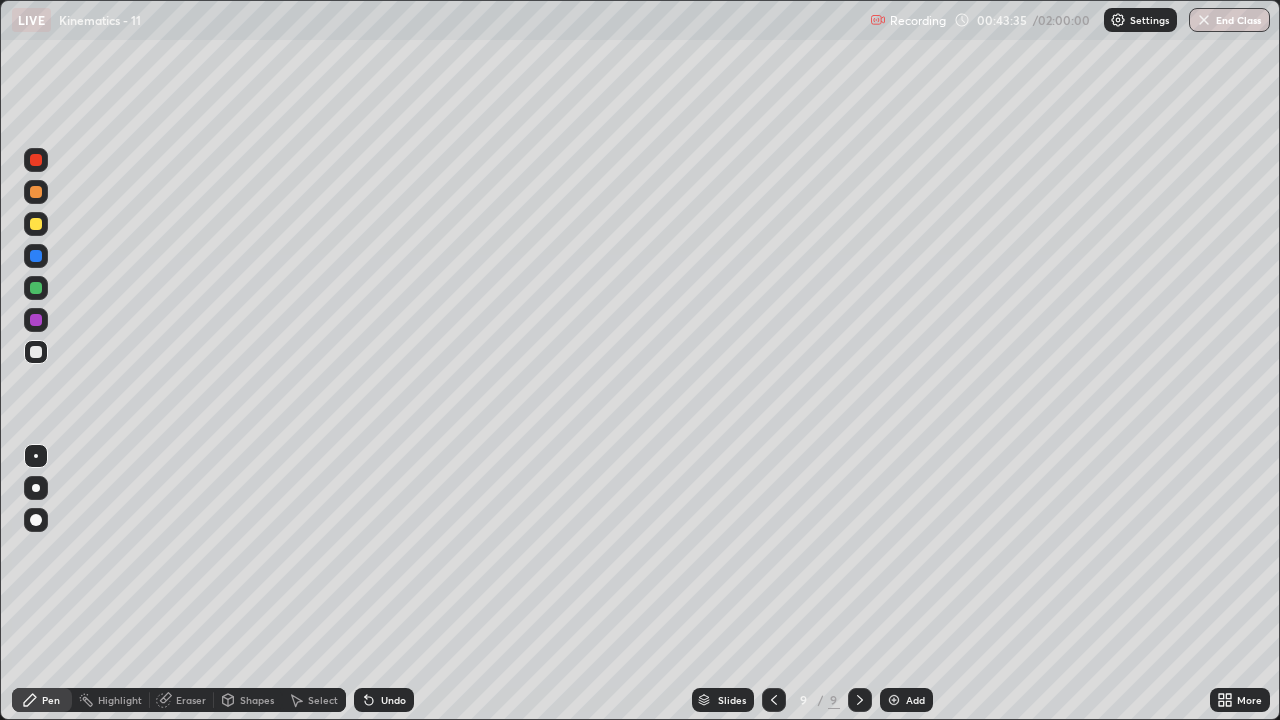 click at bounding box center [36, 224] 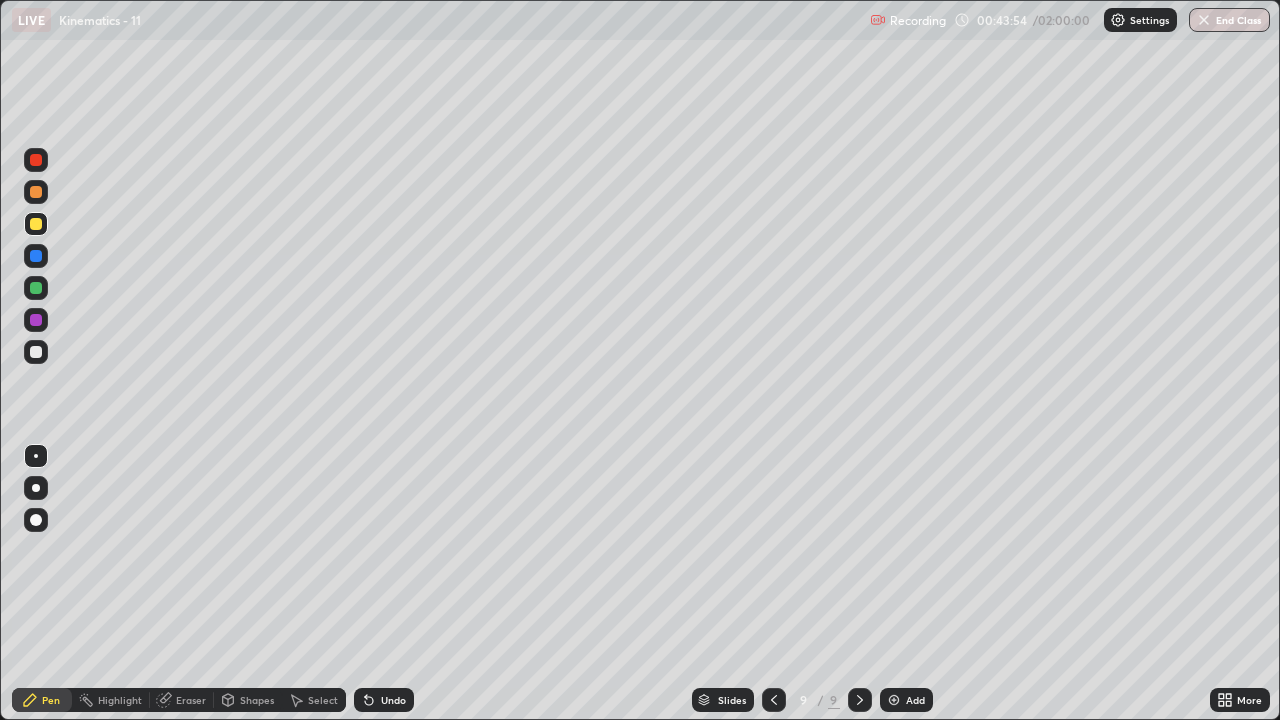 click at bounding box center (36, 352) 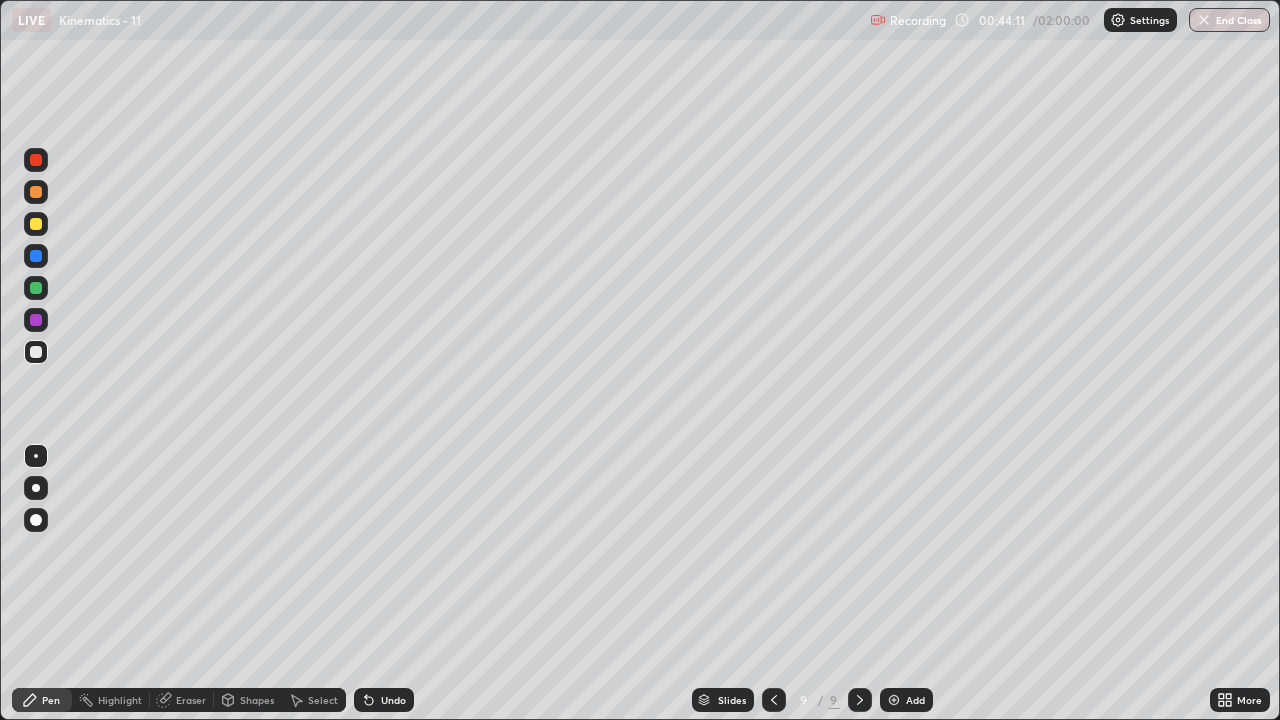click at bounding box center [36, 288] 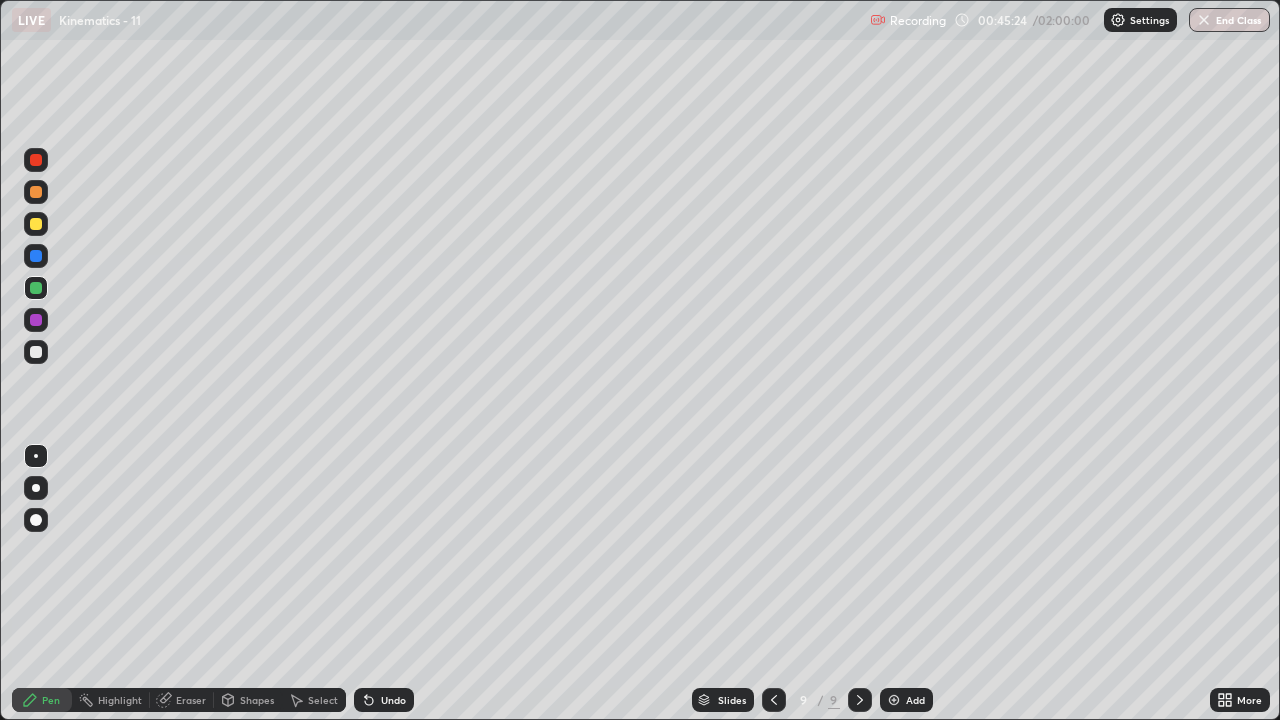 click at bounding box center (36, 224) 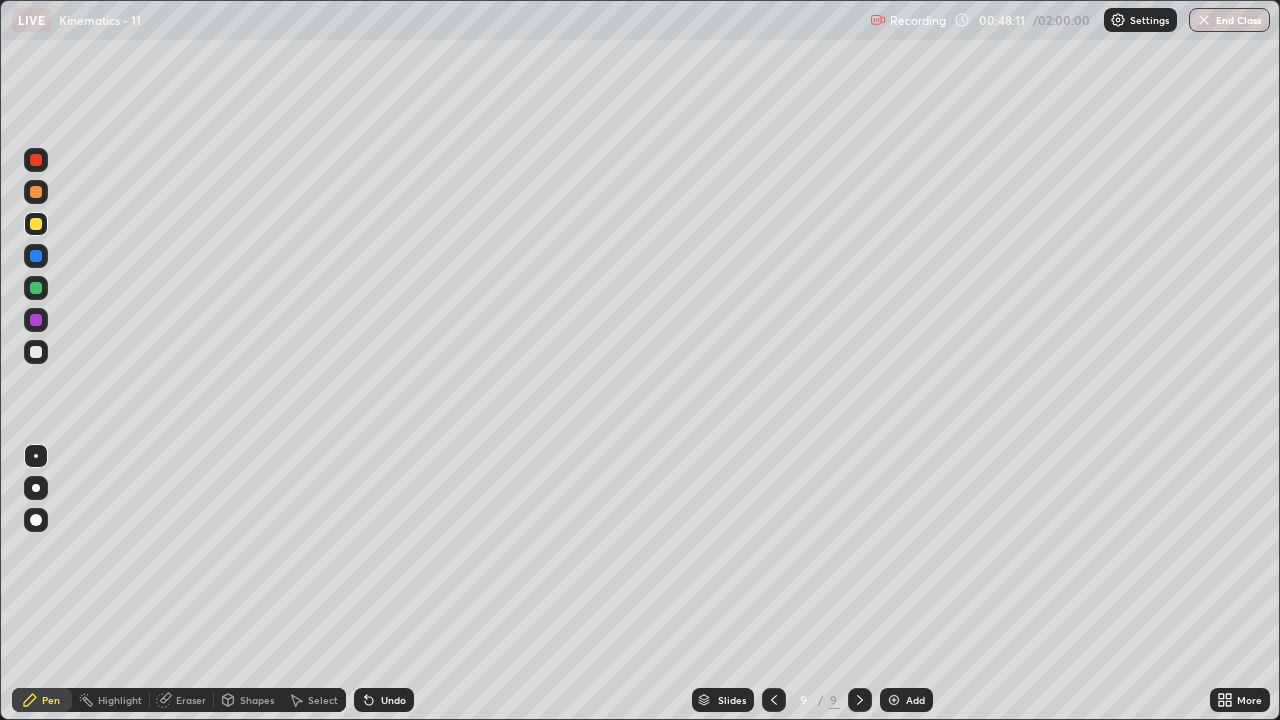 click at bounding box center (36, 352) 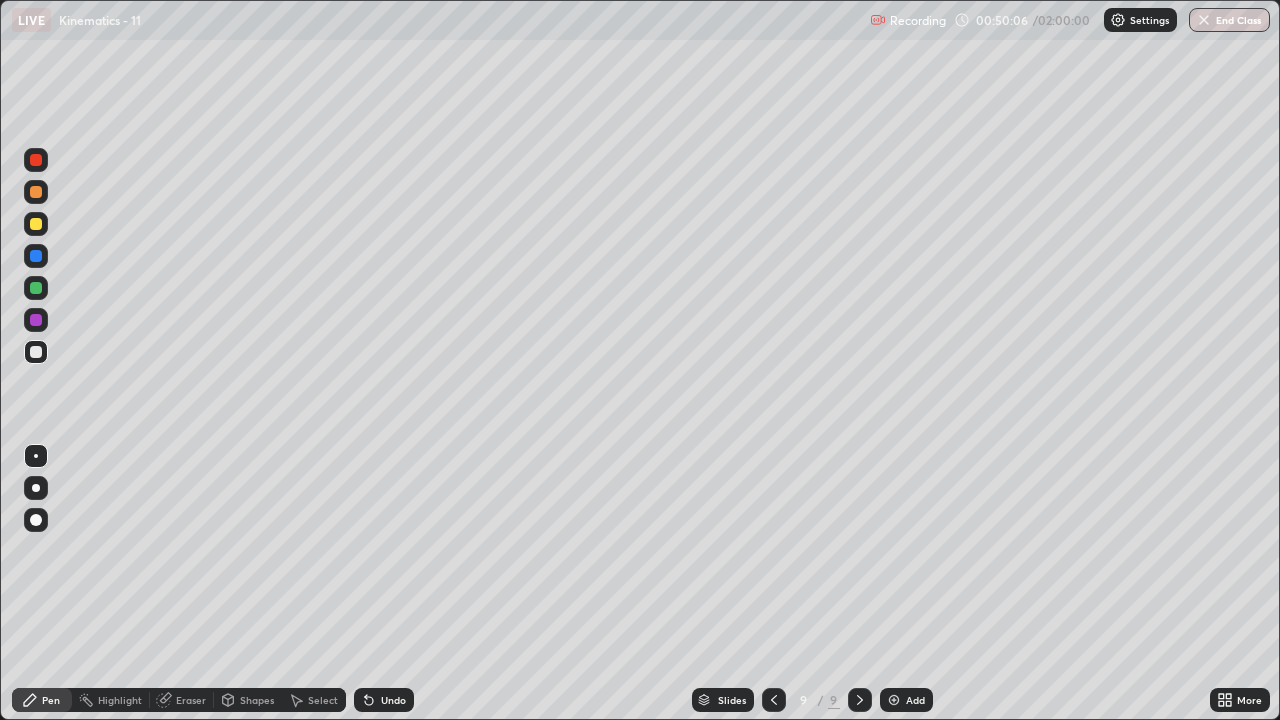 click at bounding box center (894, 700) 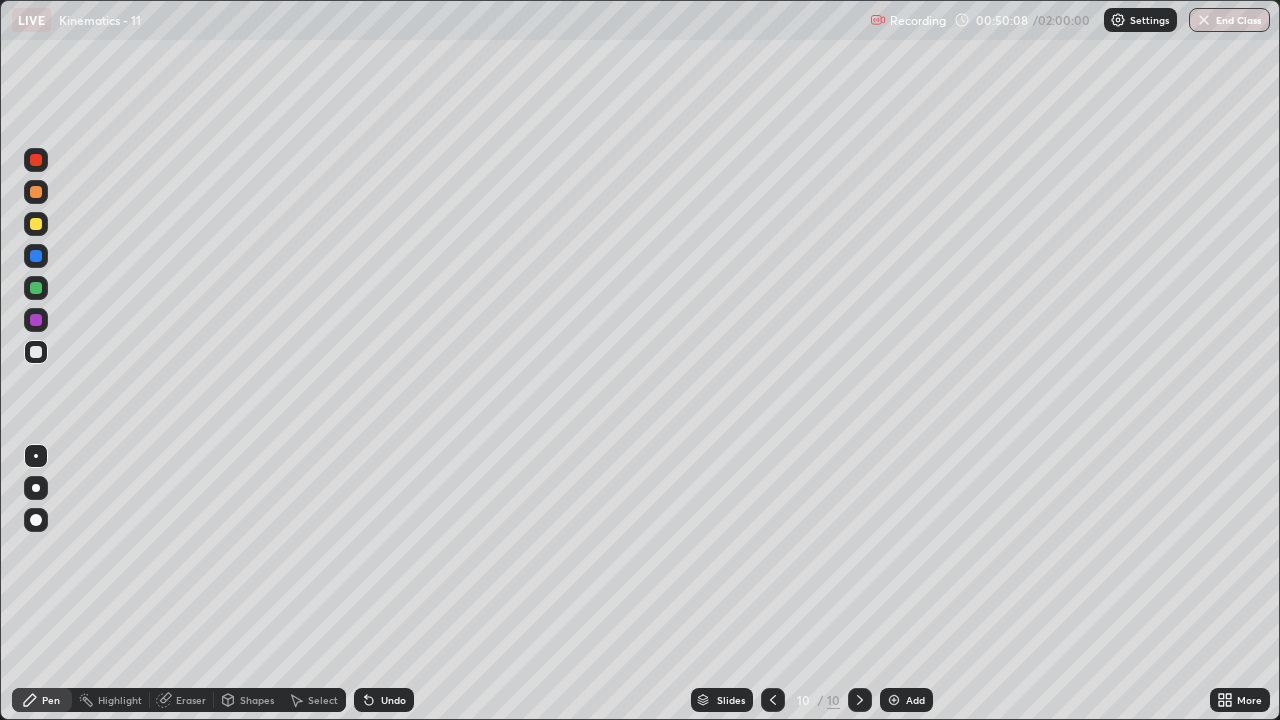 click at bounding box center (36, 224) 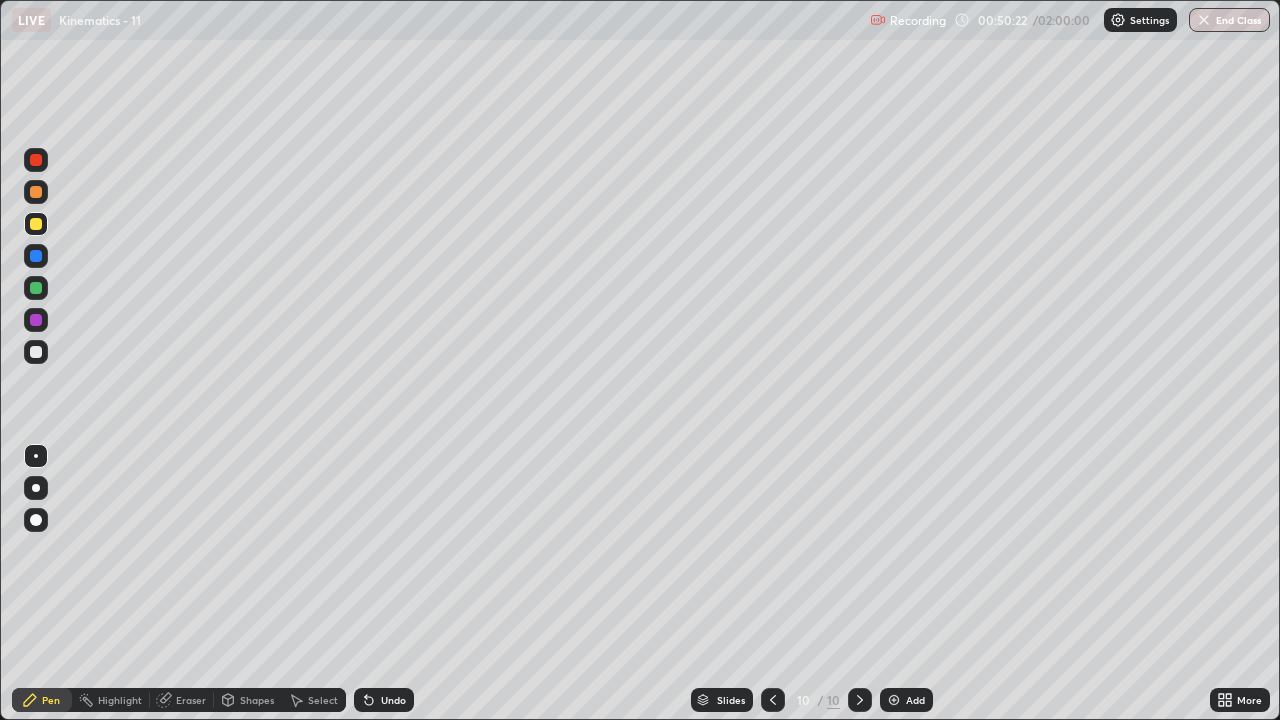click at bounding box center [36, 352] 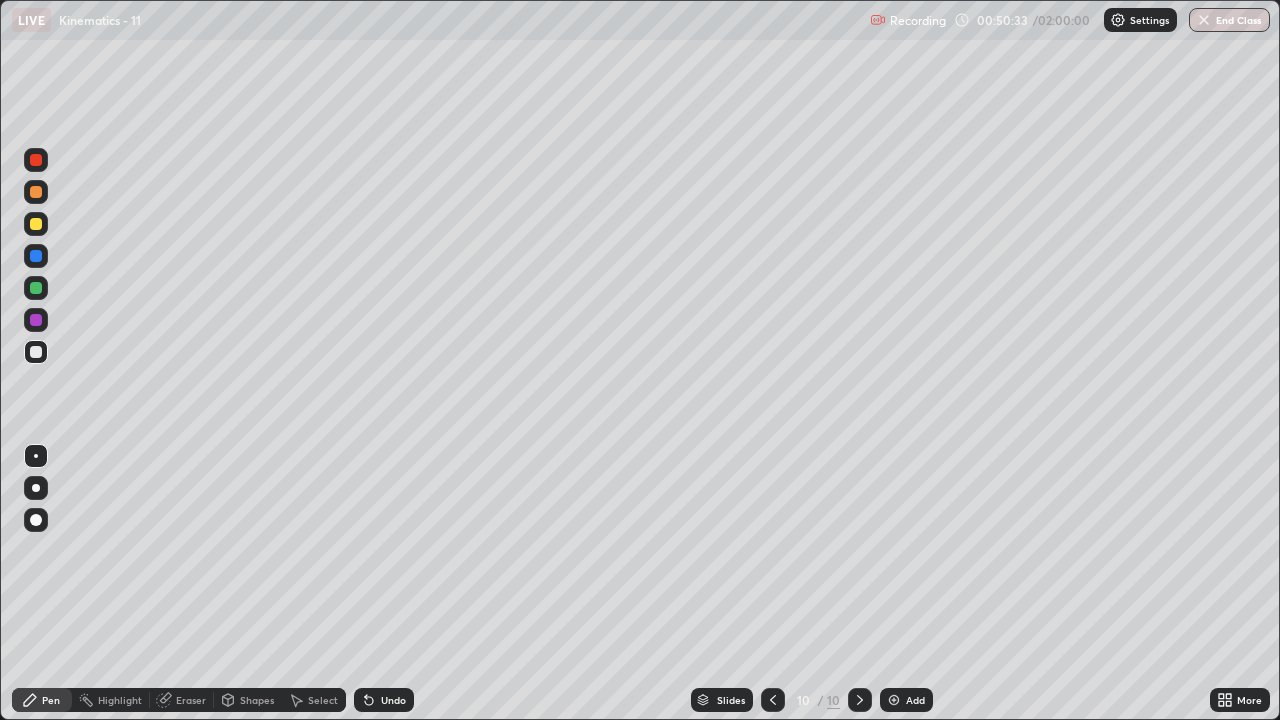click at bounding box center [36, 224] 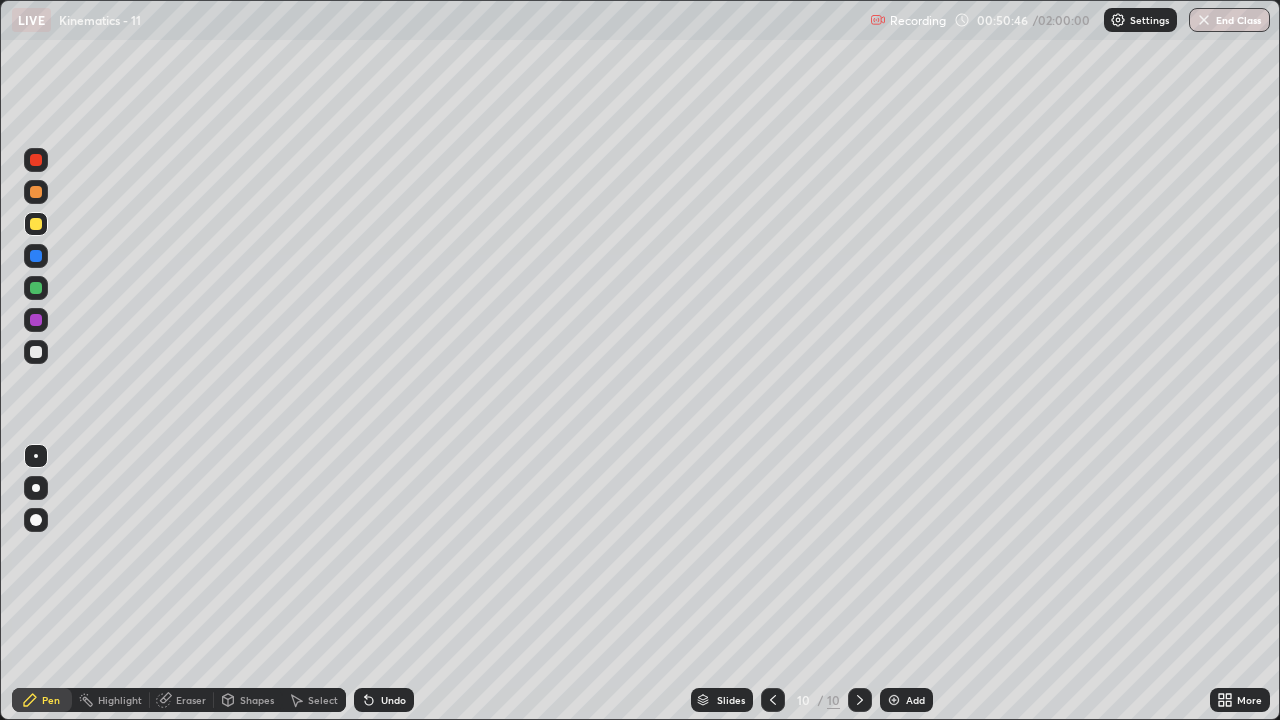 click on "Undo" at bounding box center [384, 700] 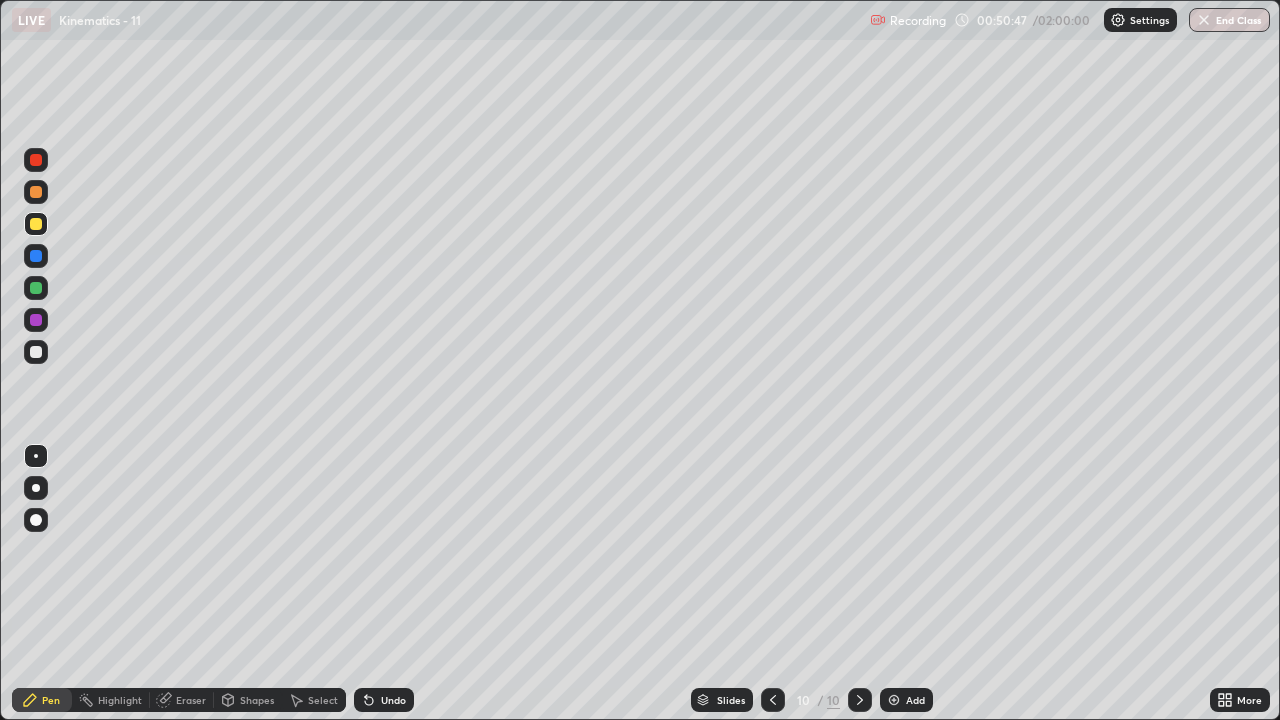 click on "Undo" at bounding box center [393, 700] 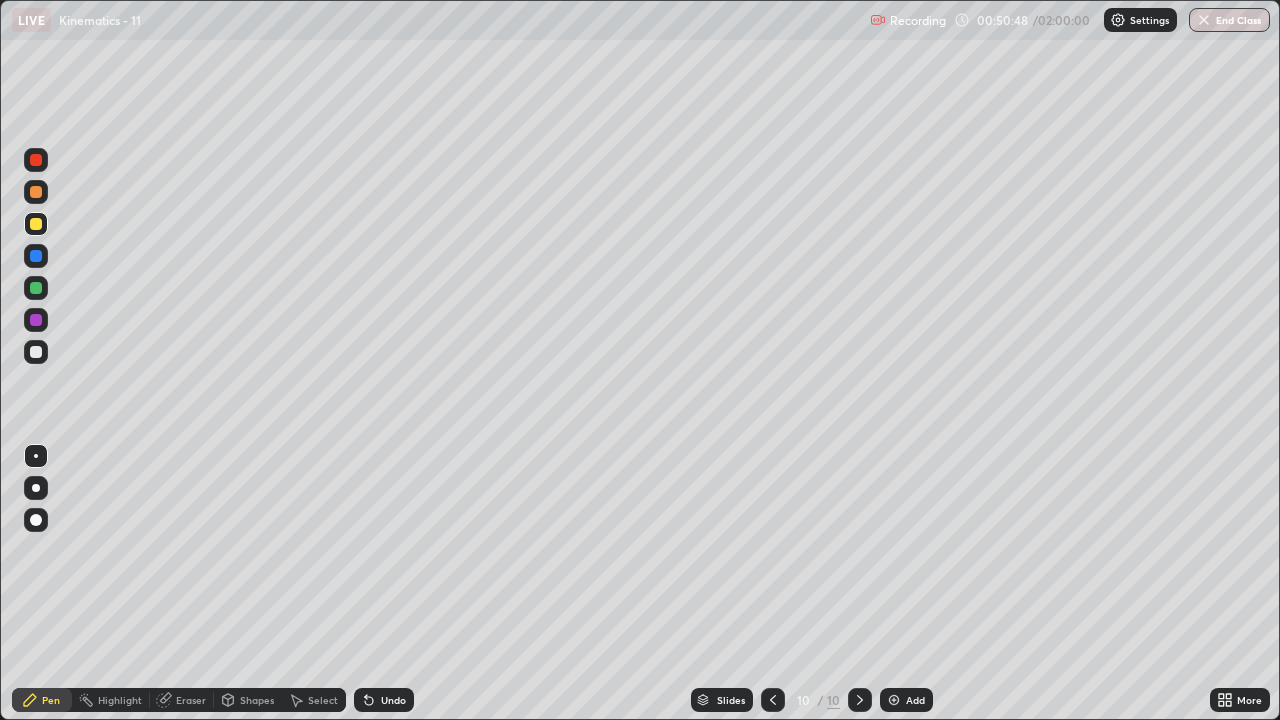 click on "Undo" at bounding box center (384, 700) 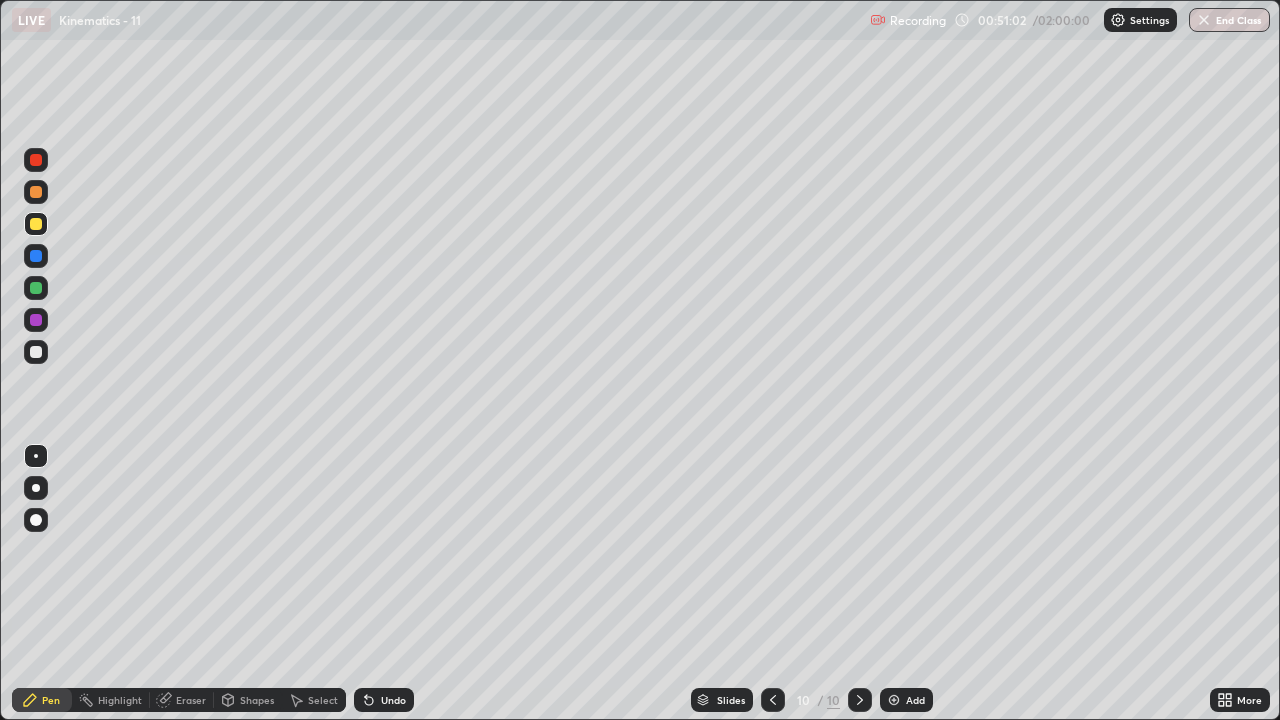 click at bounding box center (36, 352) 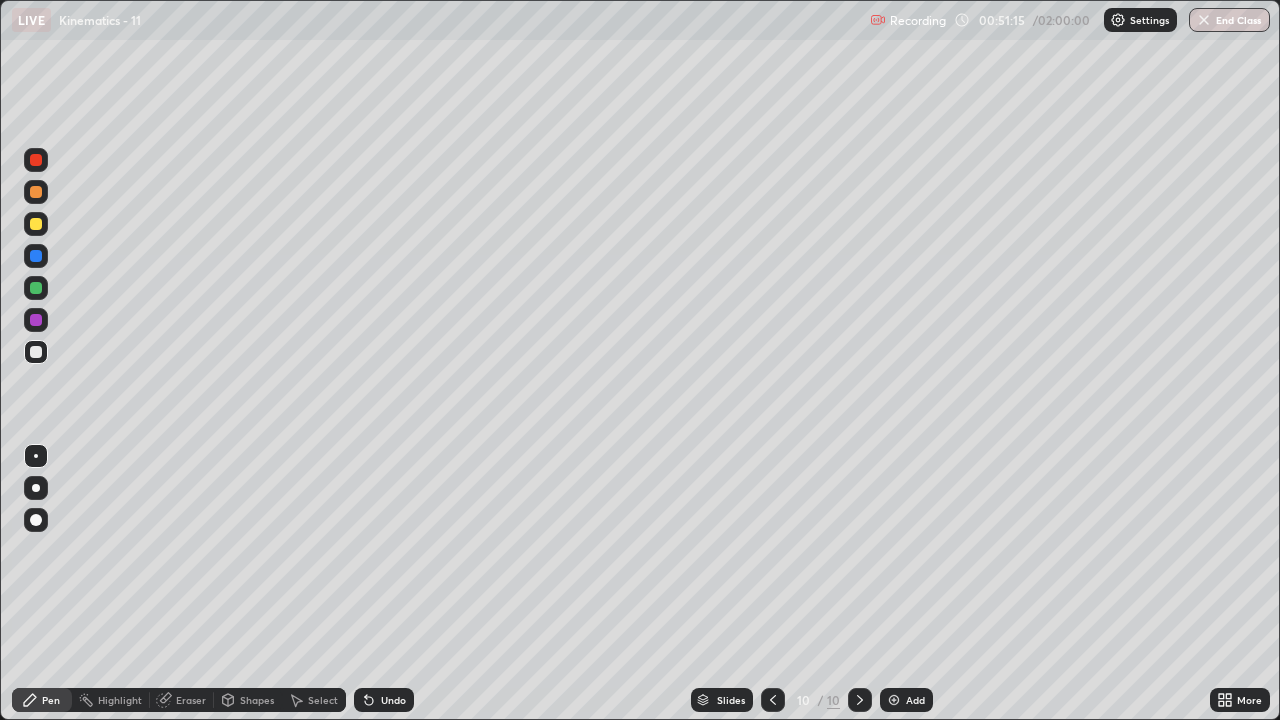 click at bounding box center [36, 288] 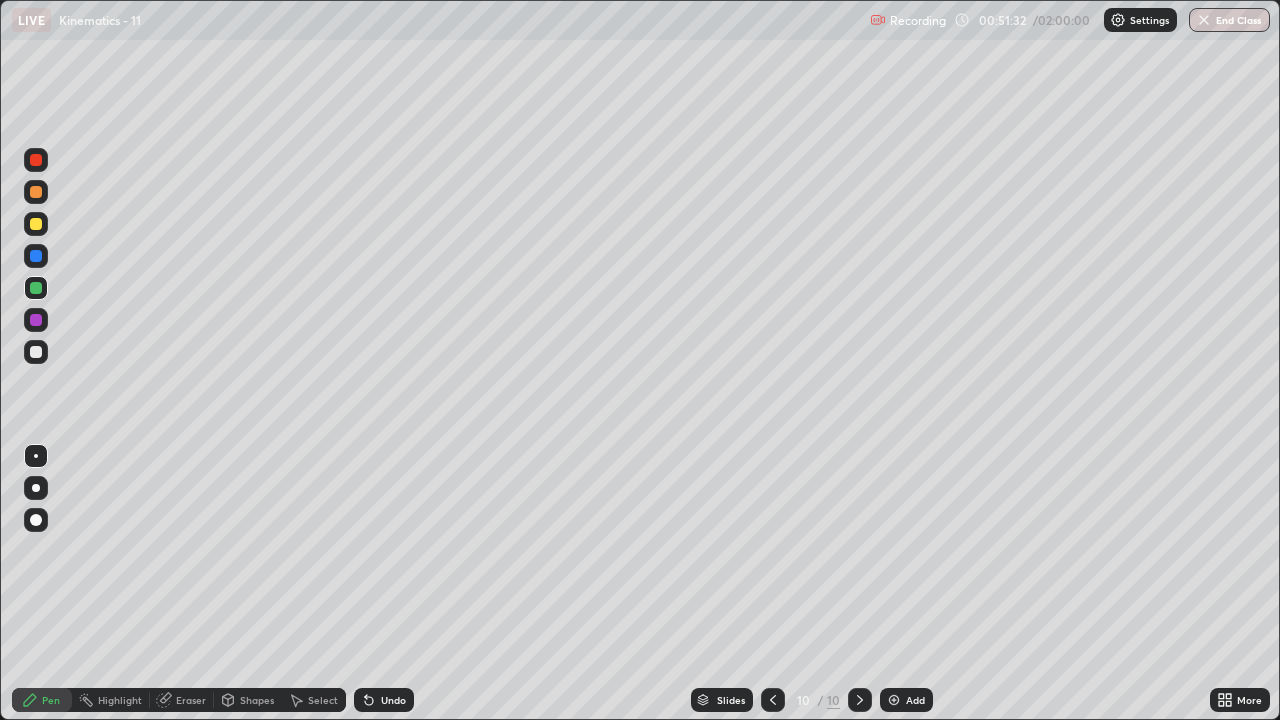 click on "Undo" at bounding box center [393, 700] 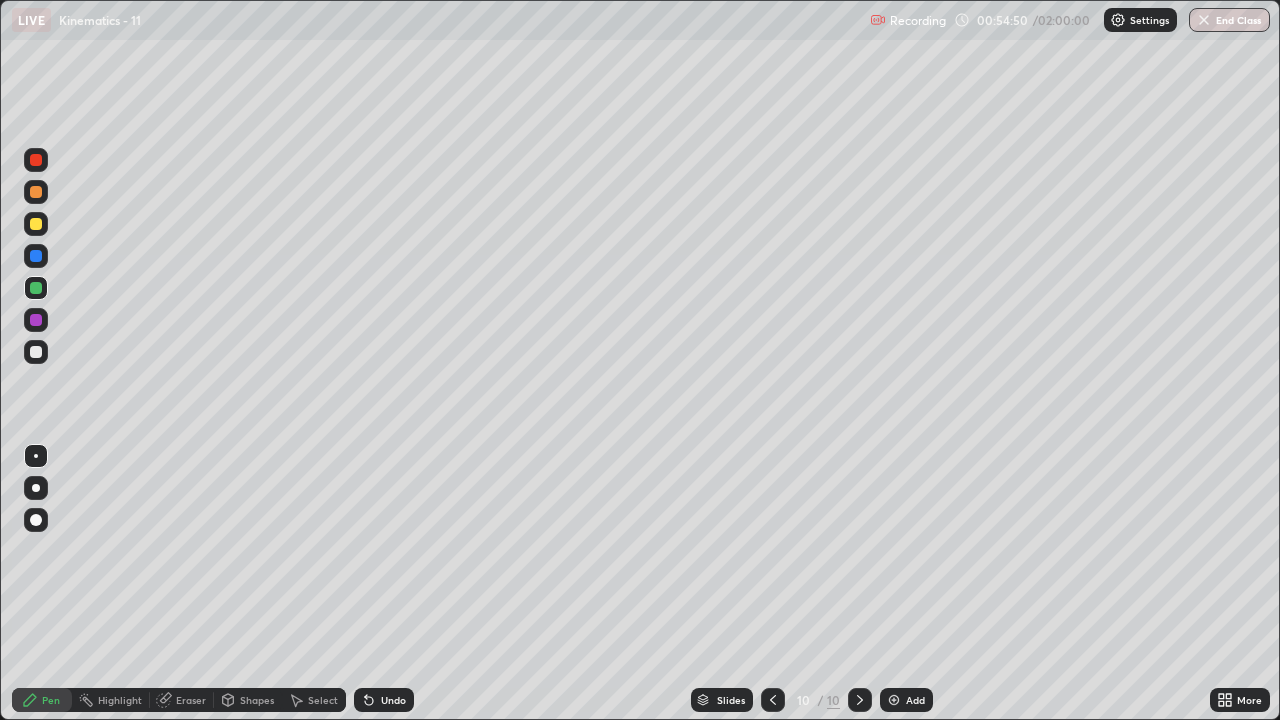 click at bounding box center (36, 224) 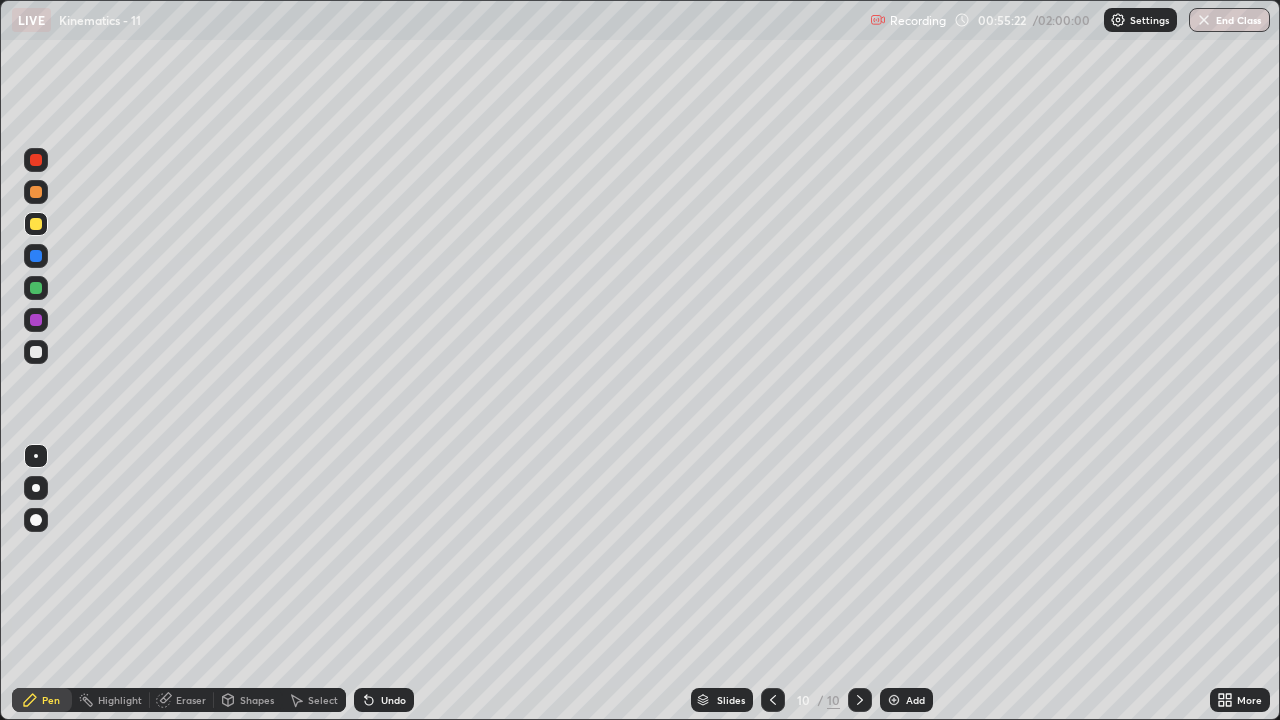click on "Undo" at bounding box center [384, 700] 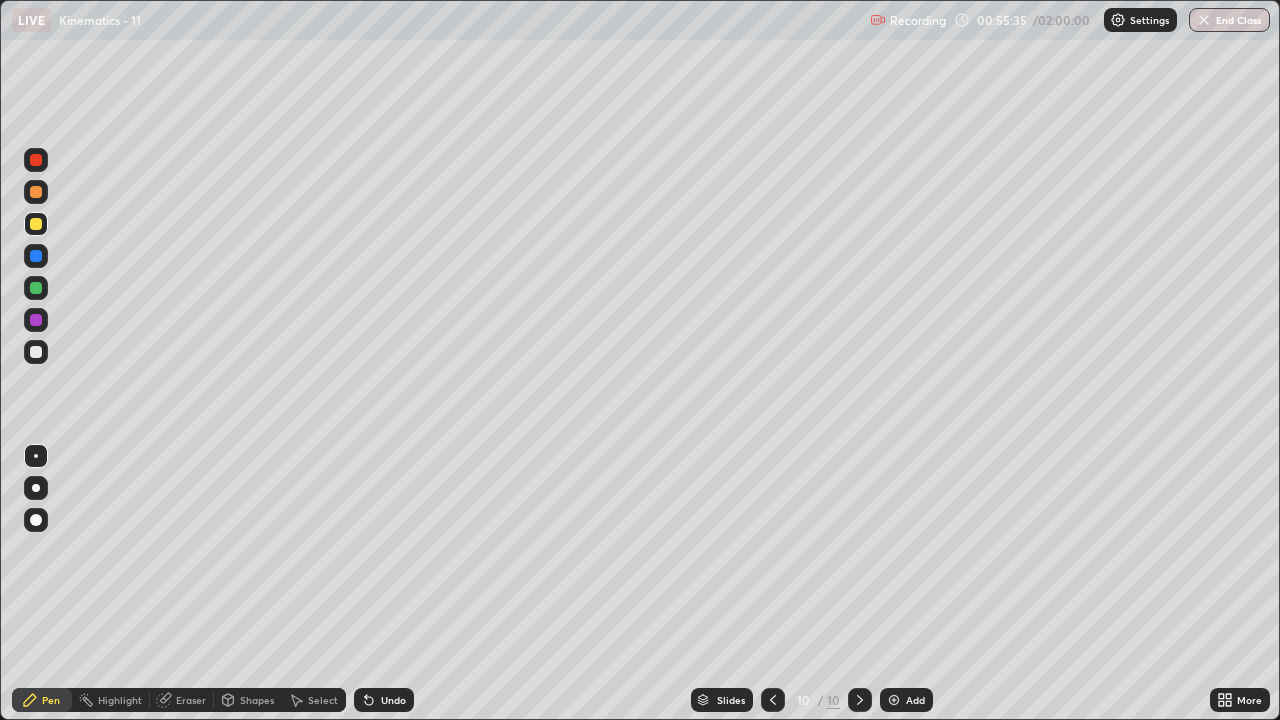 click at bounding box center [36, 320] 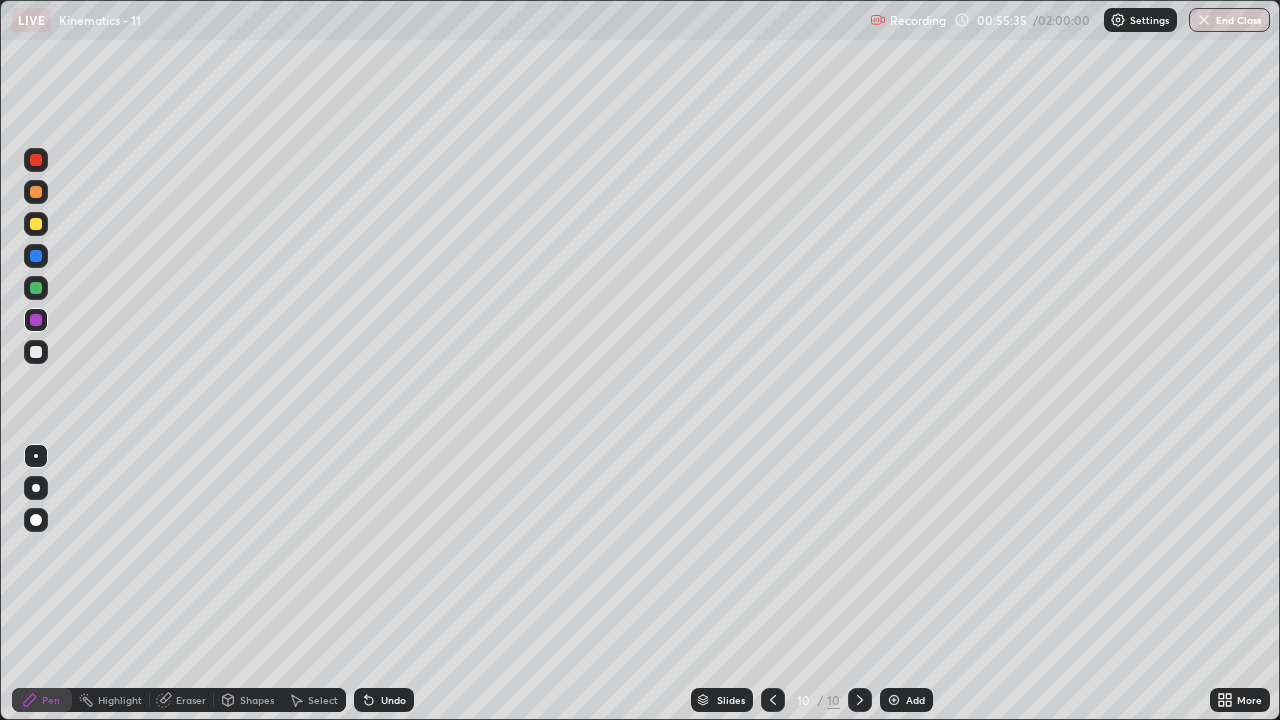 click at bounding box center (36, 352) 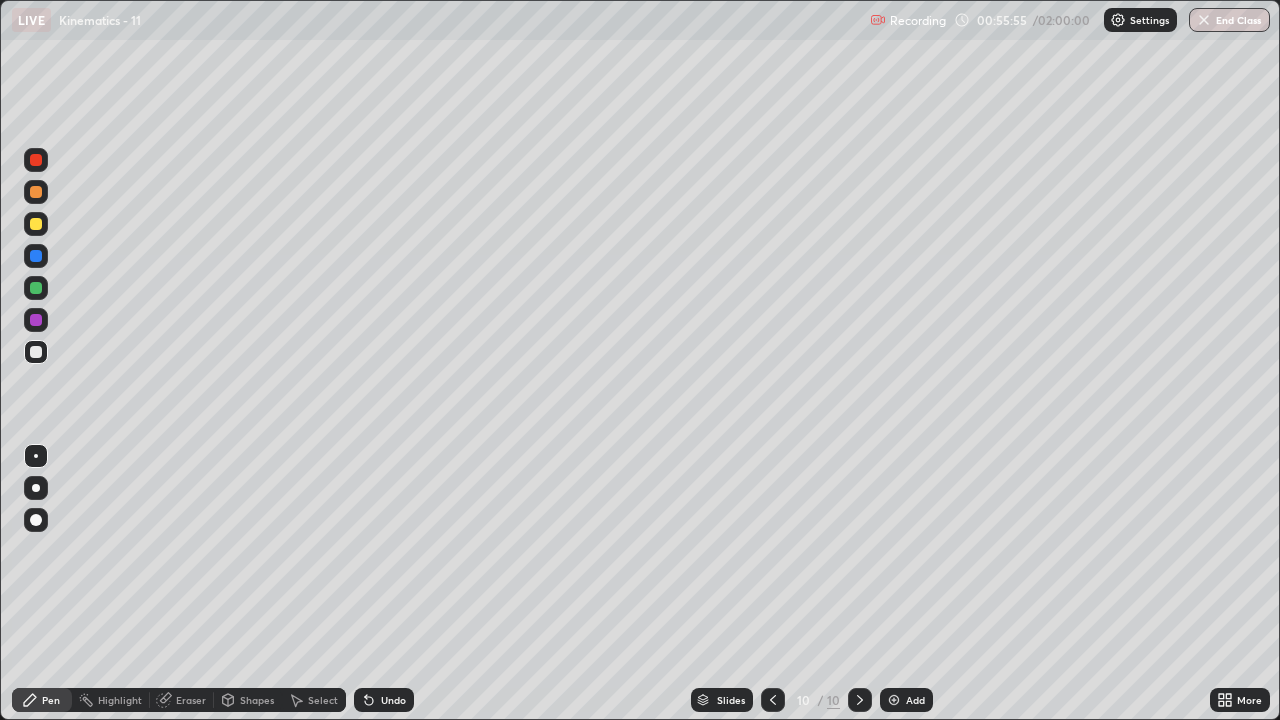click at bounding box center (36, 224) 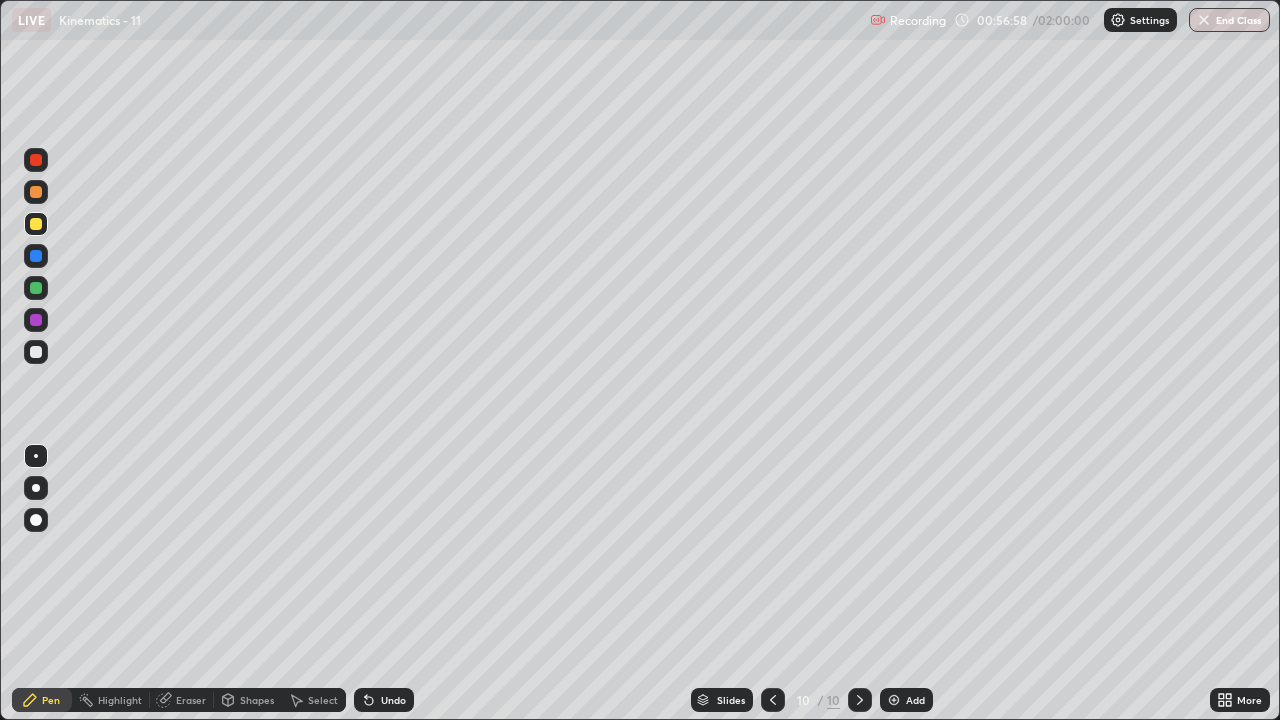 click at bounding box center [36, 352] 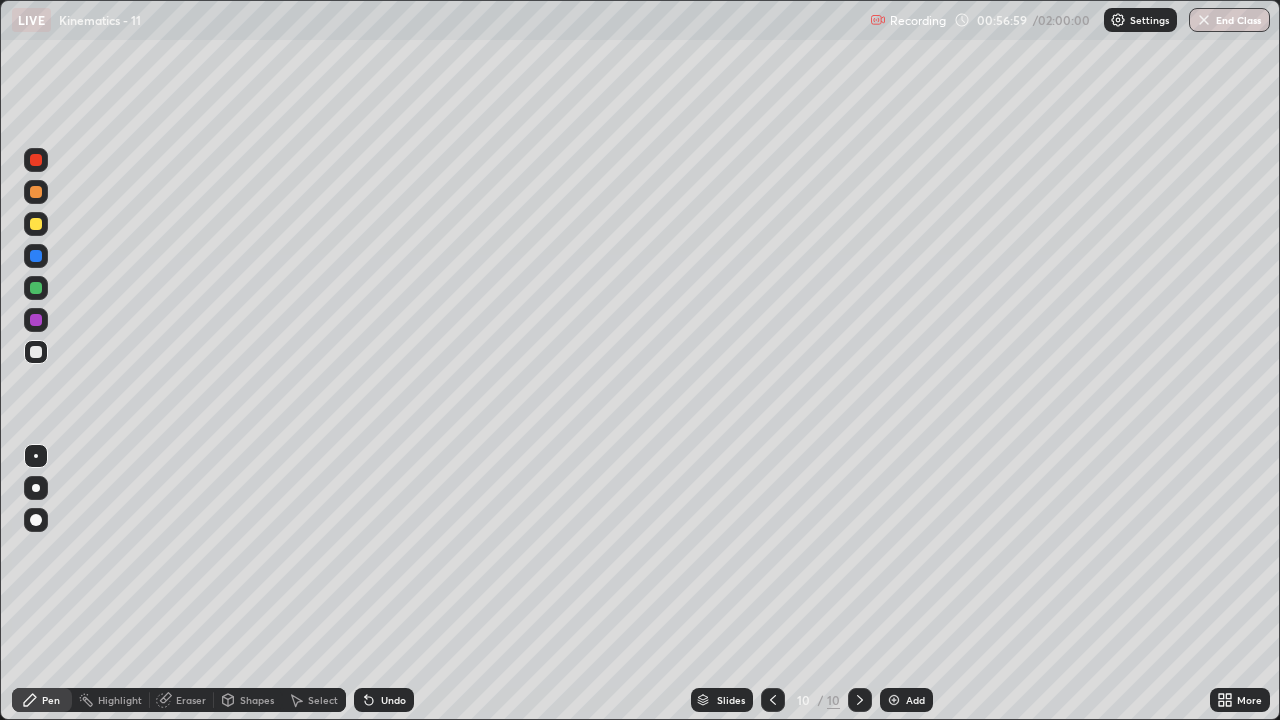 click at bounding box center (36, 224) 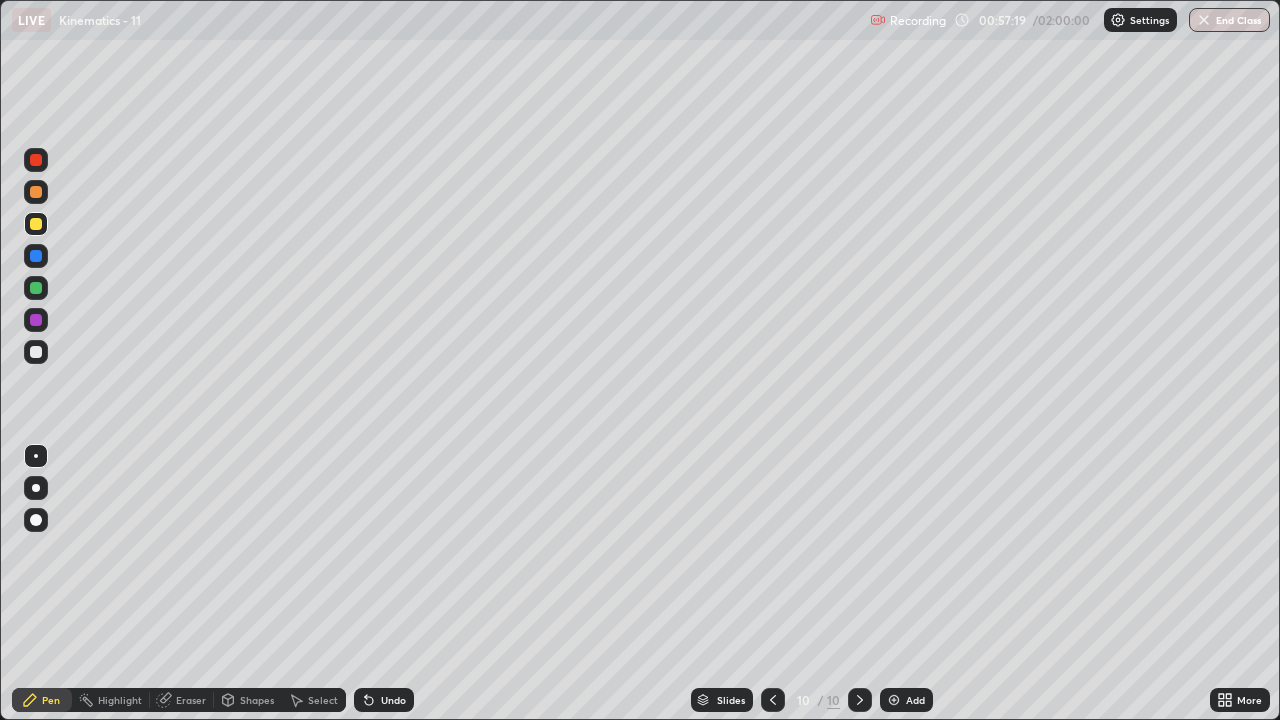 click on "Undo" at bounding box center (384, 700) 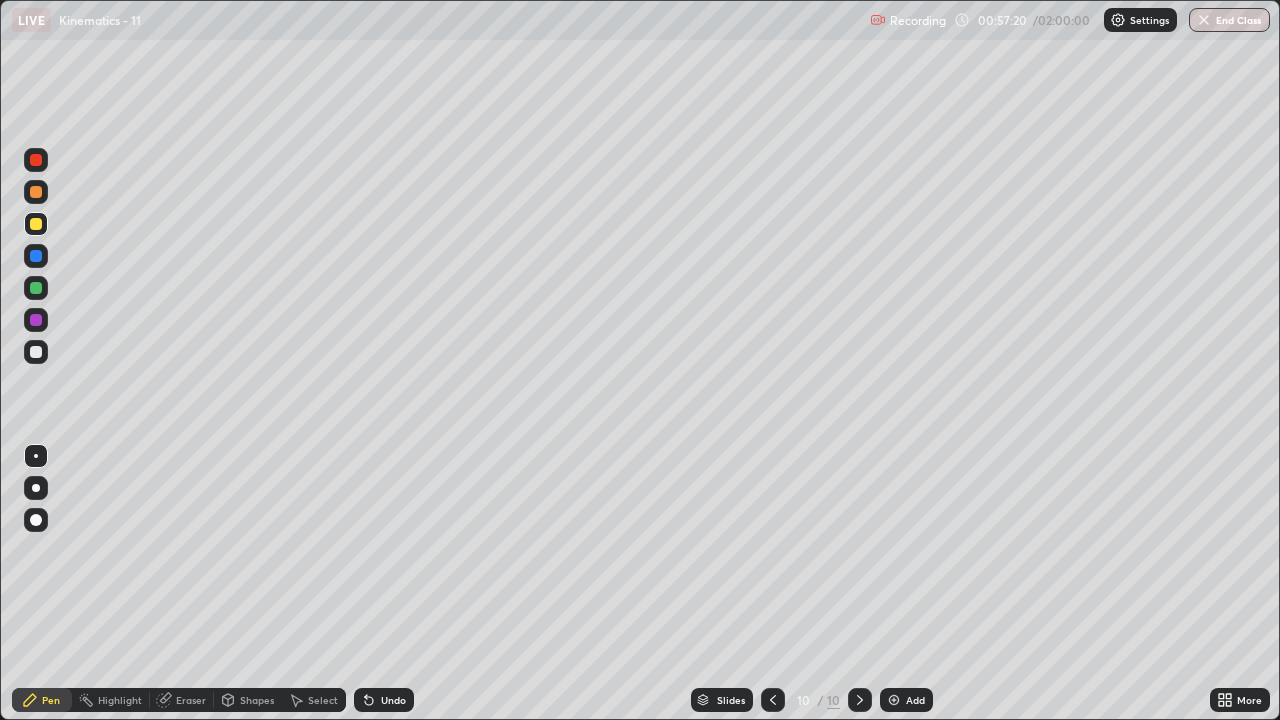 click on "Undo" at bounding box center (384, 700) 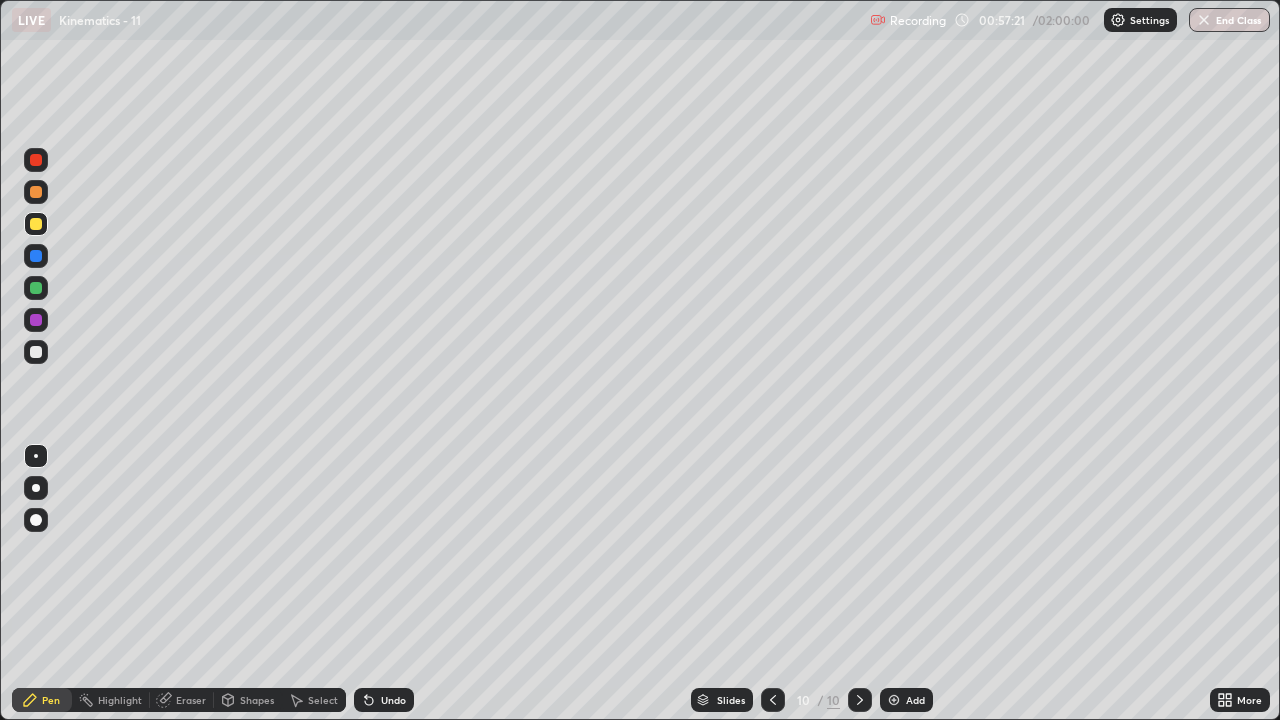 click on "Undo" at bounding box center [384, 700] 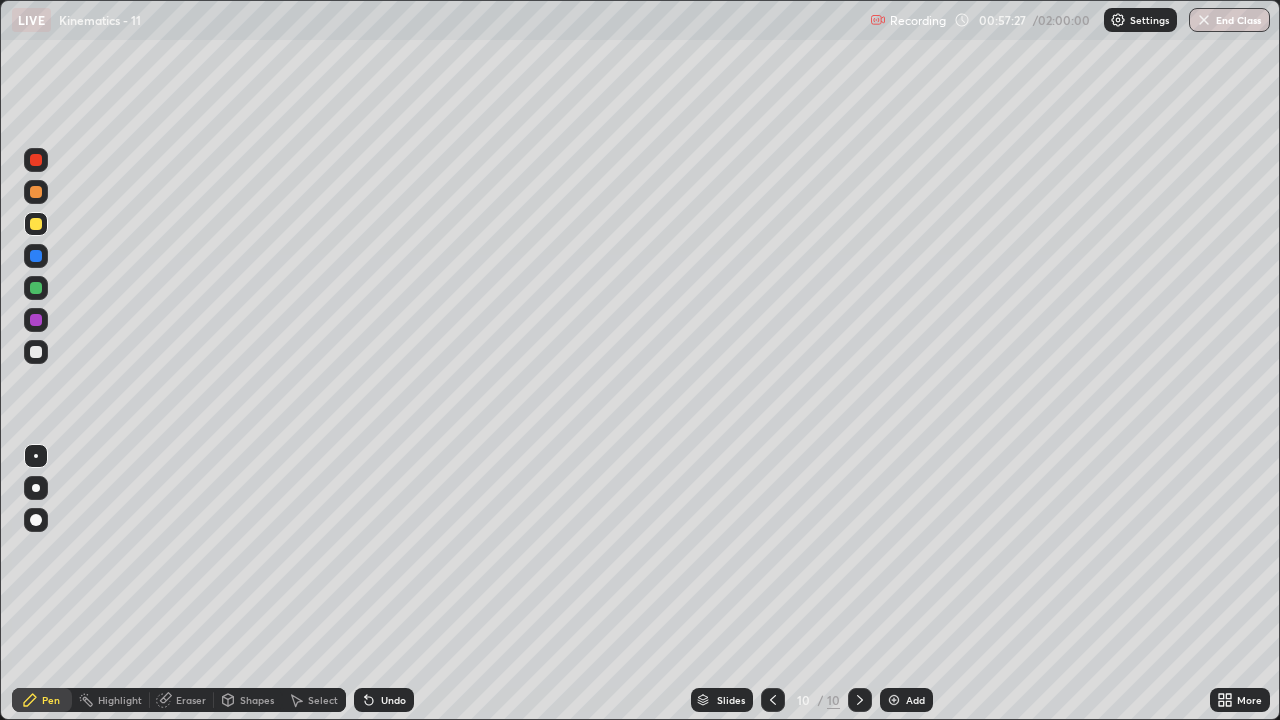 click at bounding box center (36, 352) 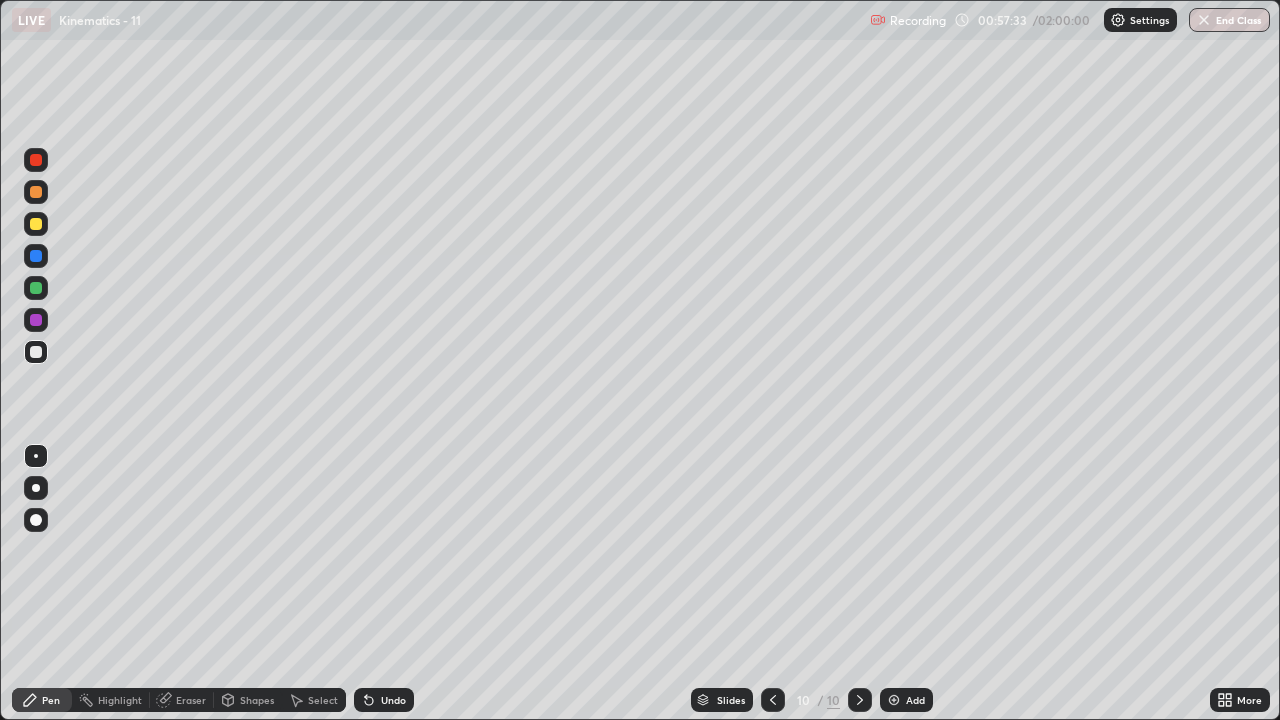 click at bounding box center (36, 192) 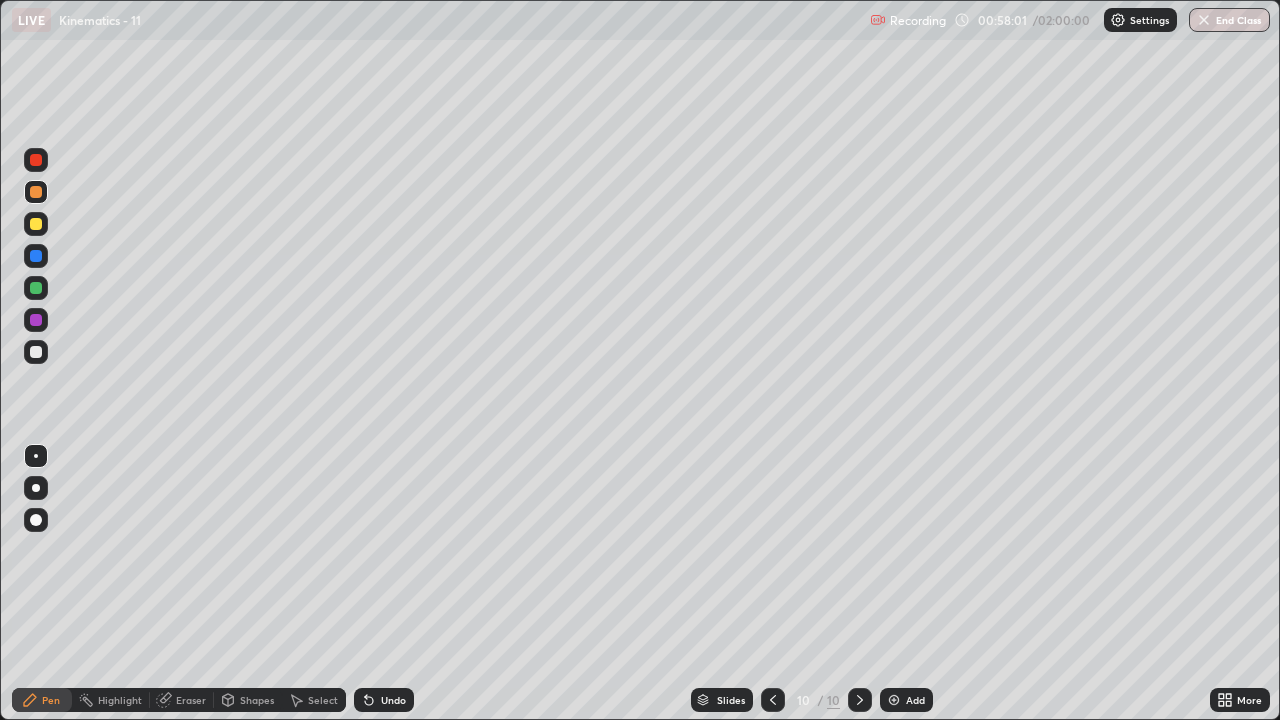 click on "Eraser" at bounding box center [191, 700] 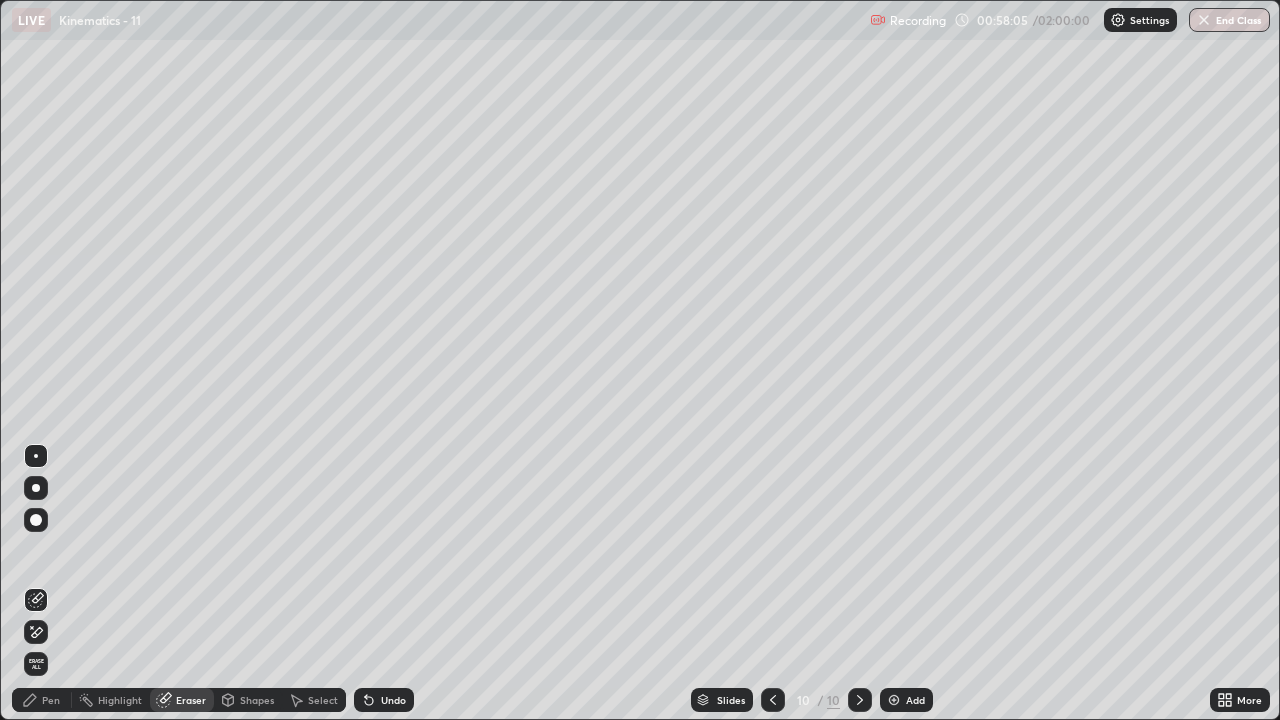 click on "Pen" at bounding box center (51, 700) 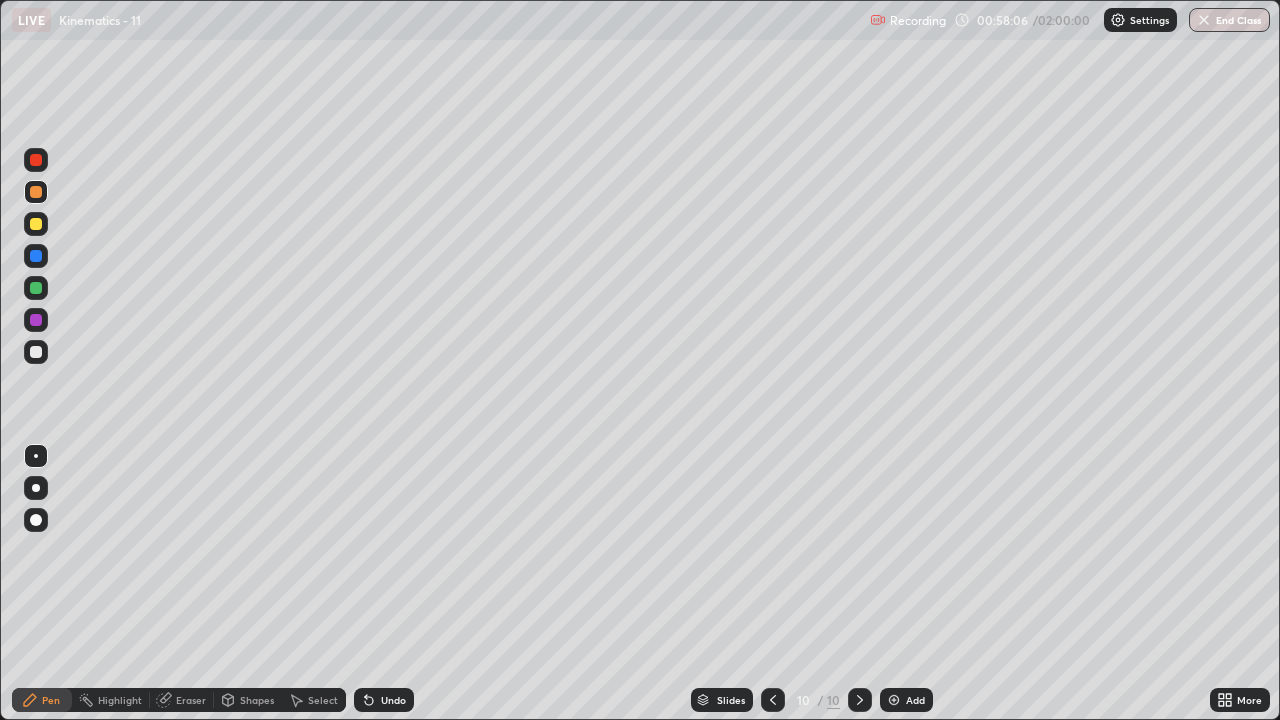 click at bounding box center [36, 352] 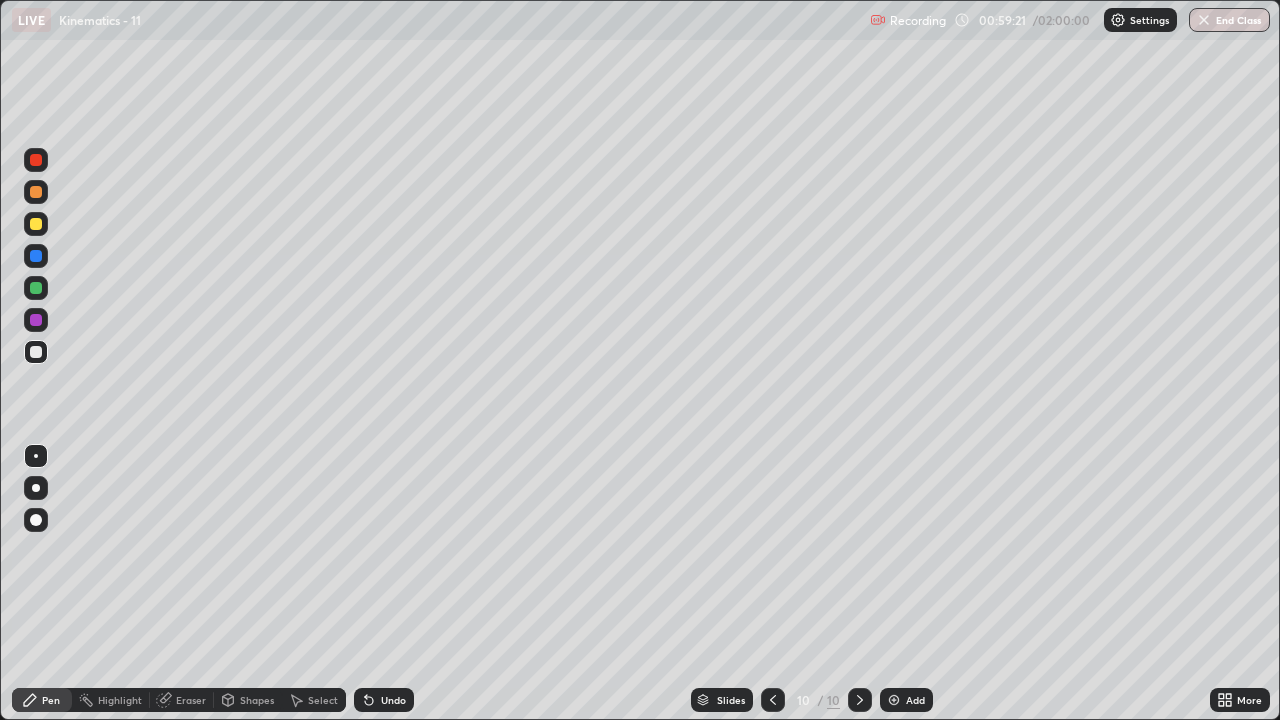 click on "Undo" at bounding box center (393, 700) 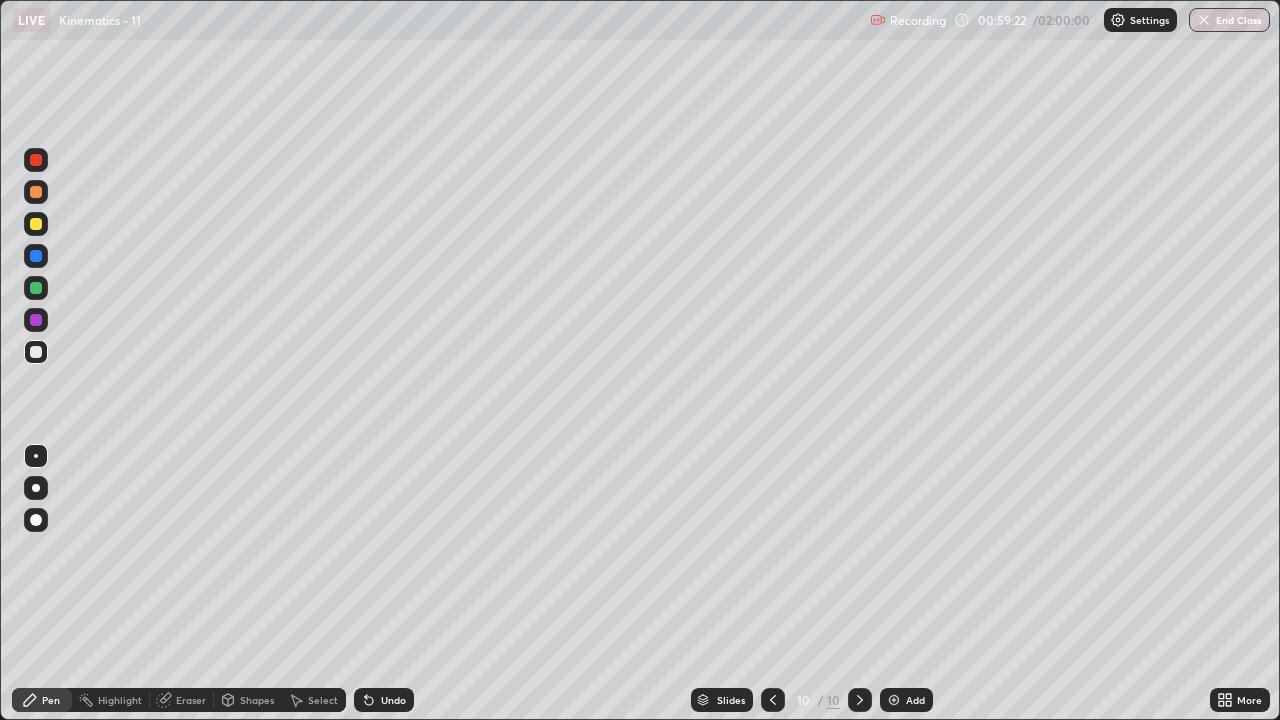 click on "Undo" at bounding box center (393, 700) 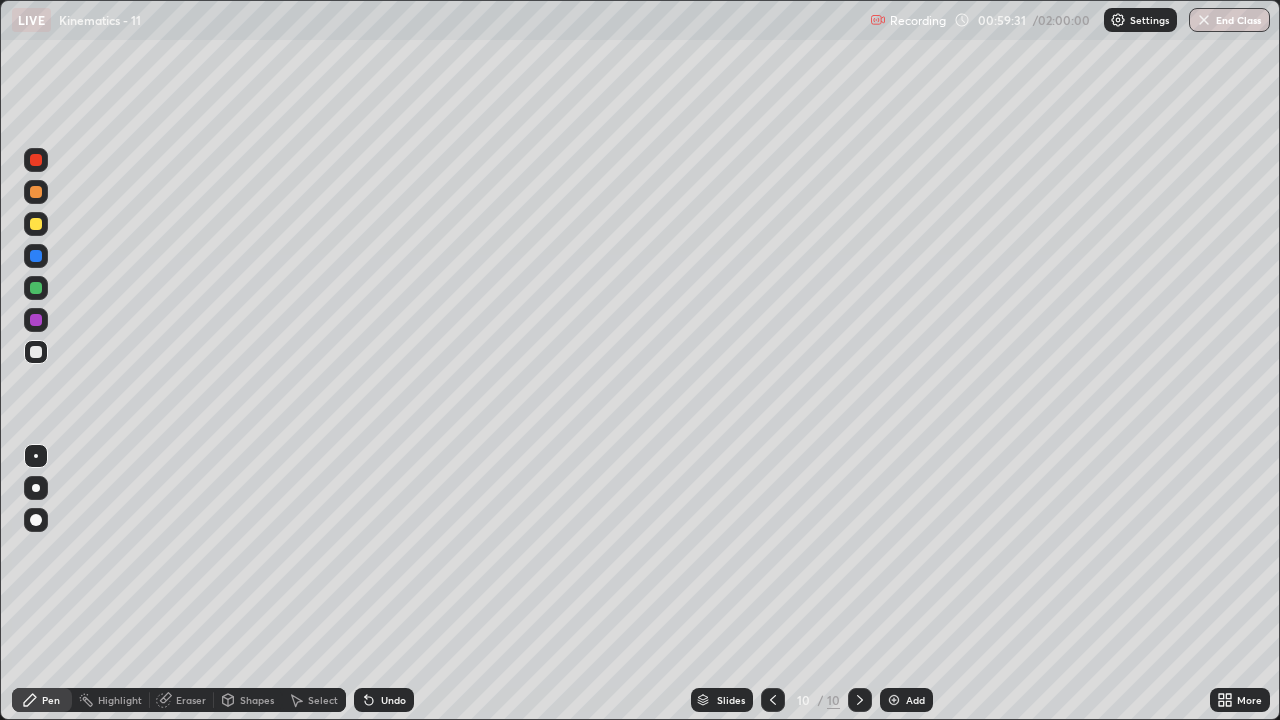 click at bounding box center [36, 224] 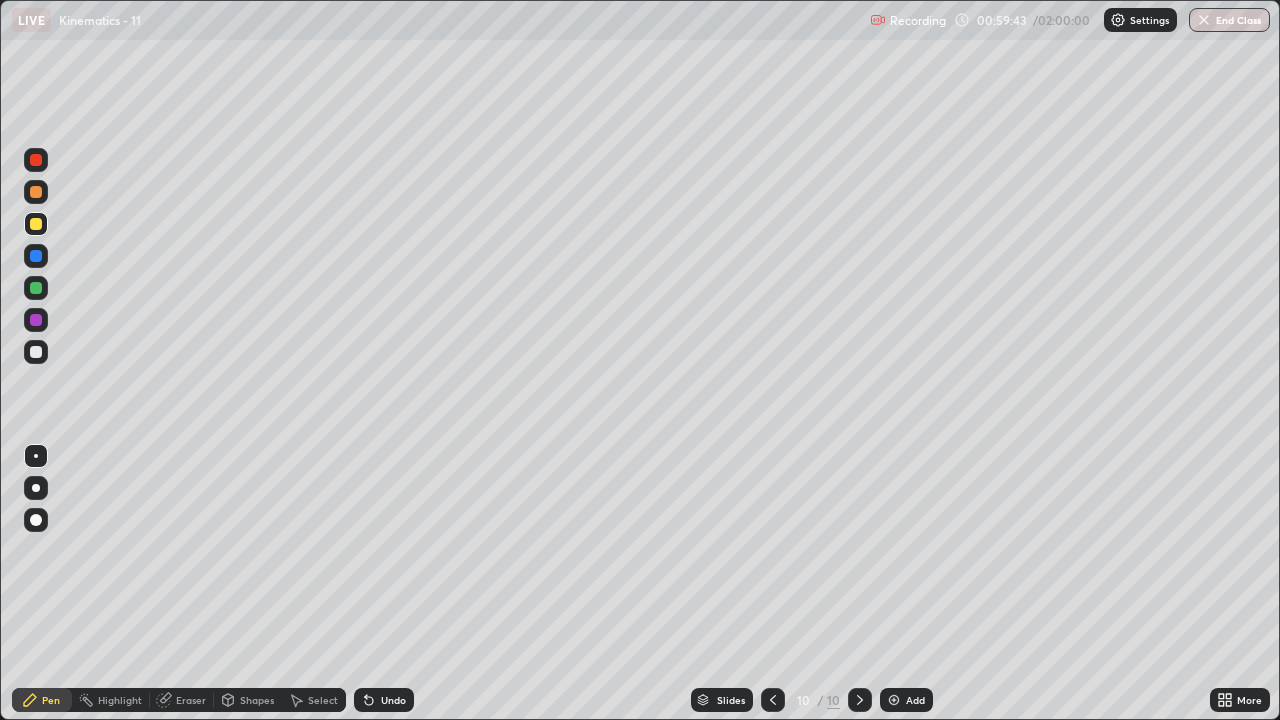 click at bounding box center (36, 352) 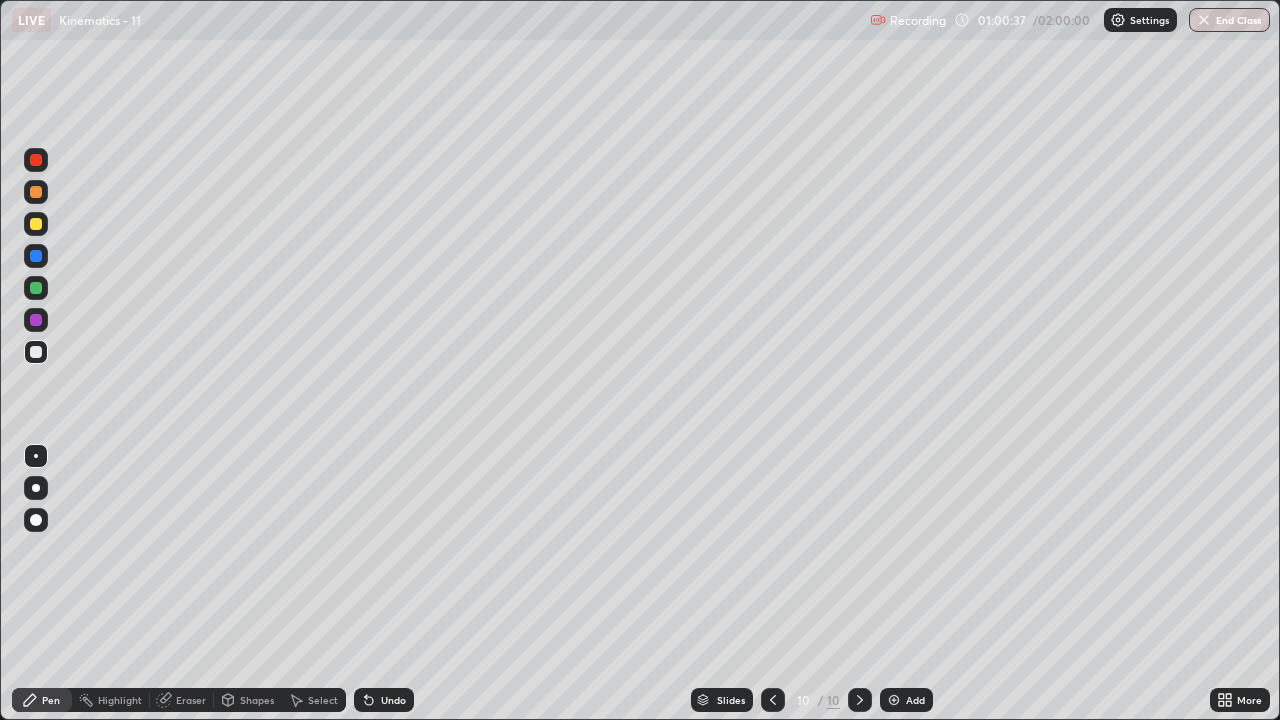 click at bounding box center (36, 288) 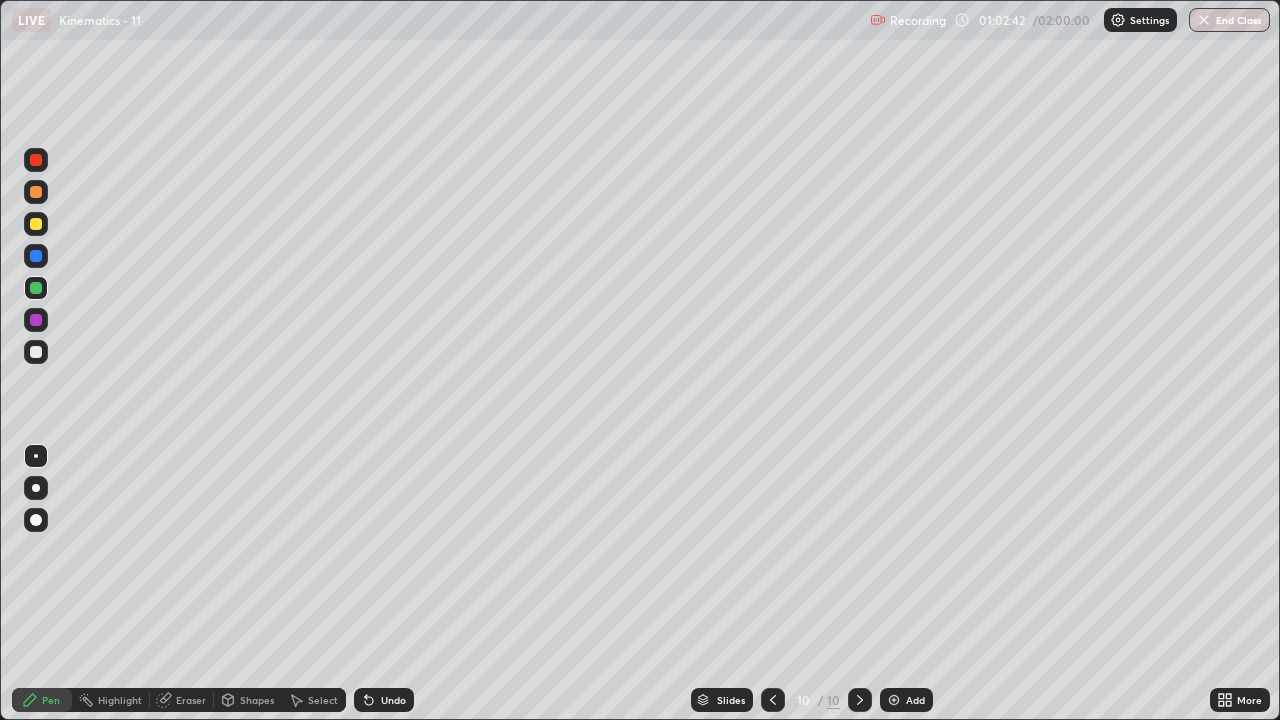 click on "Add" at bounding box center [906, 700] 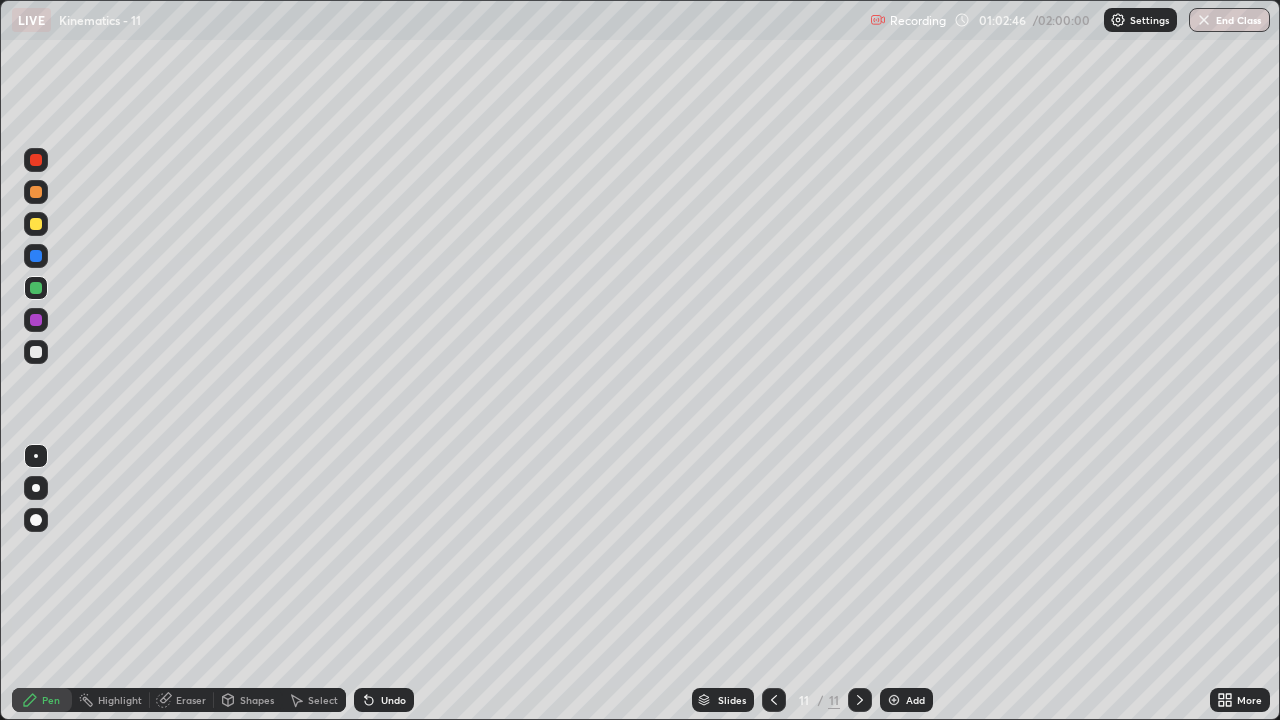 click at bounding box center [36, 352] 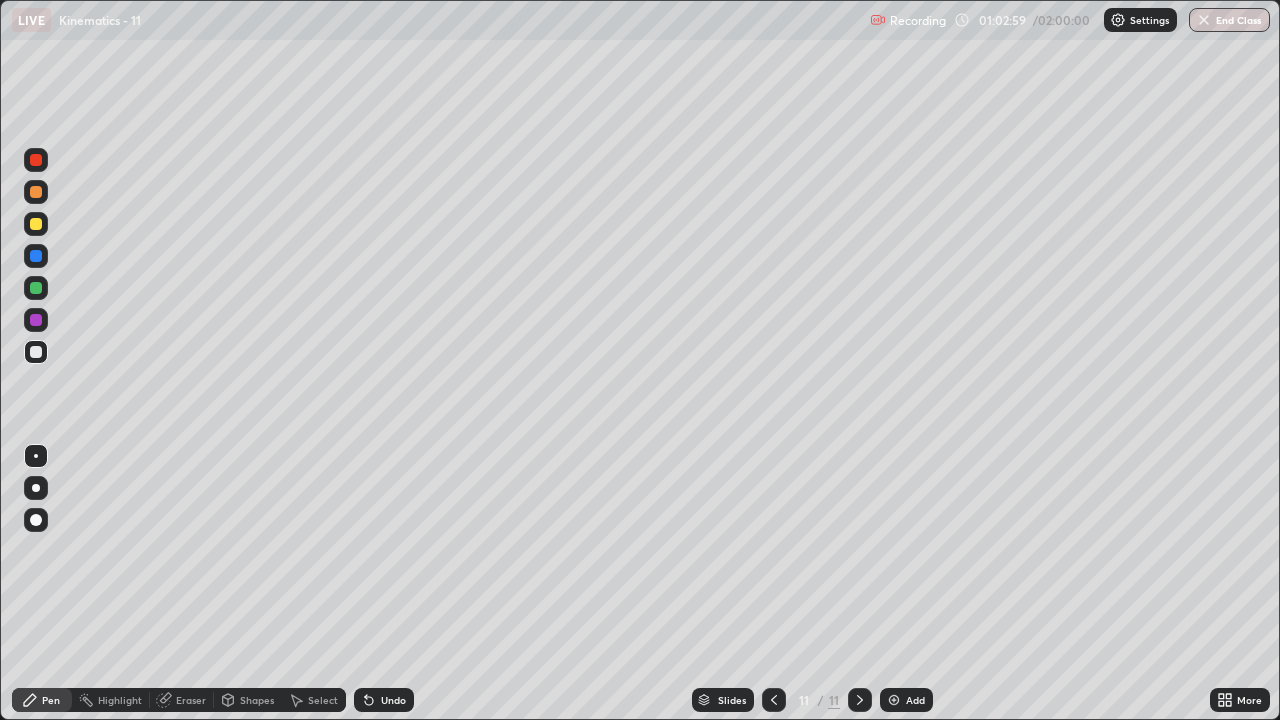 click on "Undo" at bounding box center (393, 700) 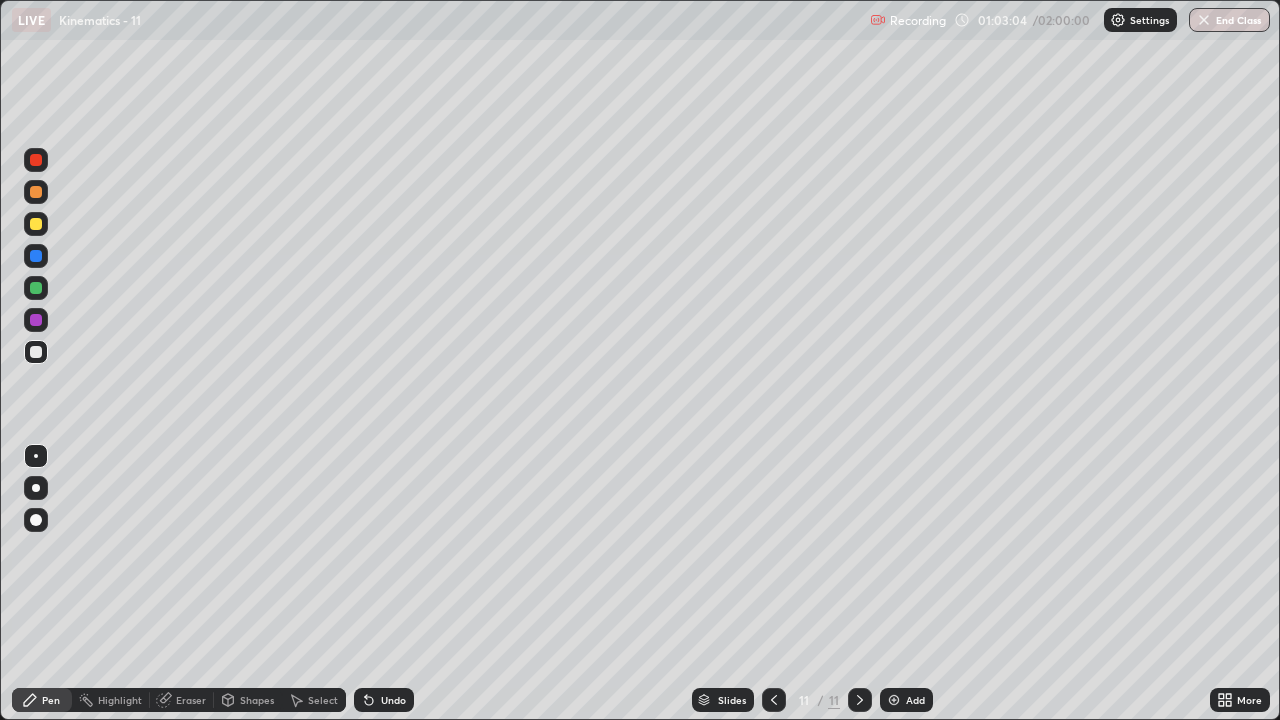 click at bounding box center (36, 288) 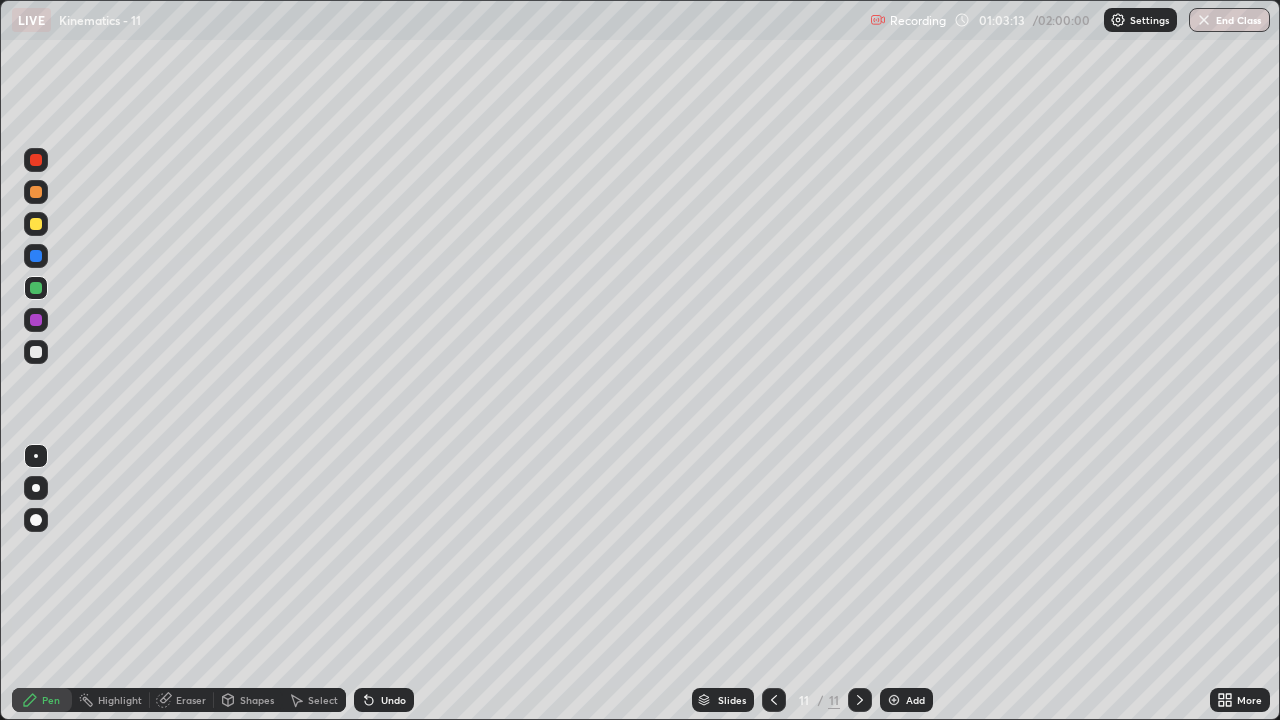 click at bounding box center (36, 224) 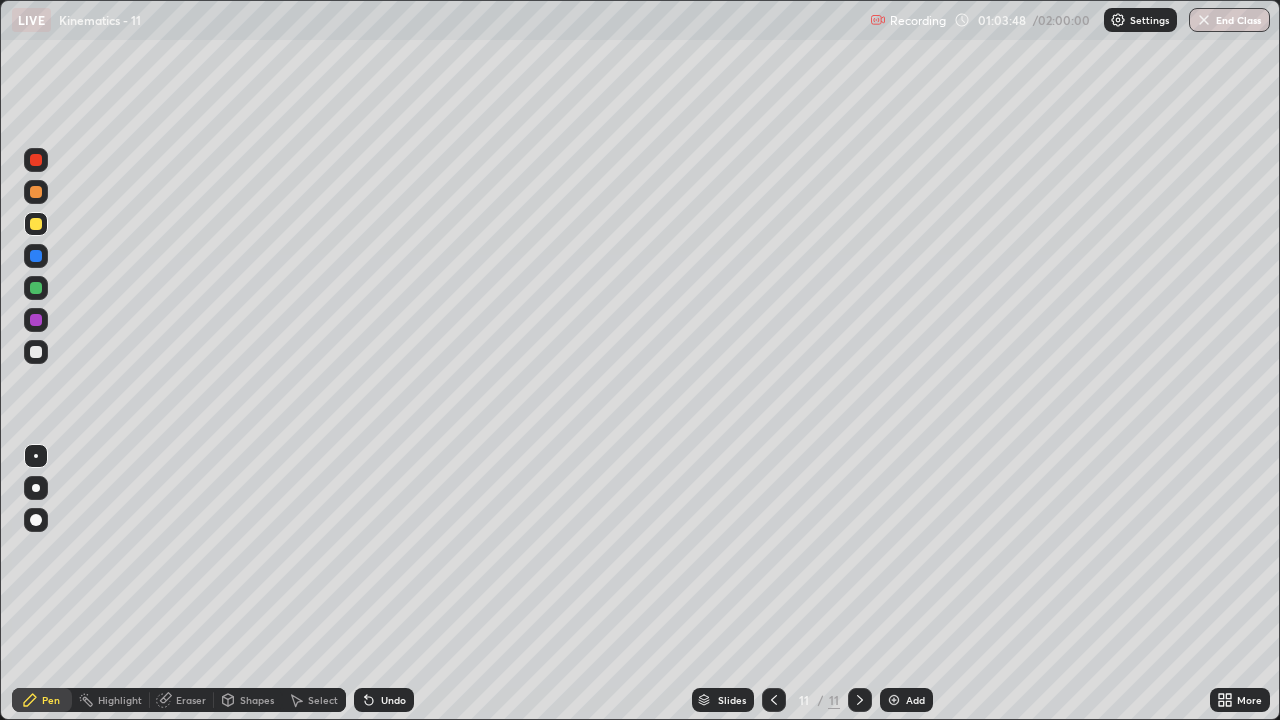 click at bounding box center (36, 320) 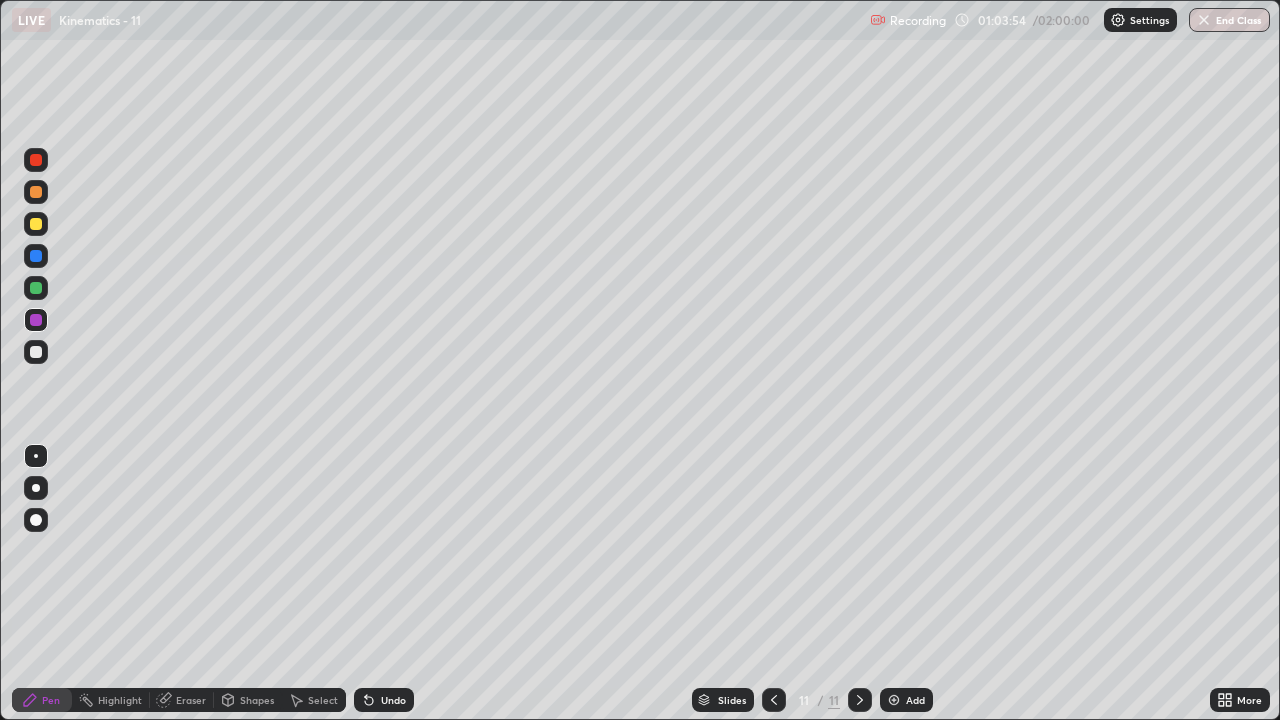click at bounding box center [36, 192] 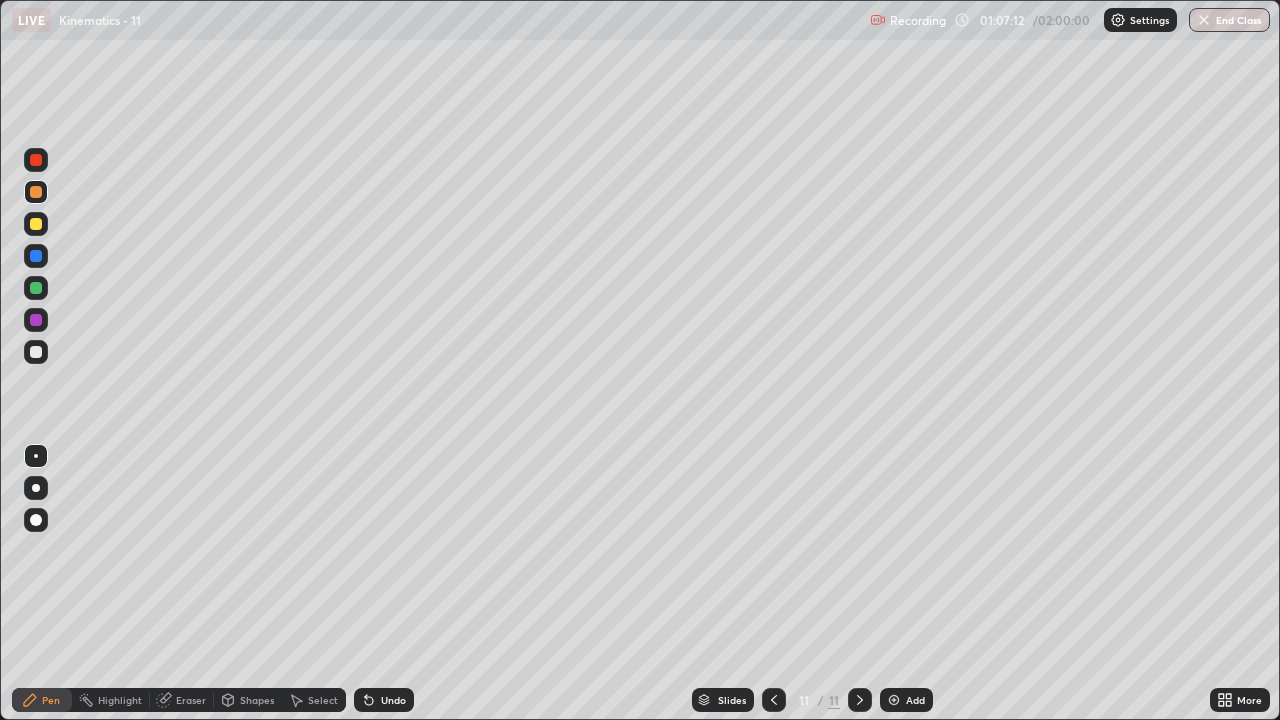 click on "Add" at bounding box center [915, 700] 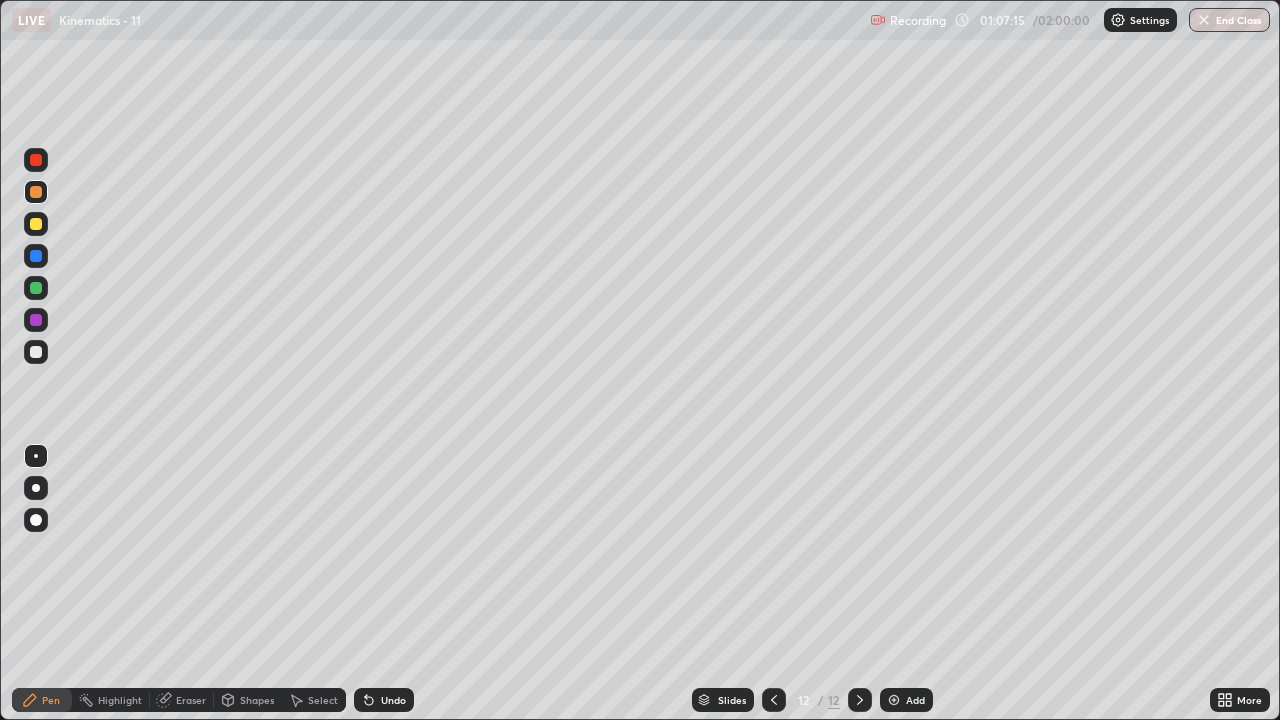 click at bounding box center [36, 352] 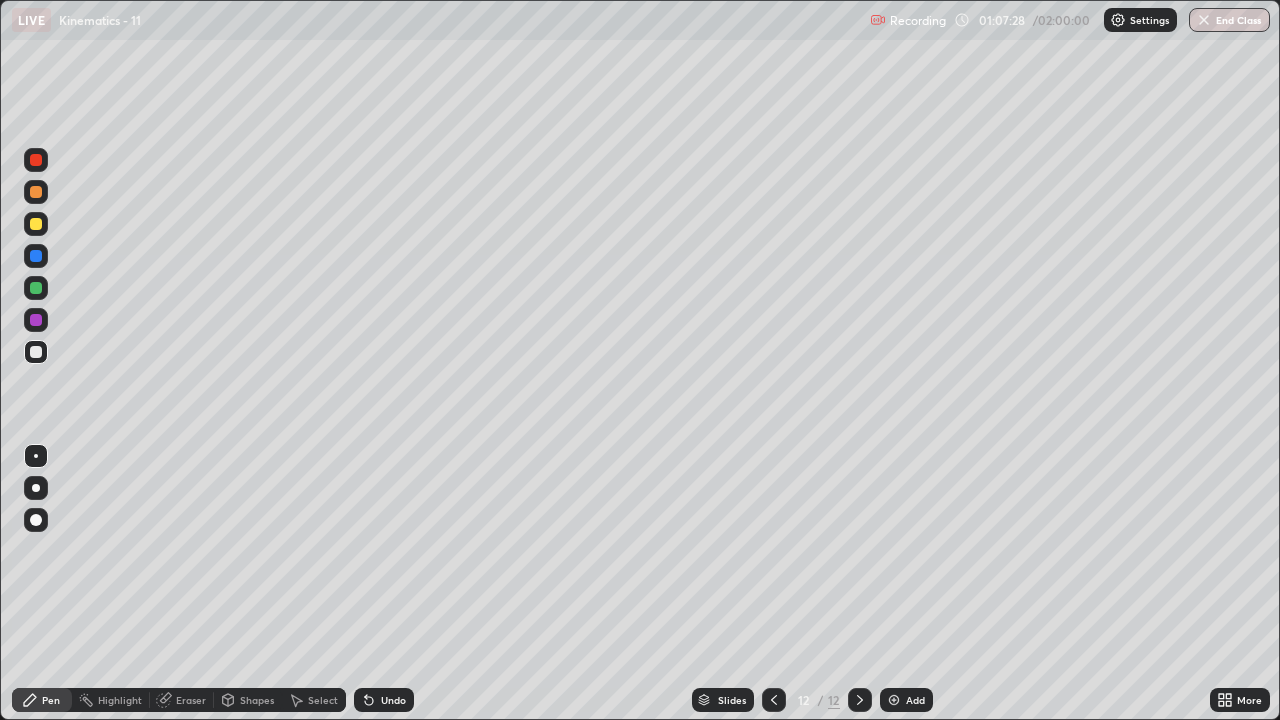 click at bounding box center (36, 224) 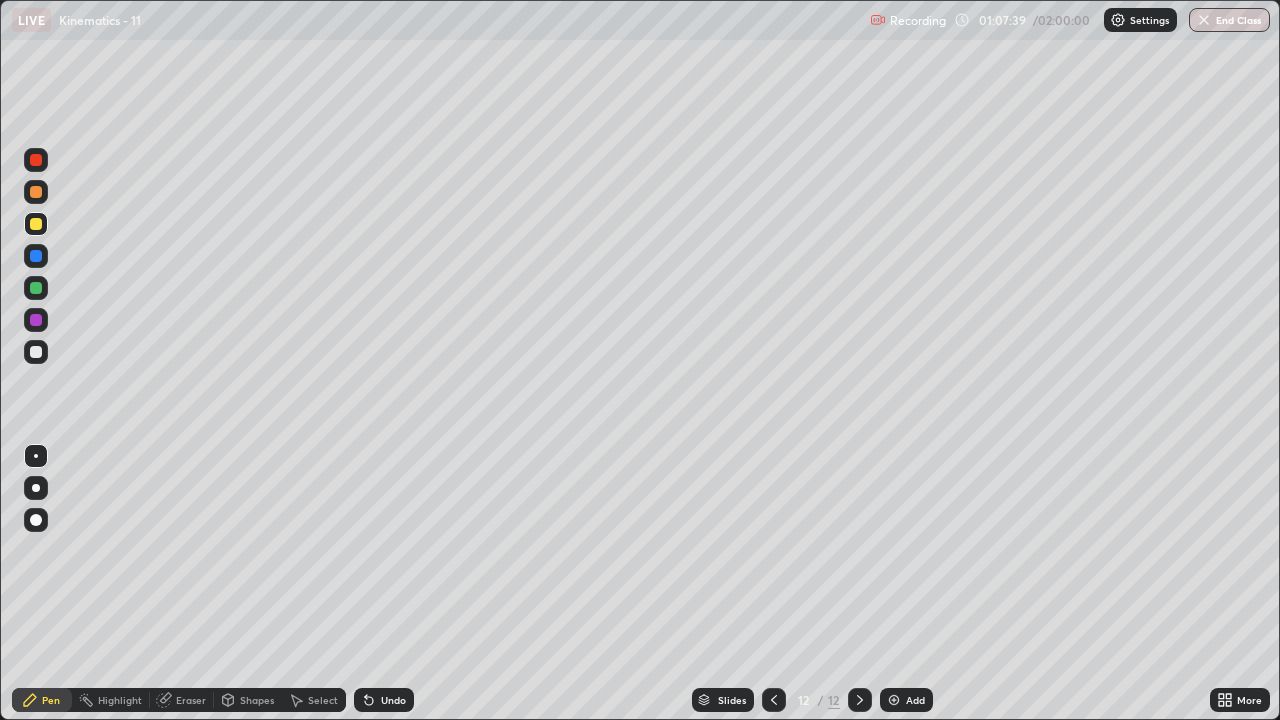 click at bounding box center (36, 352) 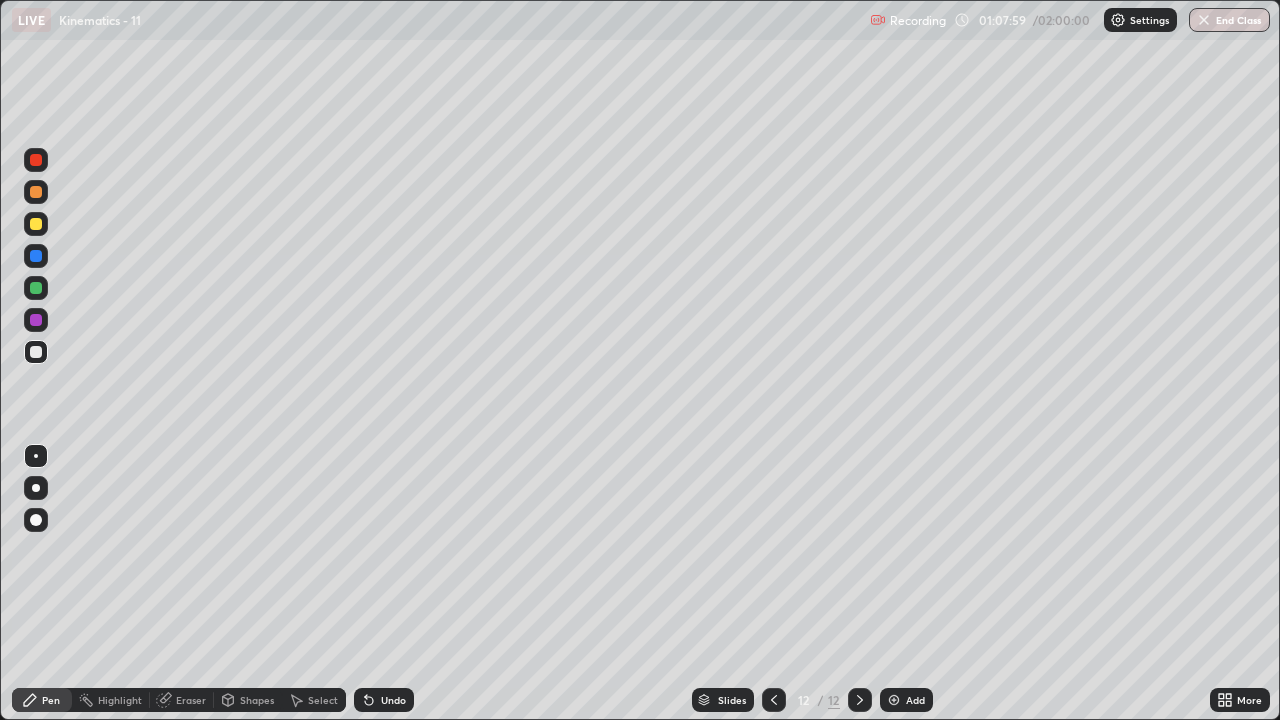 click at bounding box center [36, 224] 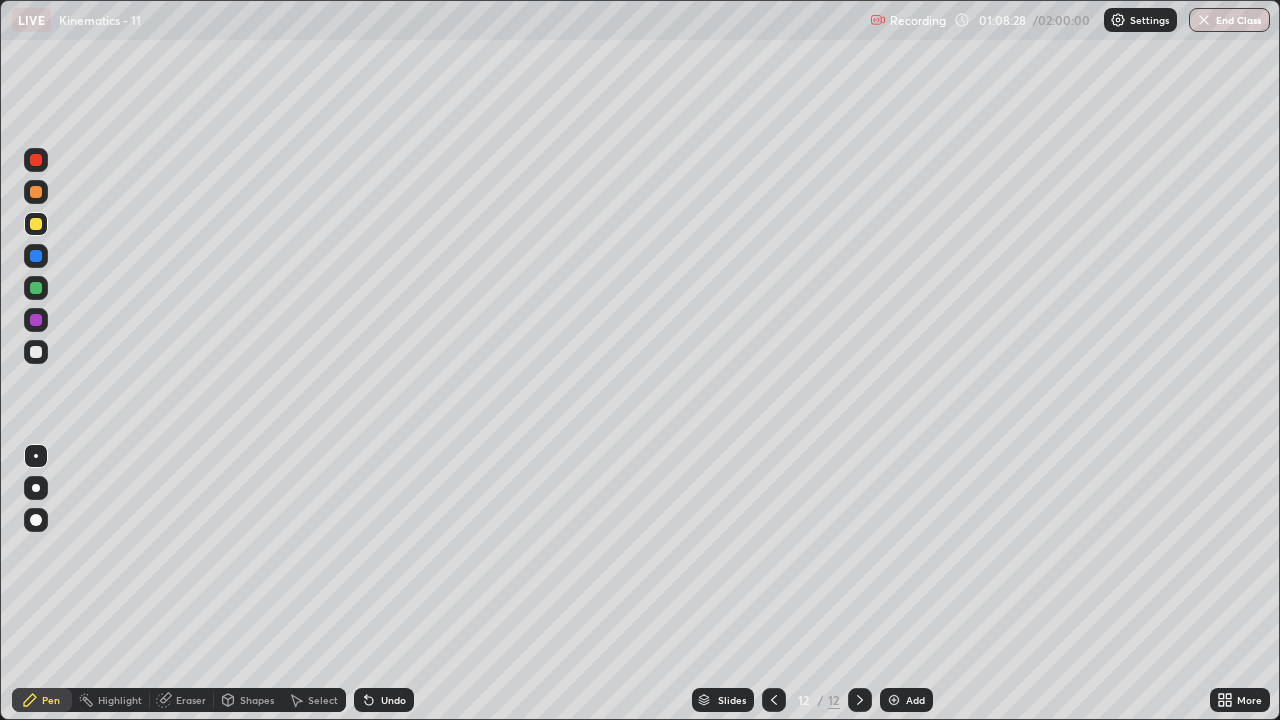 click at bounding box center (36, 352) 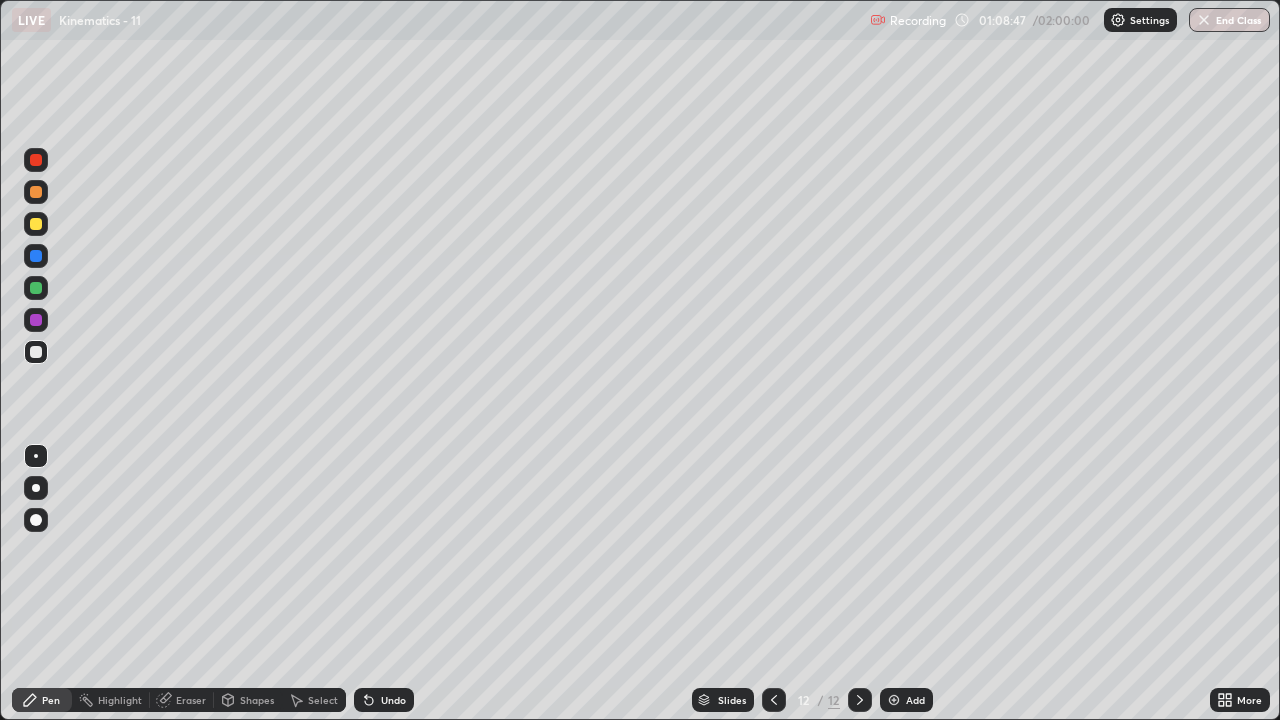 click on "Undo" at bounding box center (393, 700) 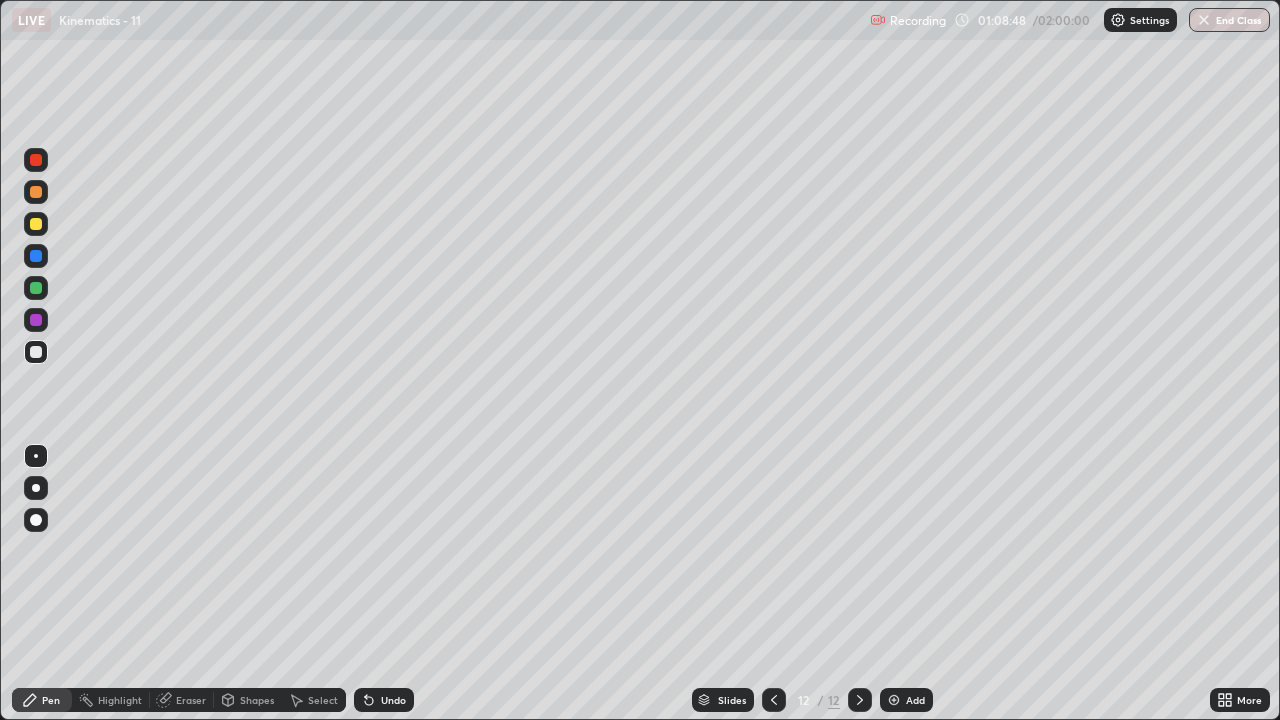 click on "Undo" at bounding box center (384, 700) 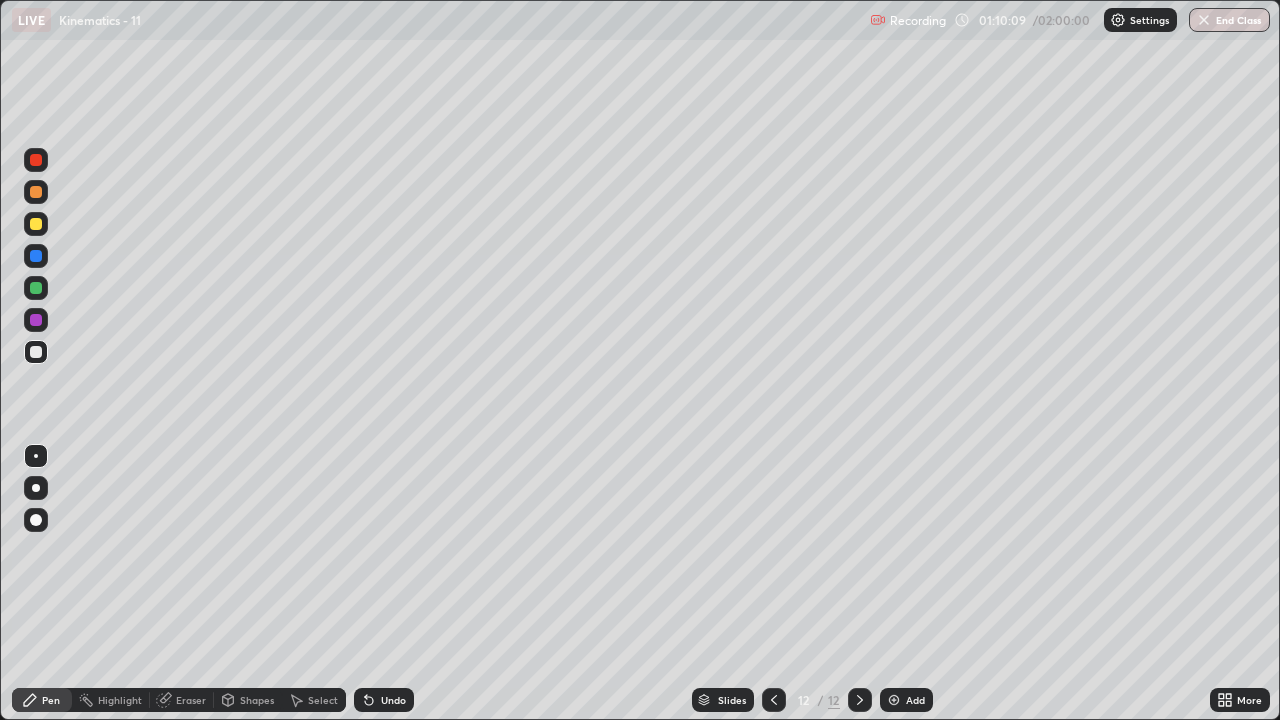 click on "Undo" at bounding box center (393, 700) 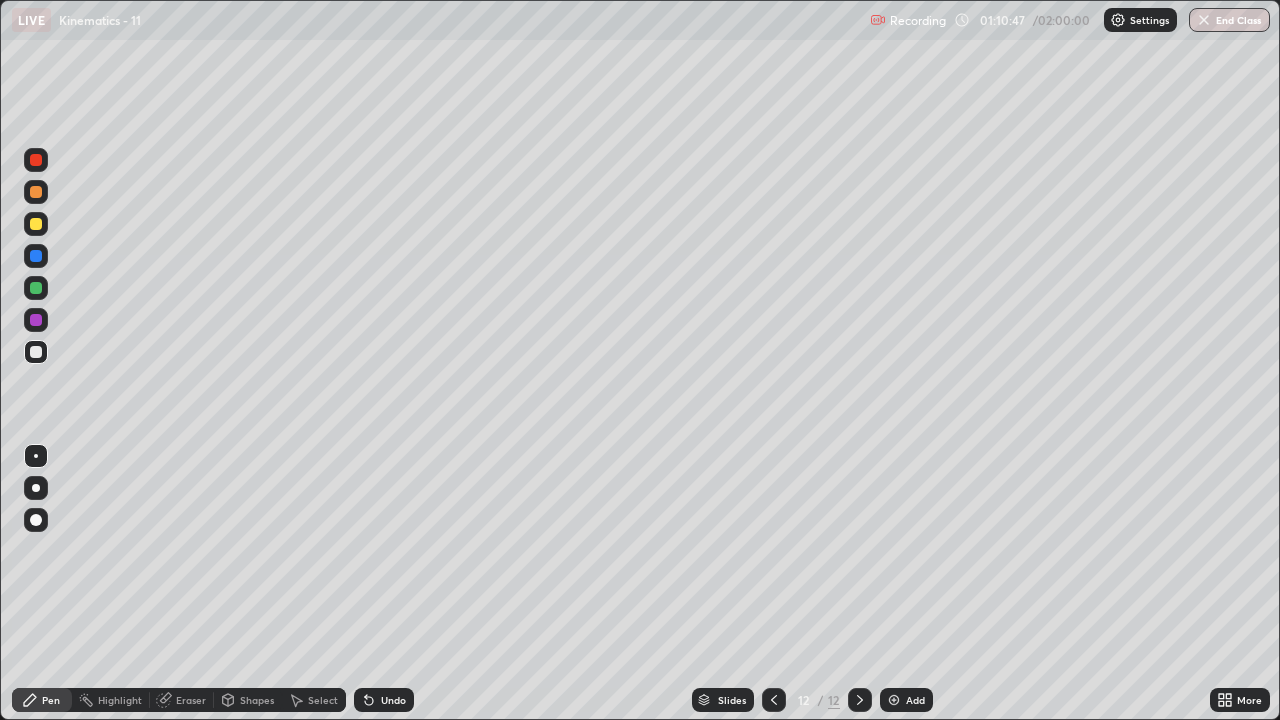 click at bounding box center [36, 224] 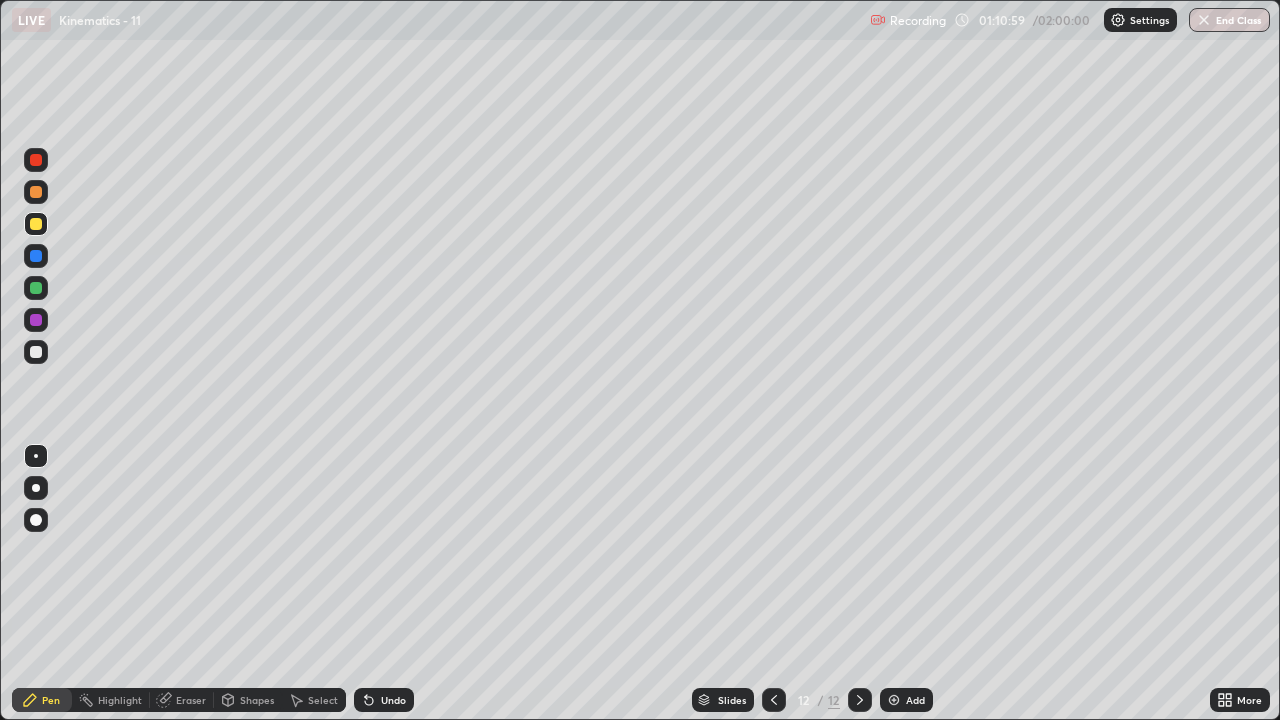click at bounding box center [36, 352] 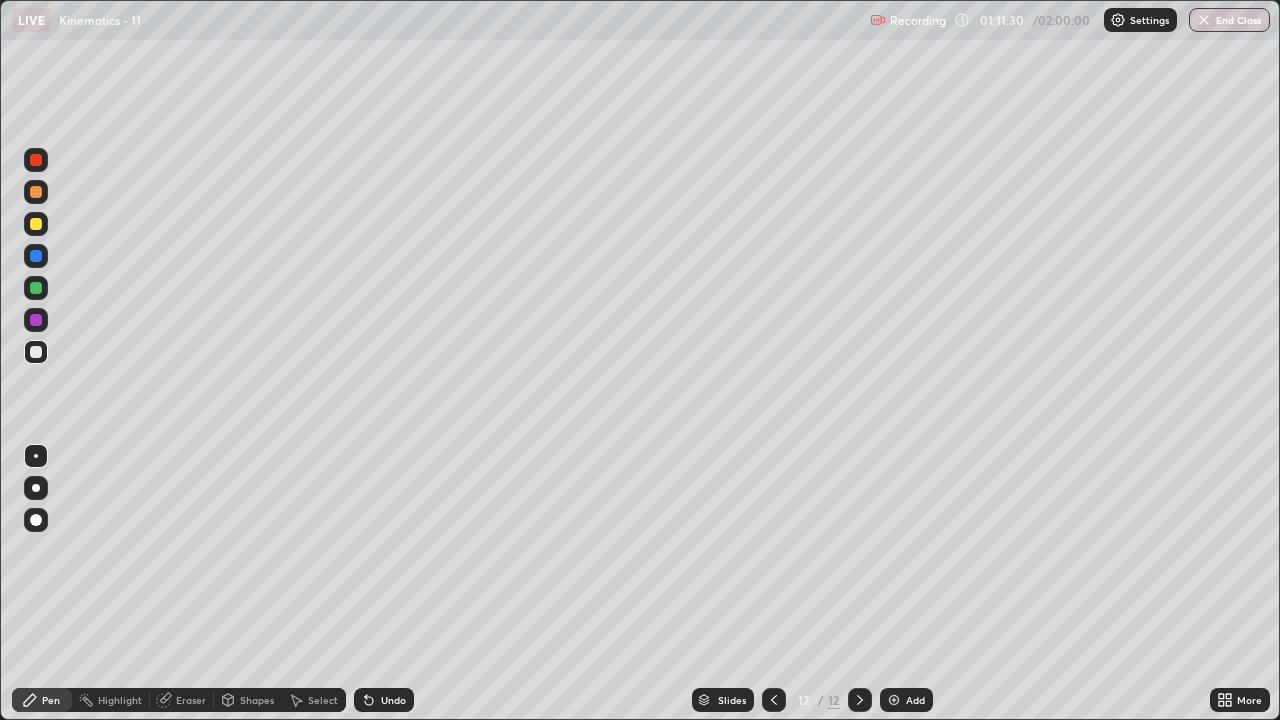 click at bounding box center [36, 224] 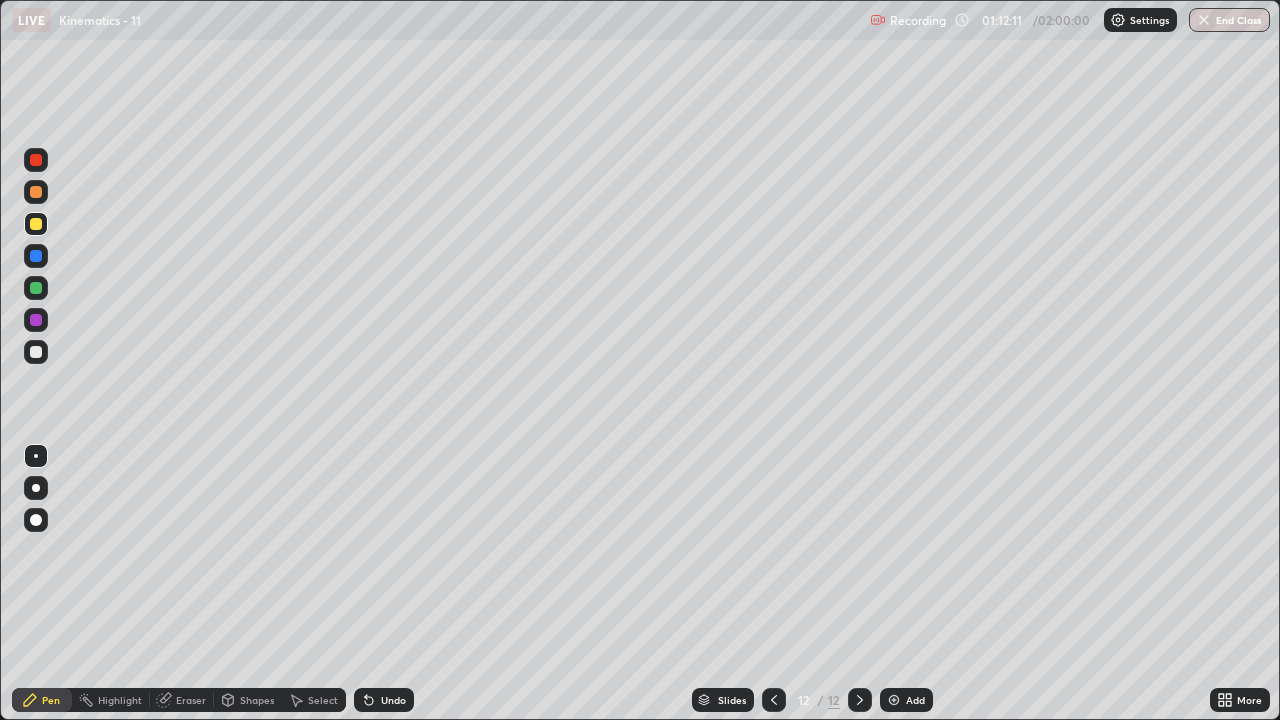 click on "Undo" at bounding box center (393, 700) 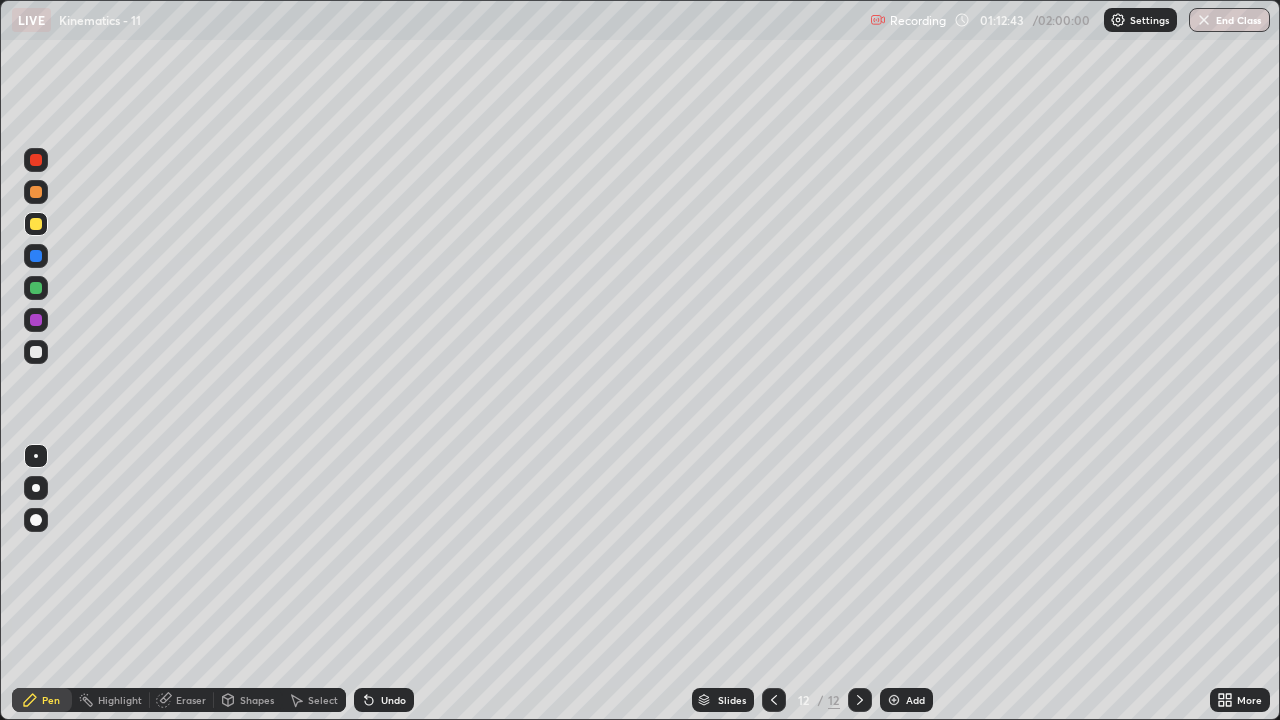 click on "Undo" at bounding box center (384, 700) 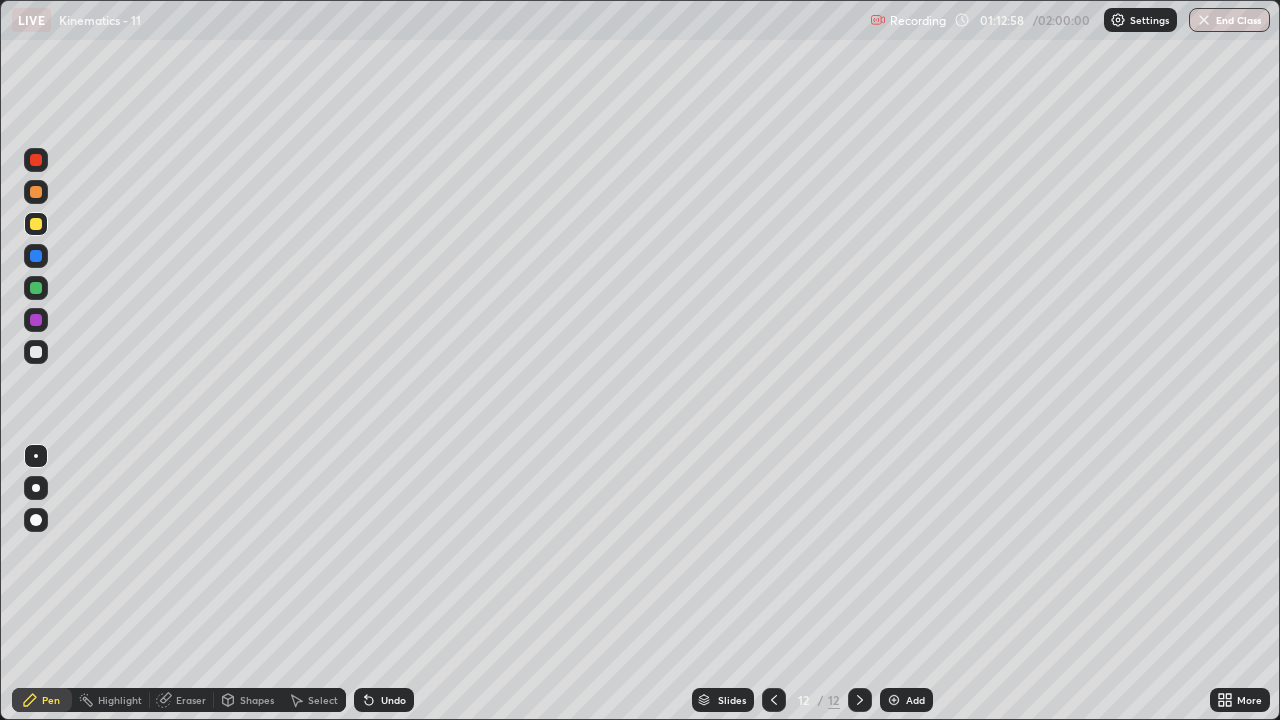 click at bounding box center [36, 352] 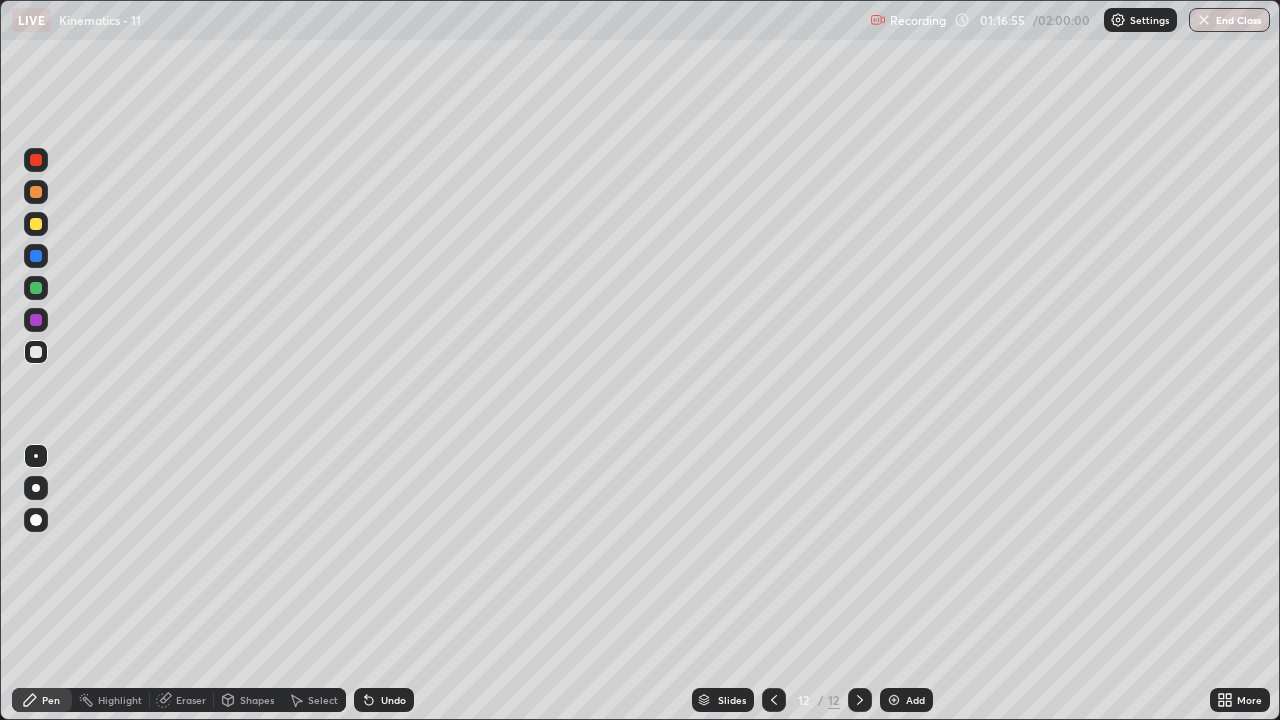 click on "Add" at bounding box center [915, 700] 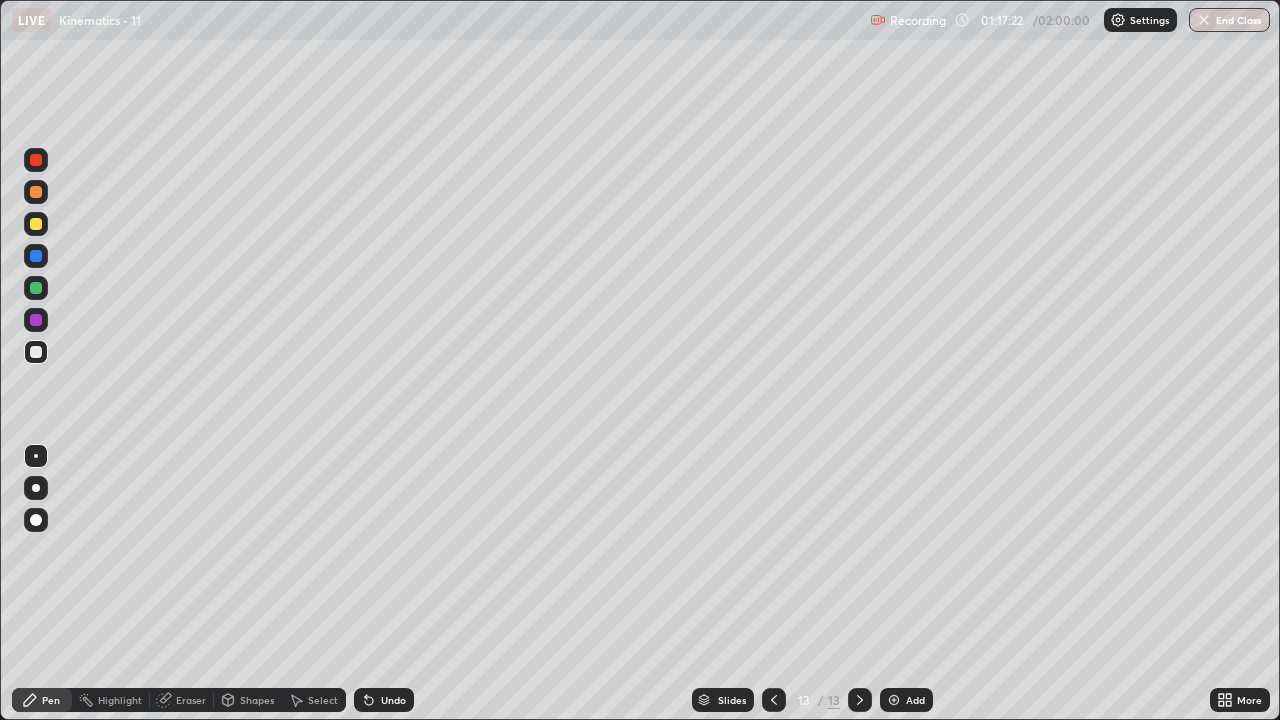 click at bounding box center [36, 224] 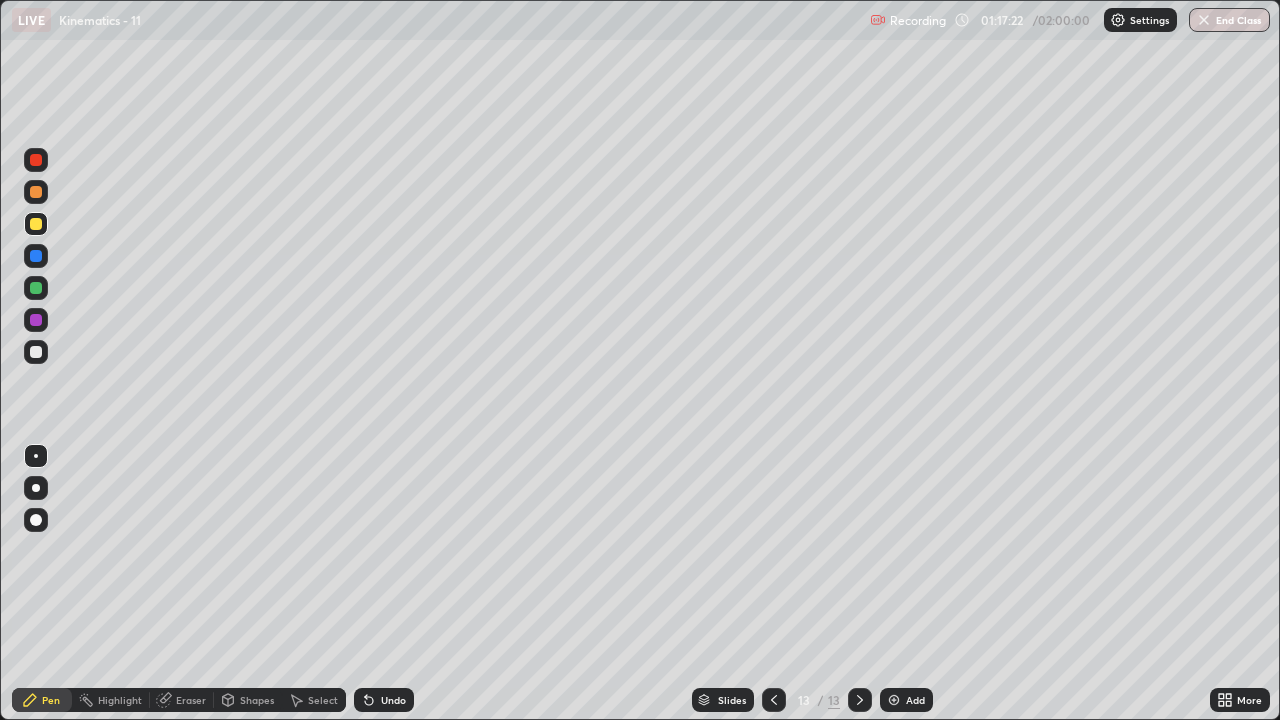 click at bounding box center (36, 352) 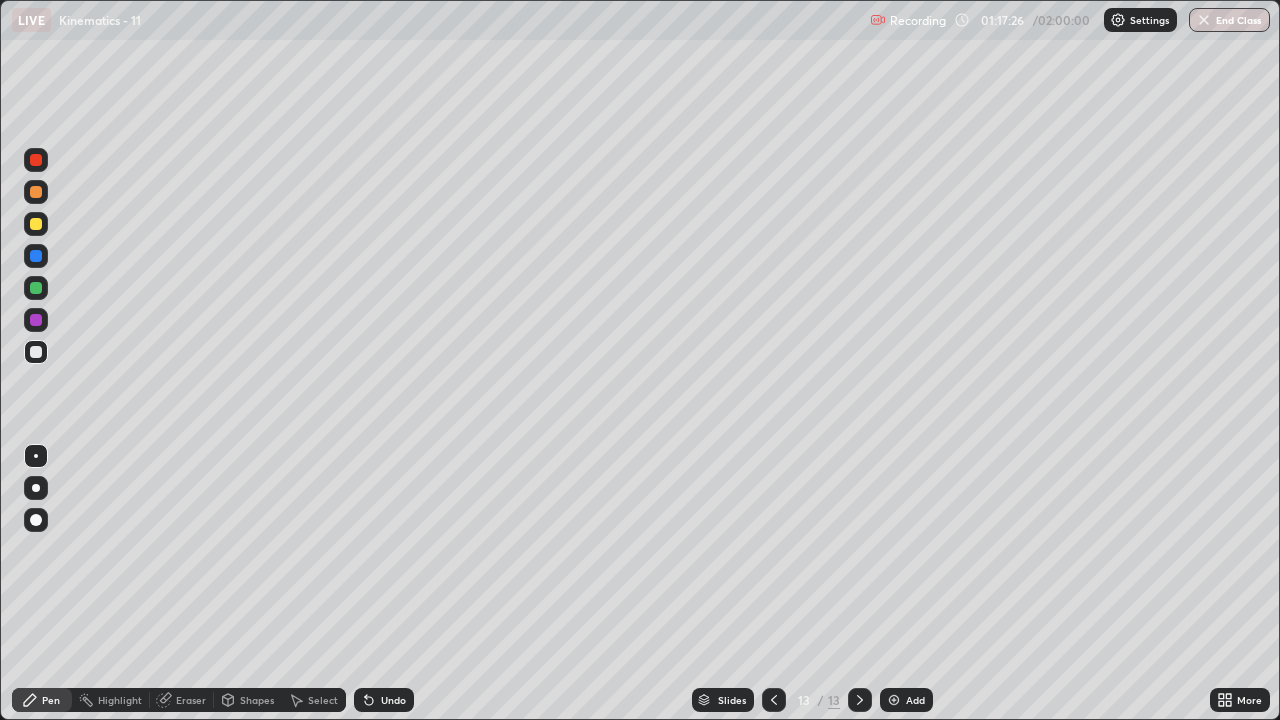 click 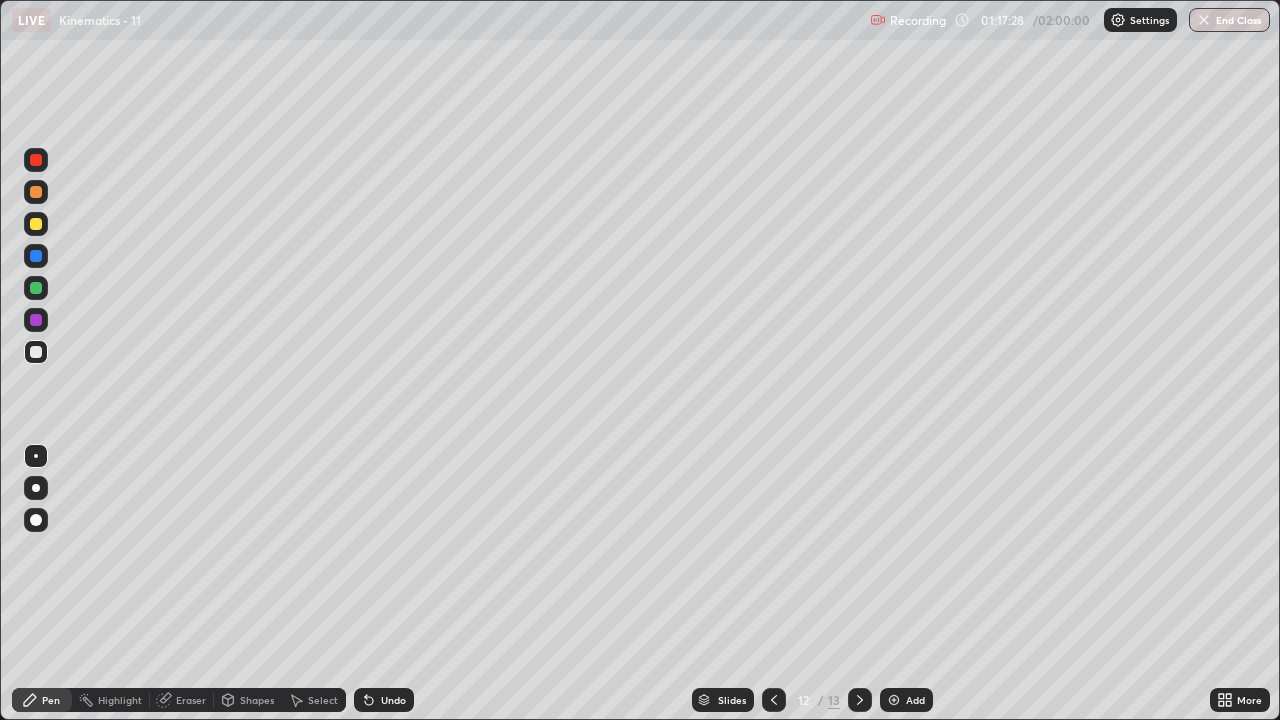 click 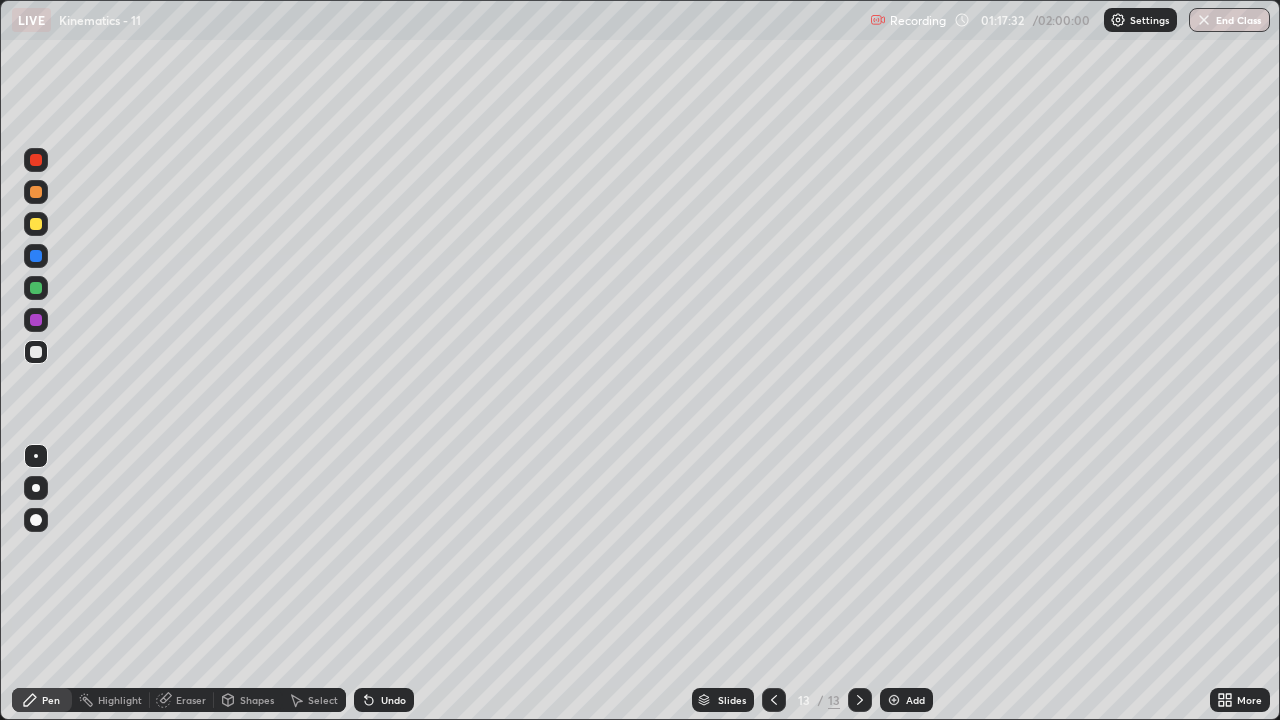 click 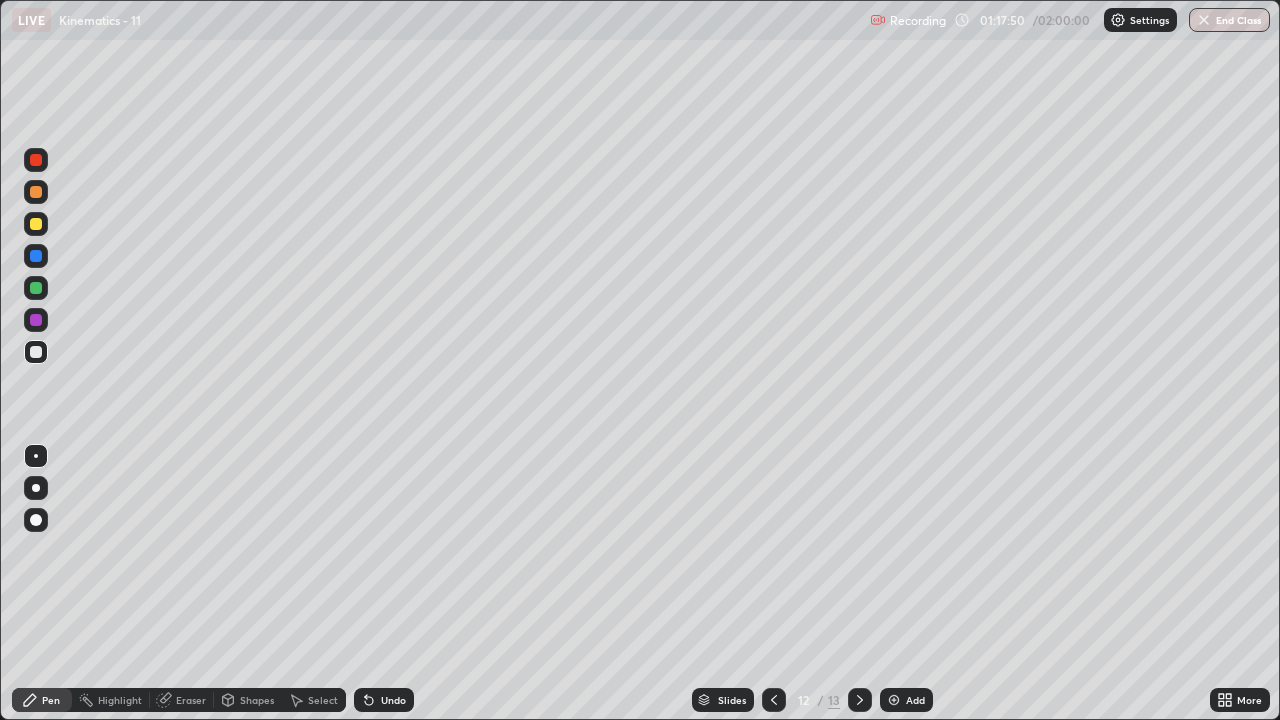 click 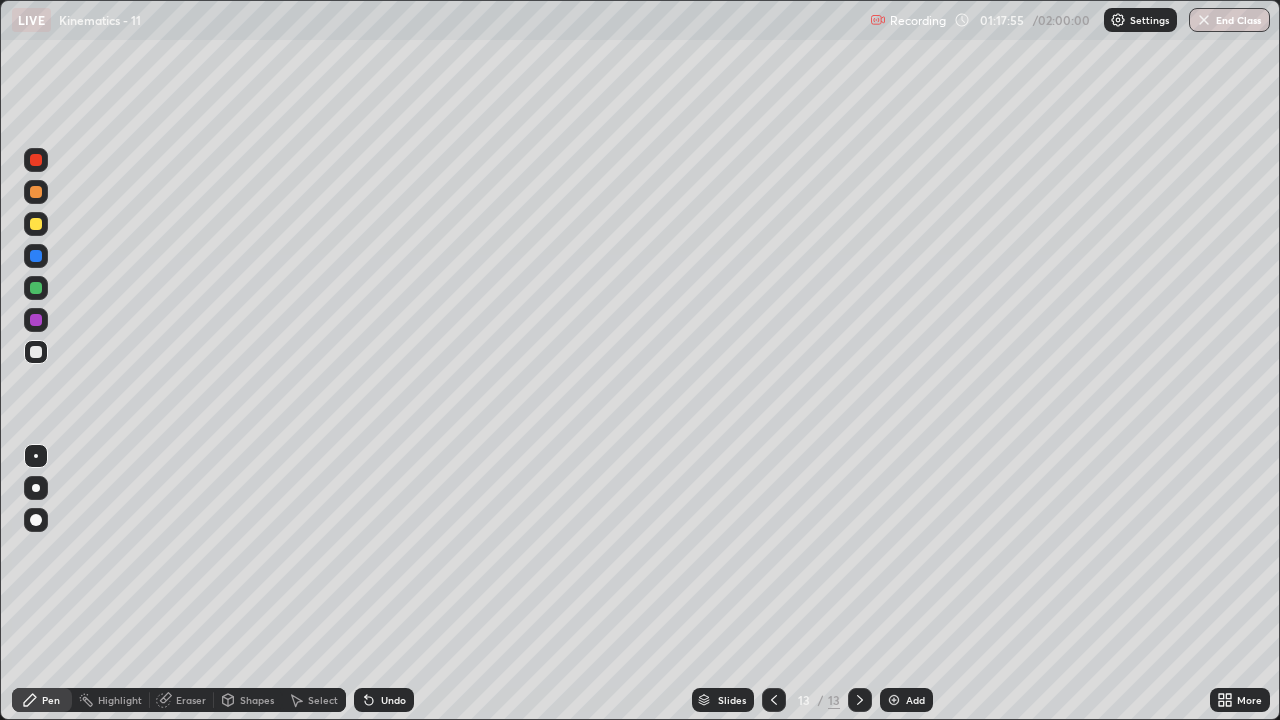 click on "Undo" at bounding box center [393, 700] 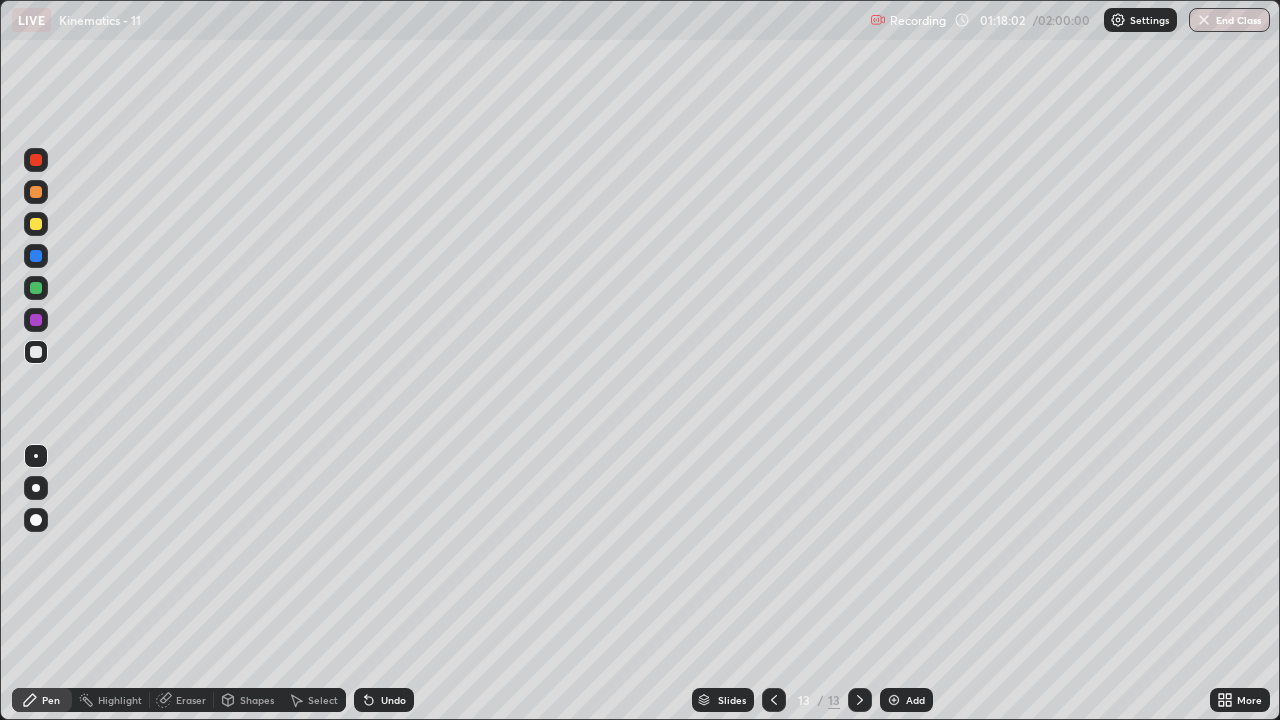 click at bounding box center [36, 224] 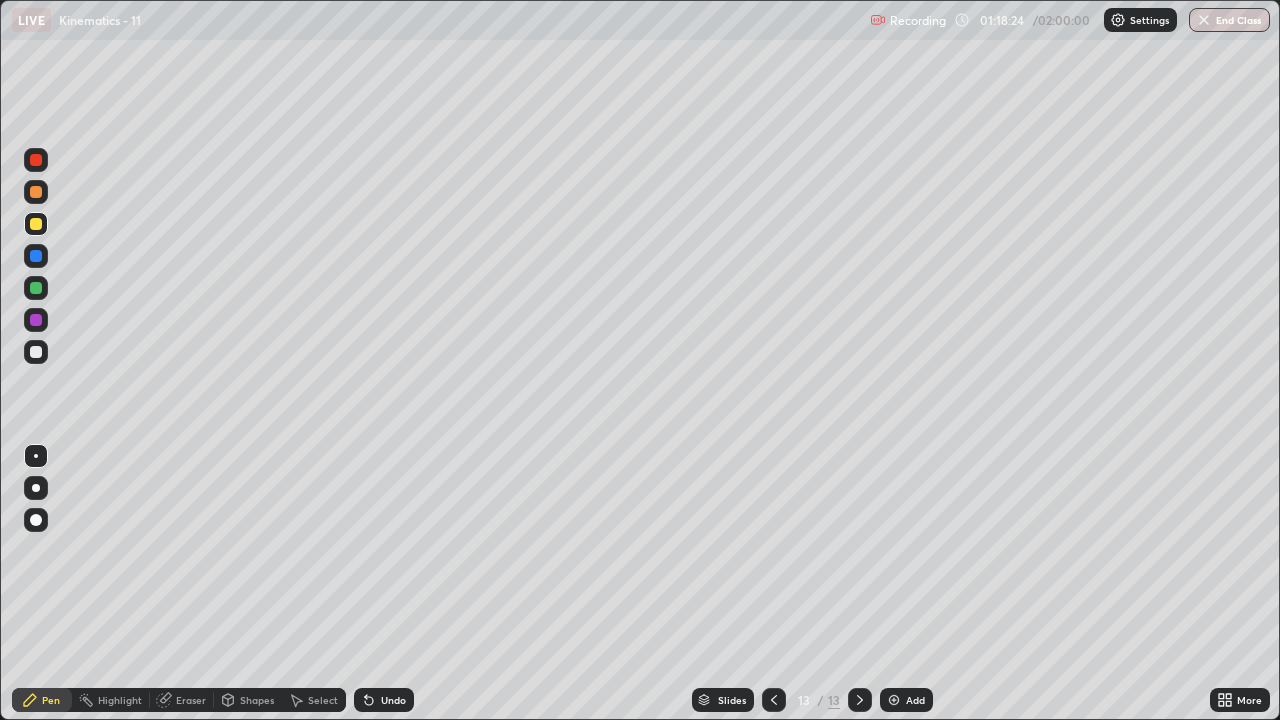 click at bounding box center [36, 192] 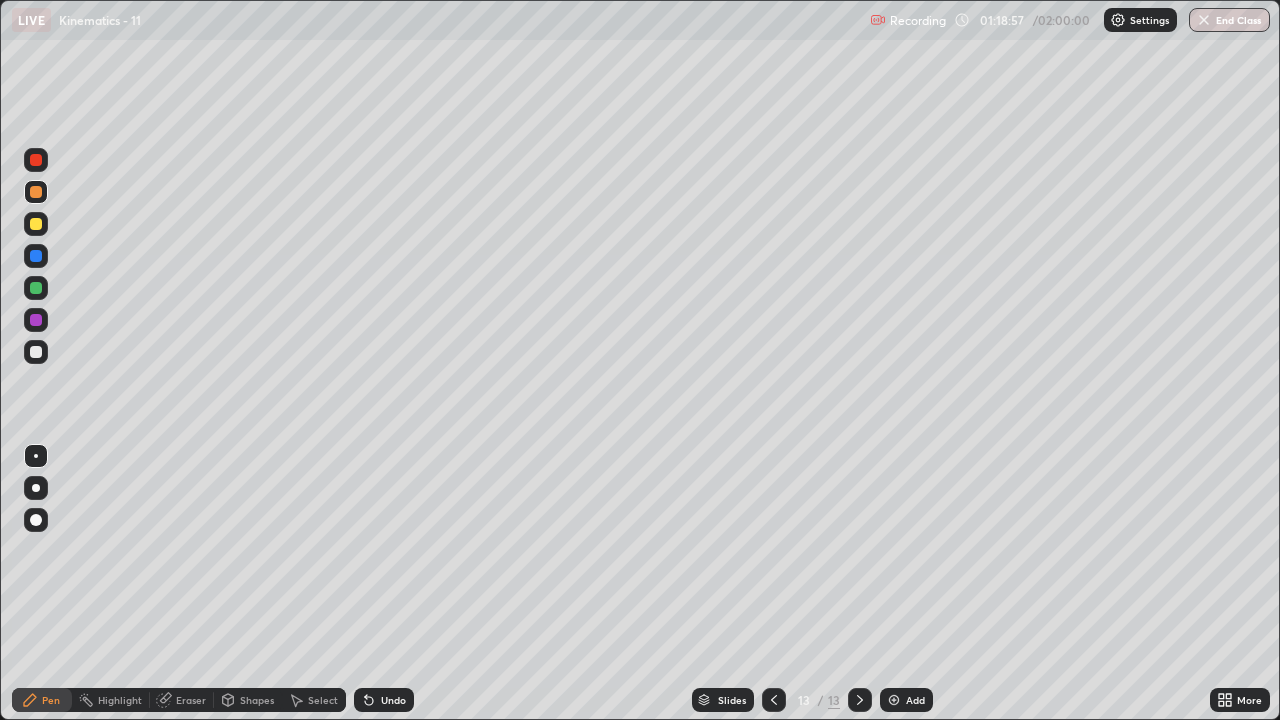 click at bounding box center [36, 352] 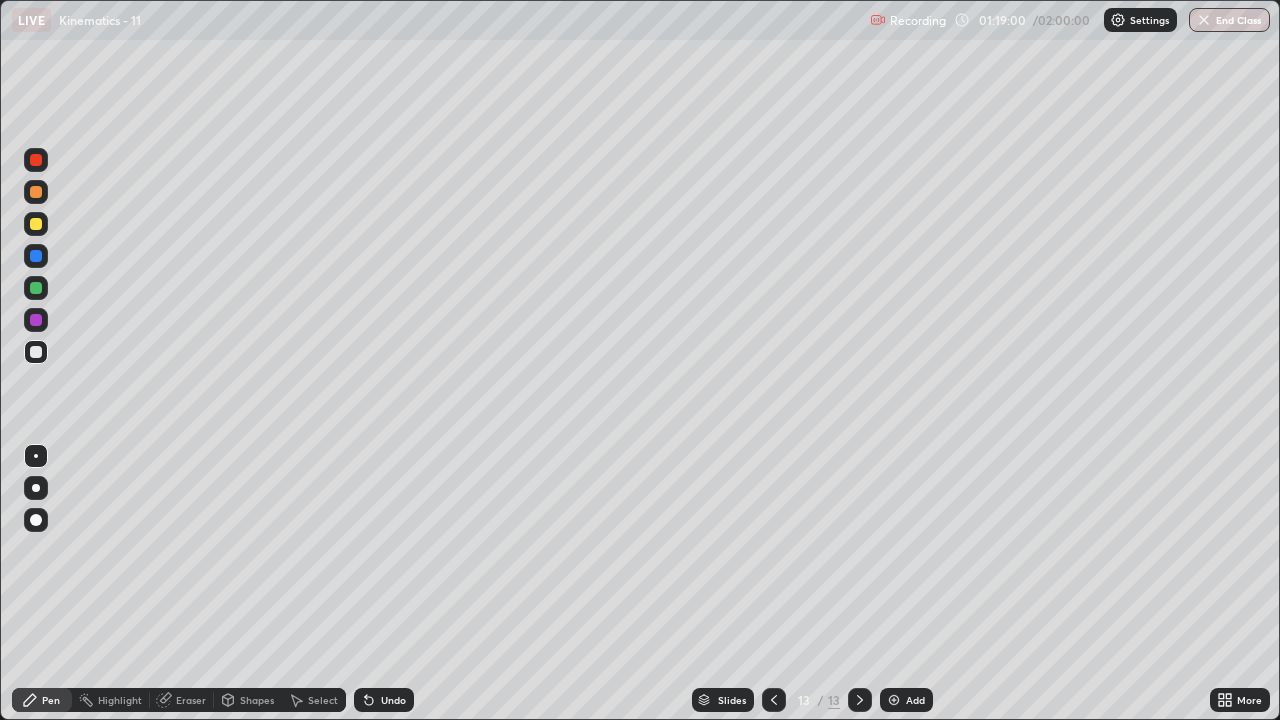 click at bounding box center [36, 288] 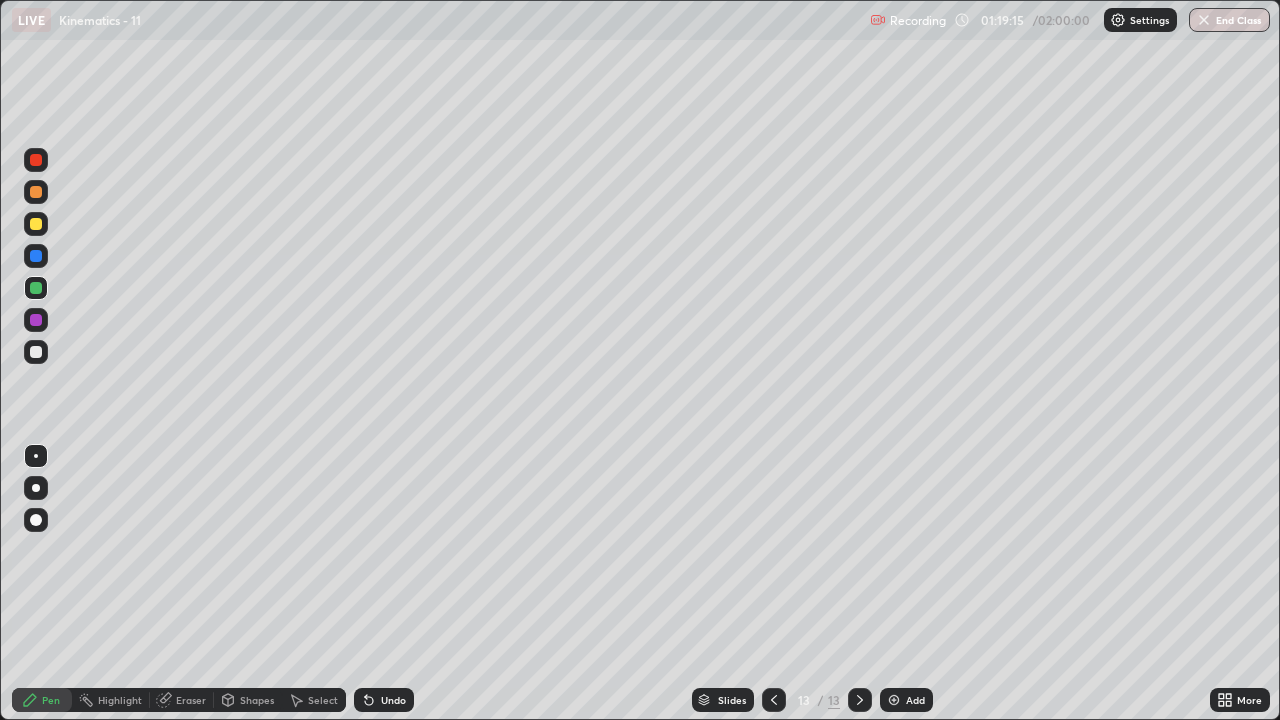 click at bounding box center [36, 224] 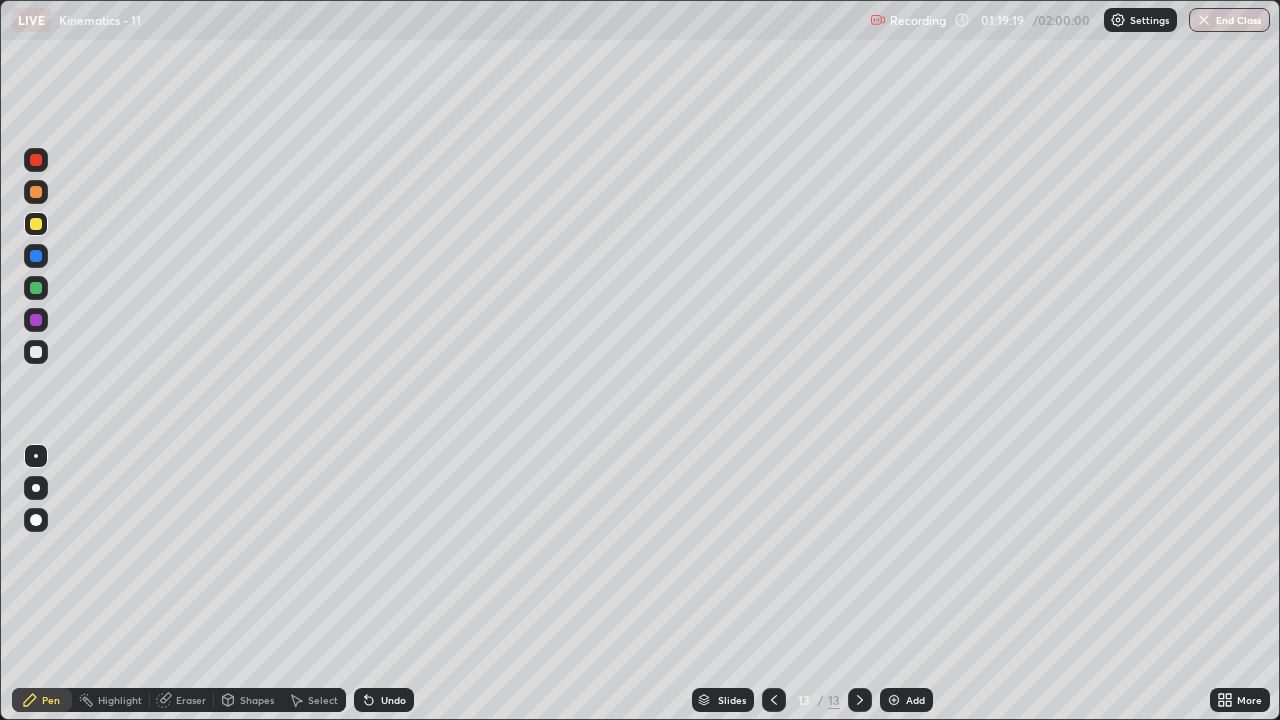 click at bounding box center (36, 288) 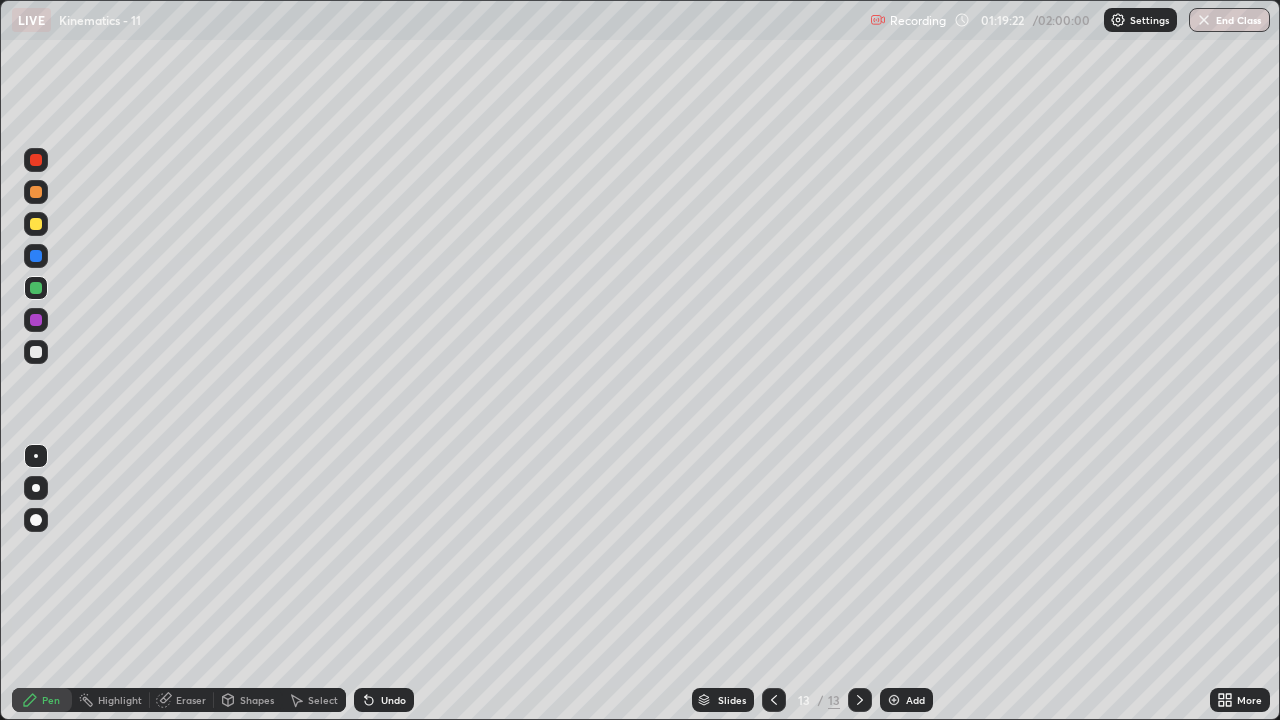 click at bounding box center [36, 256] 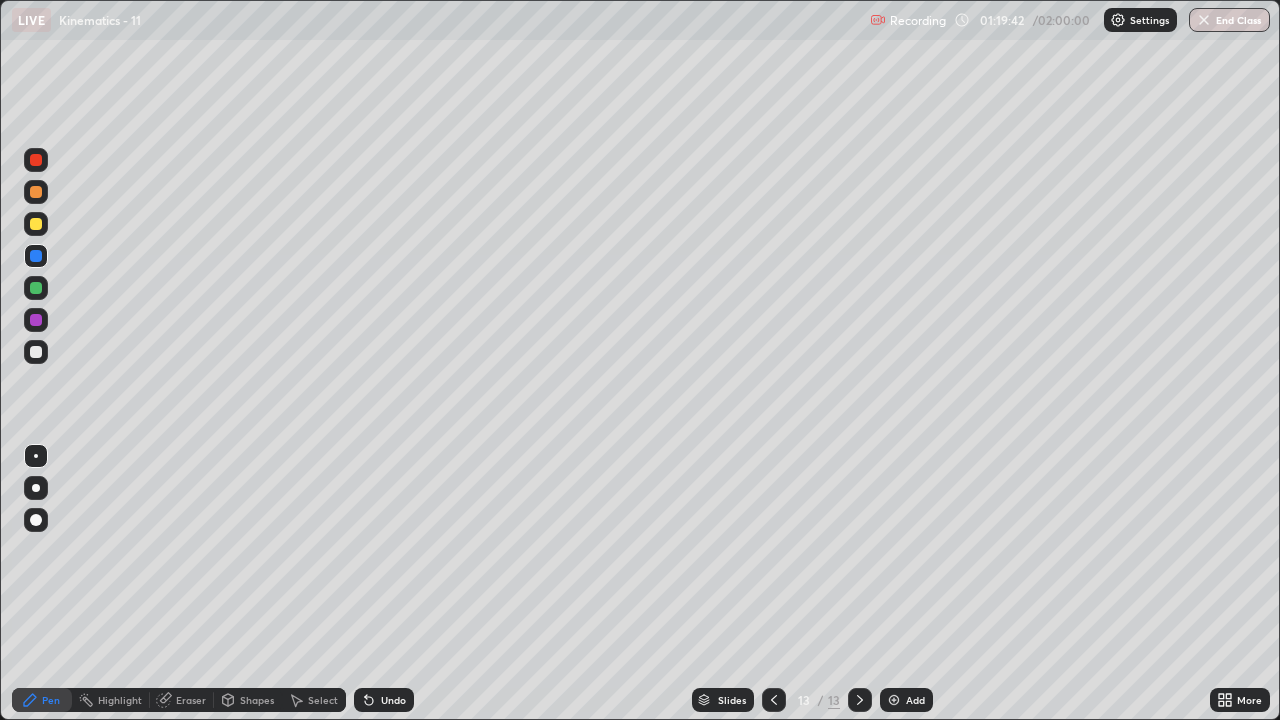 click at bounding box center [36, 320] 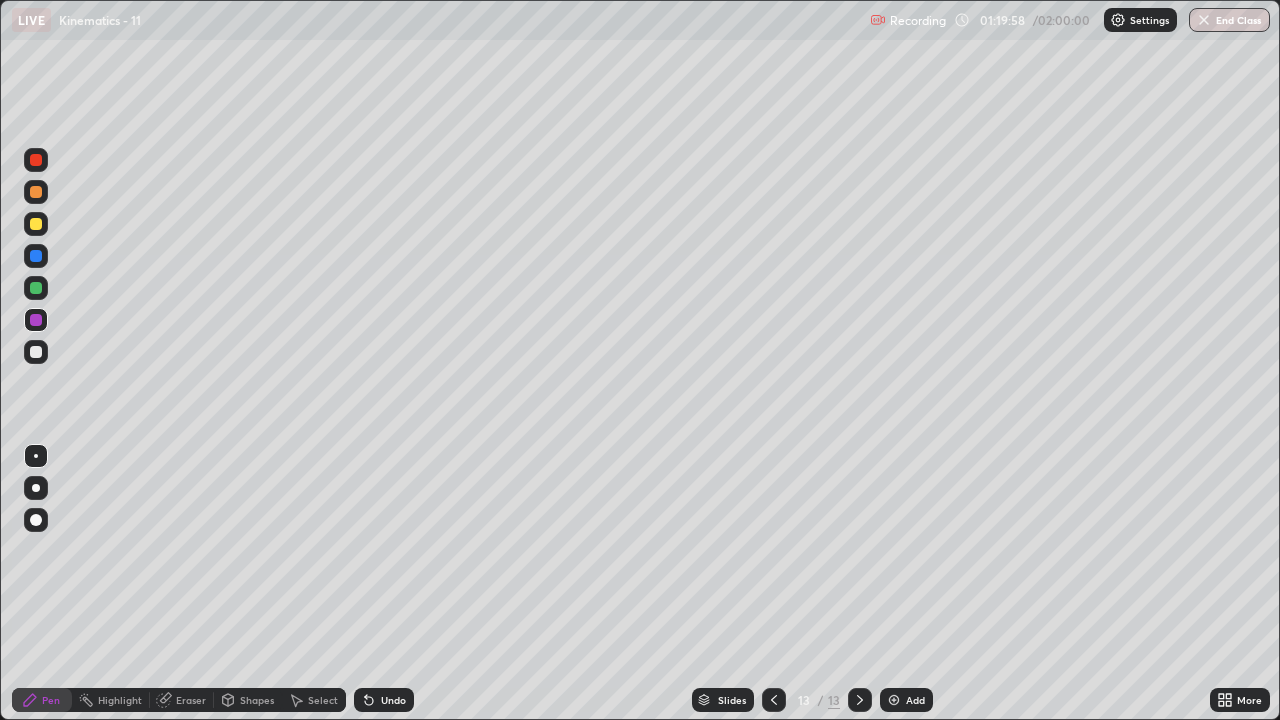 click at bounding box center [36, 192] 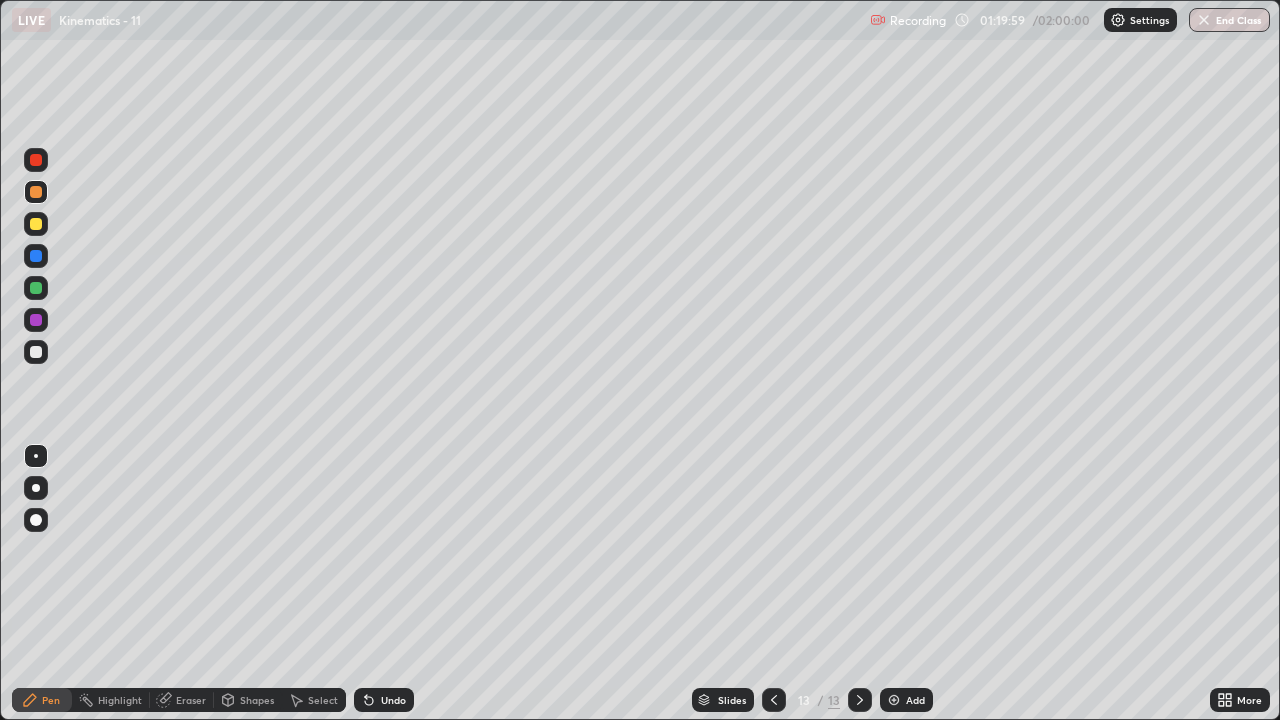 click at bounding box center [36, 224] 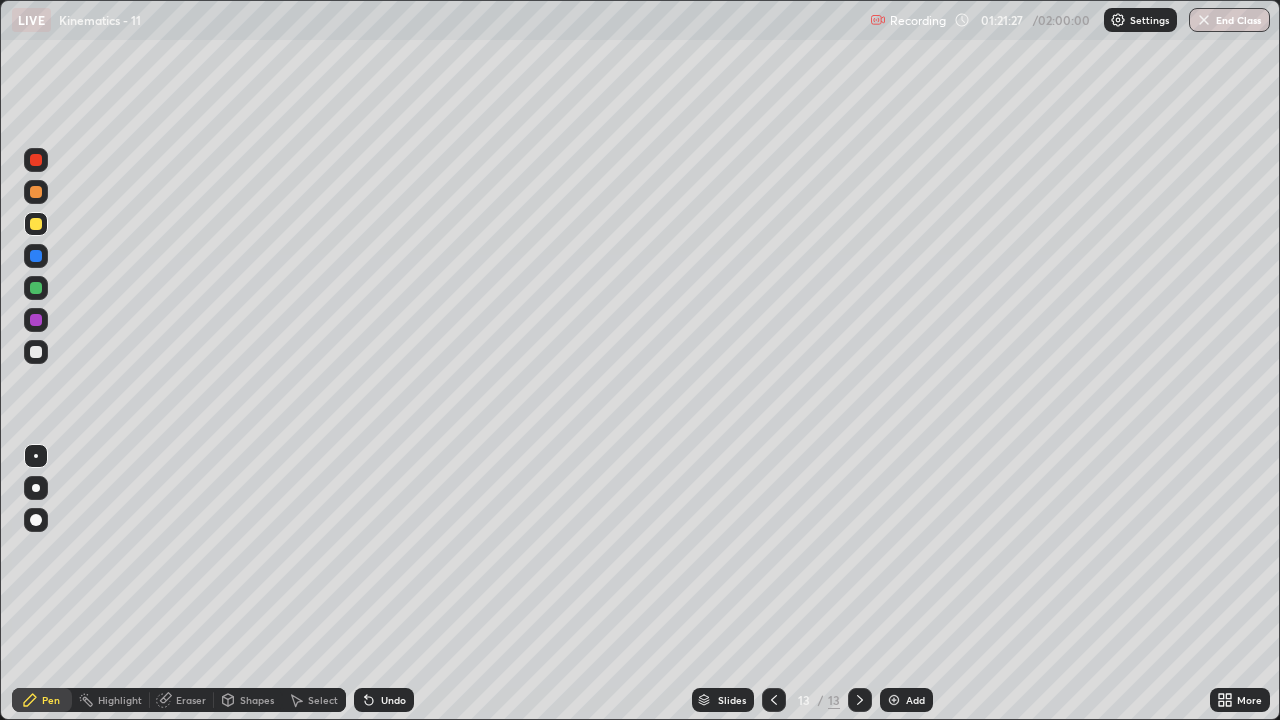 click at bounding box center (36, 320) 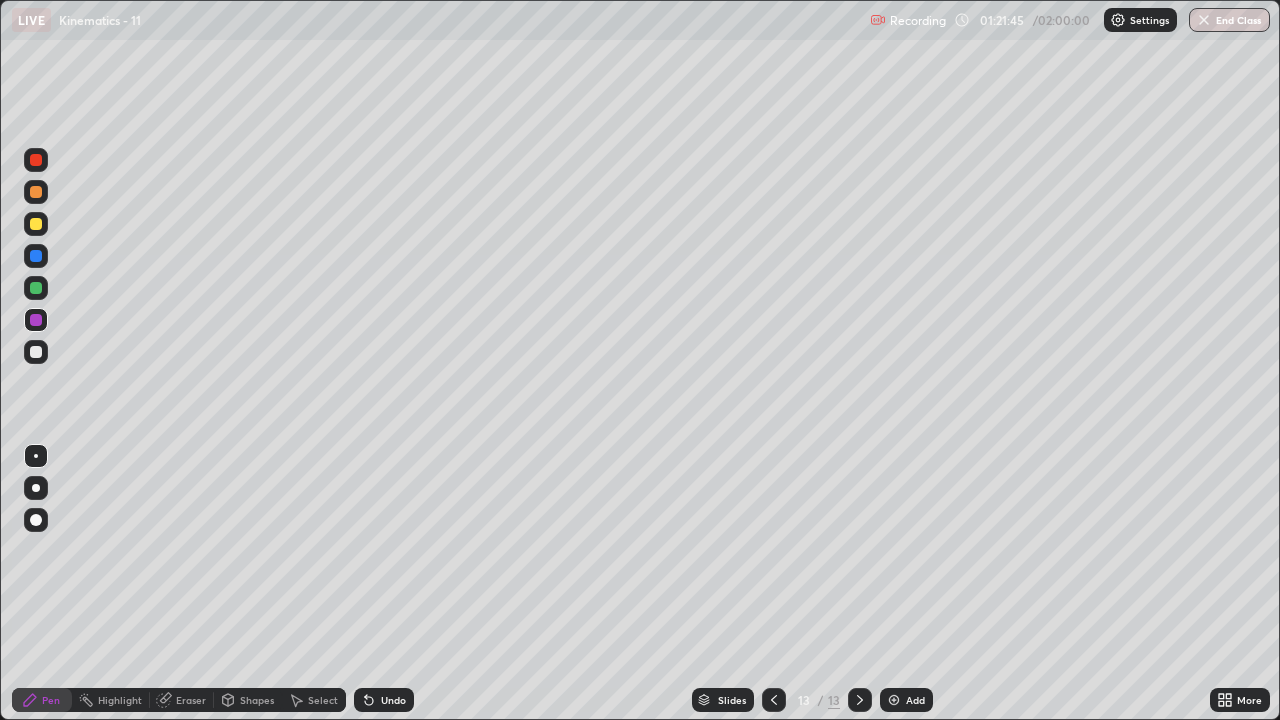 click at bounding box center [36, 256] 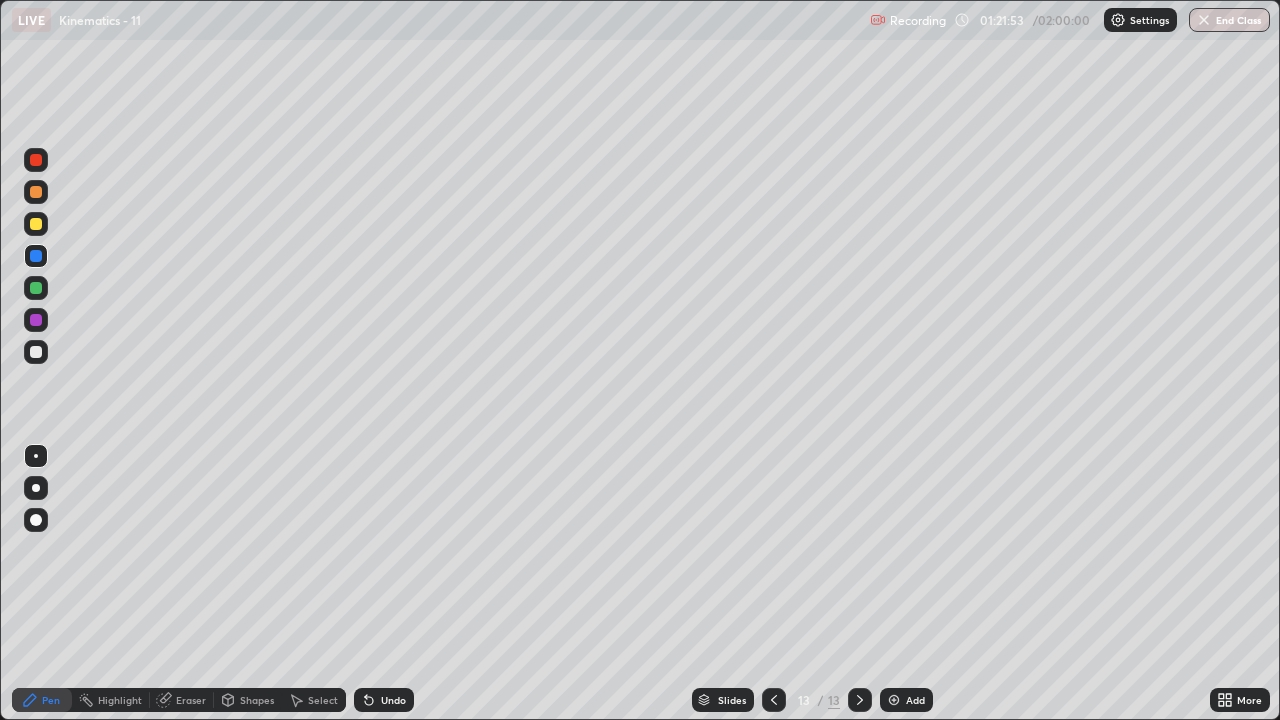 click on "Undo" at bounding box center [393, 700] 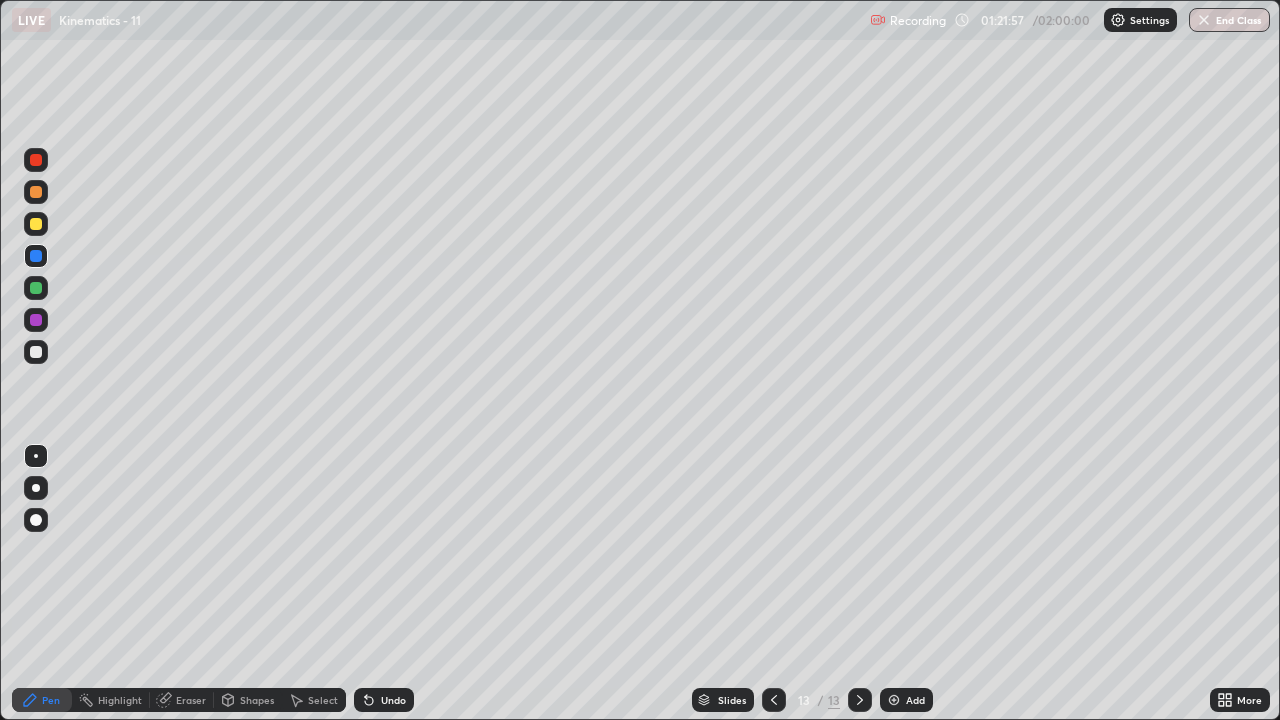 click at bounding box center (36, 320) 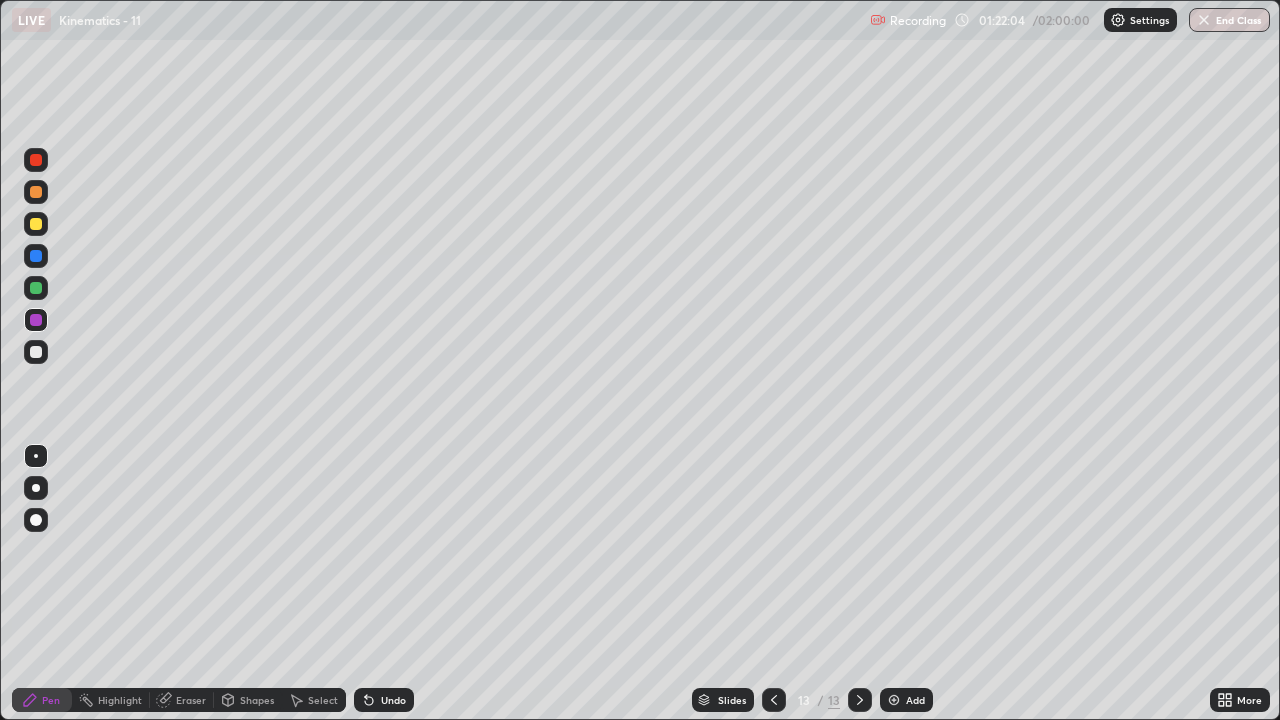 click at bounding box center (36, 288) 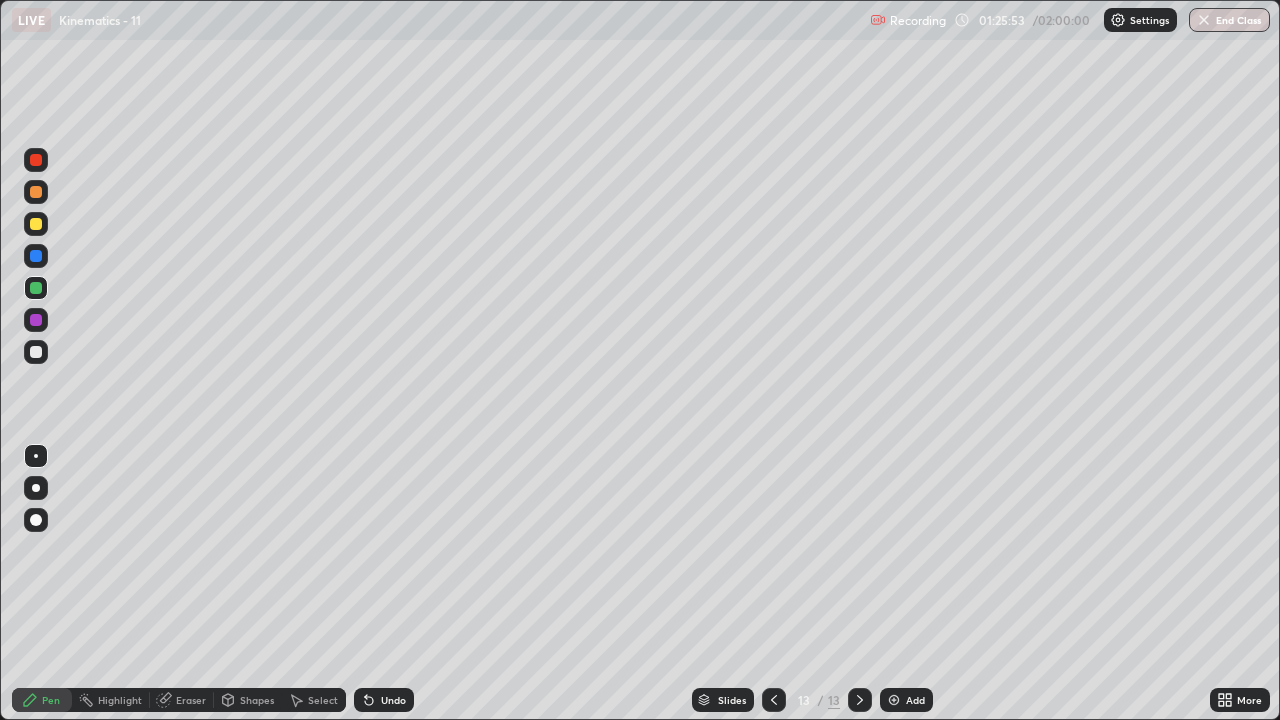 click on "Add" at bounding box center (906, 700) 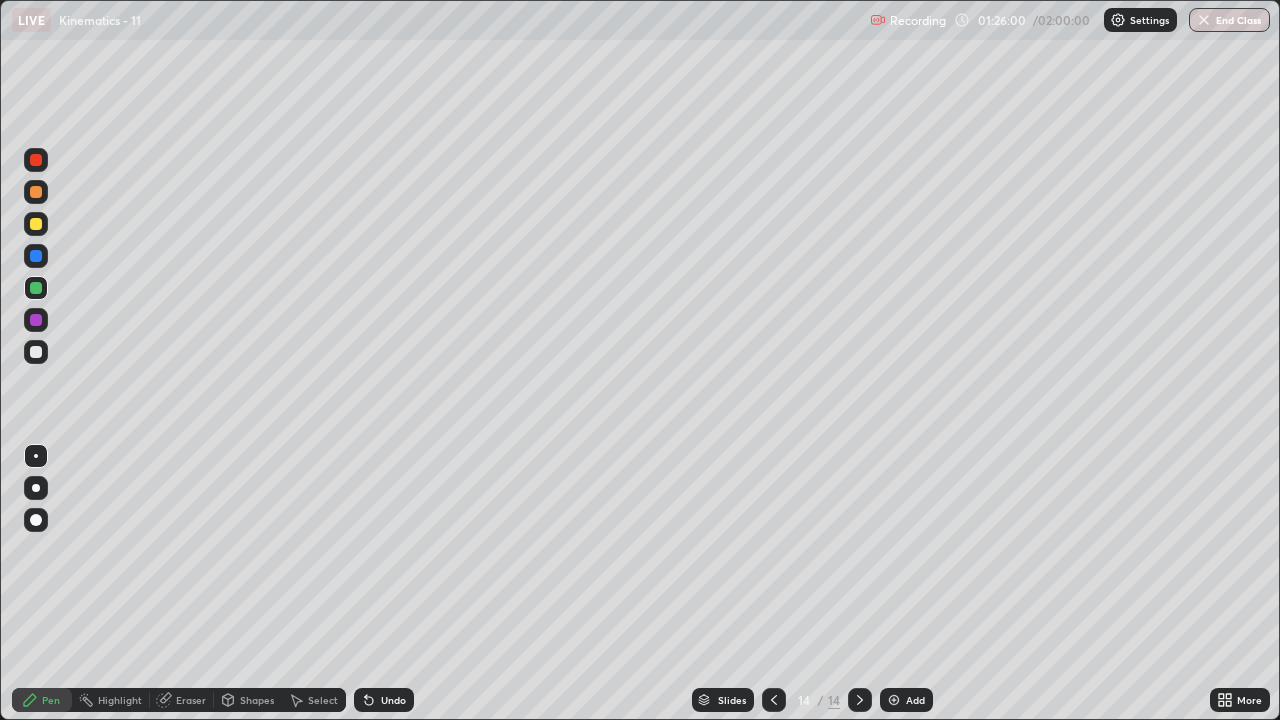 click at bounding box center (36, 352) 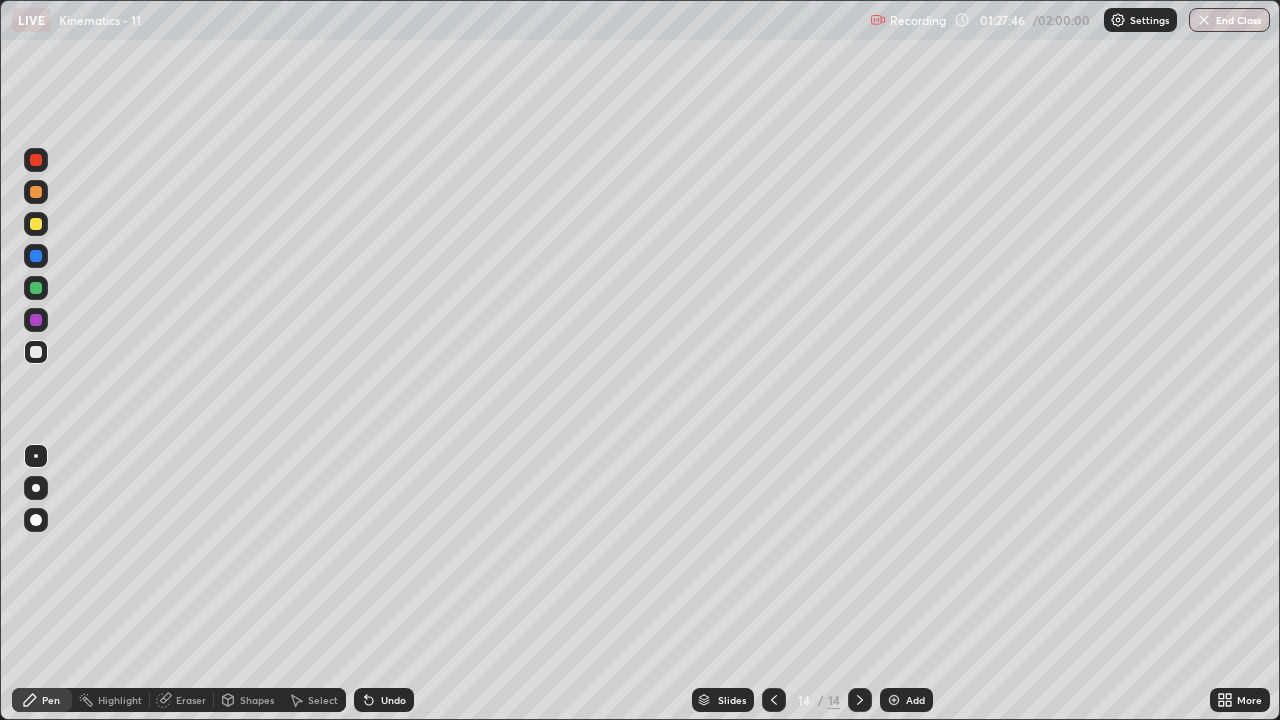 click at bounding box center [36, 224] 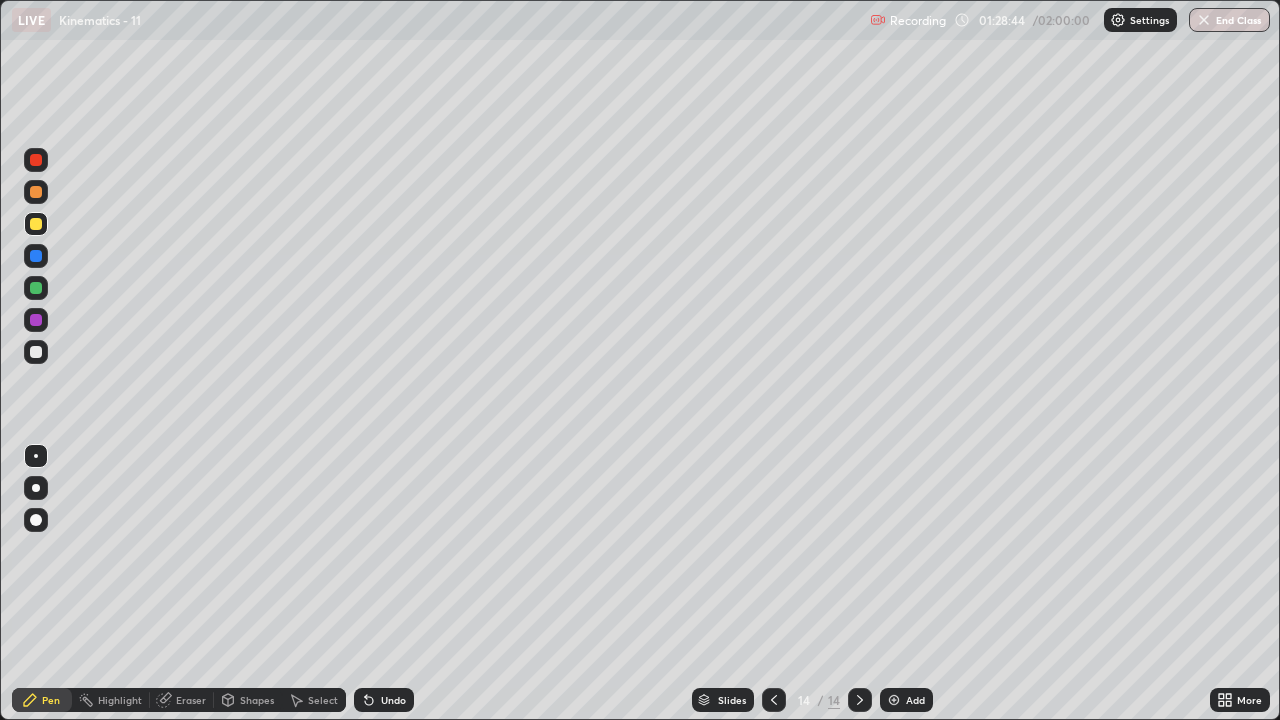 click at bounding box center (36, 352) 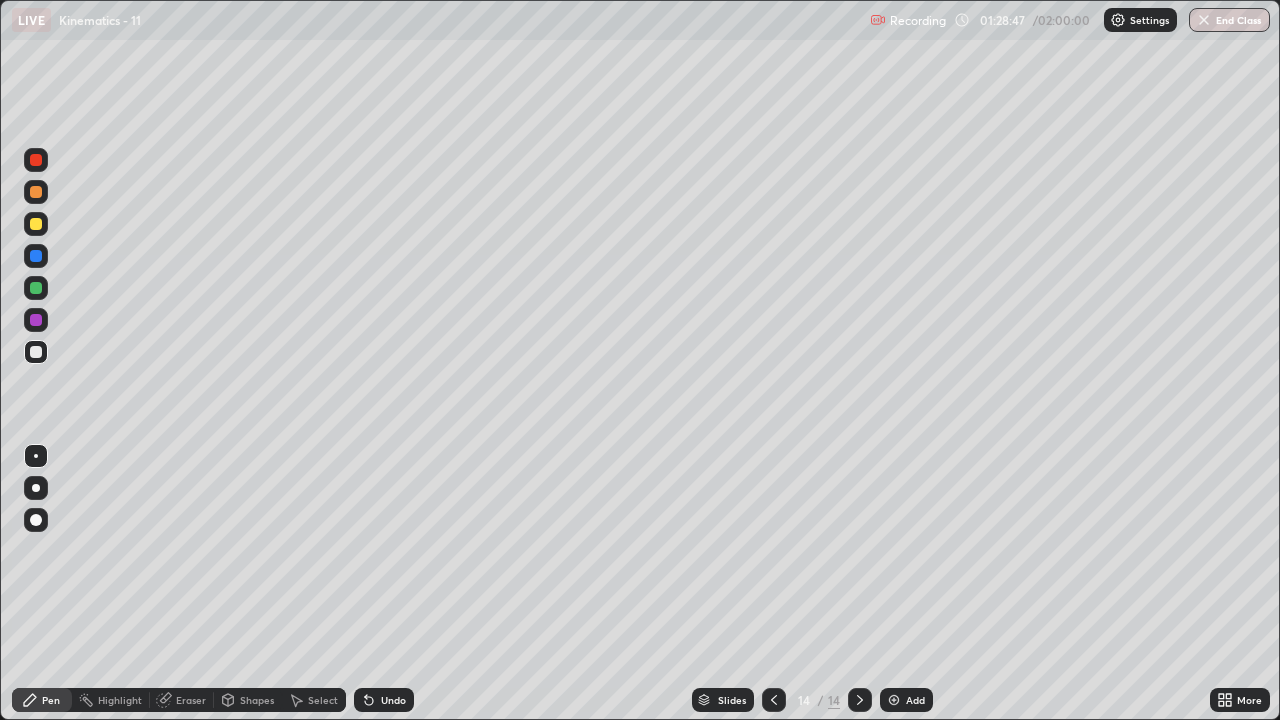 click at bounding box center [36, 224] 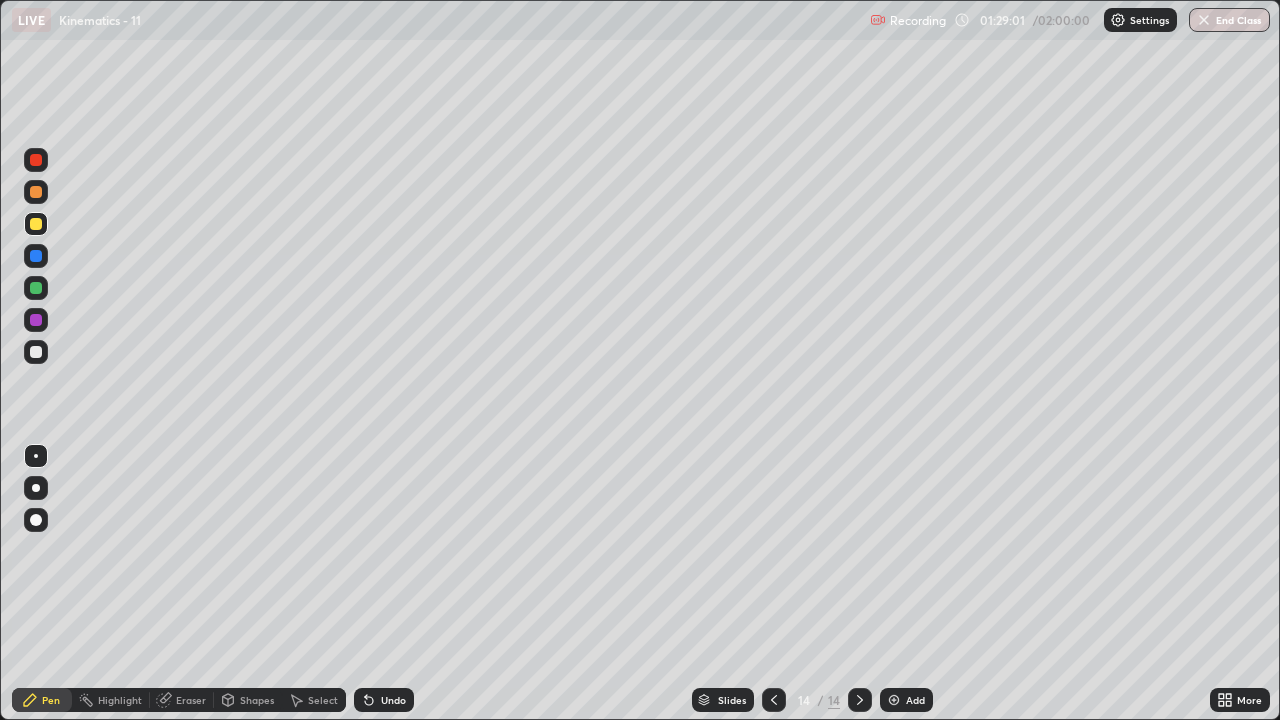 click at bounding box center (36, 352) 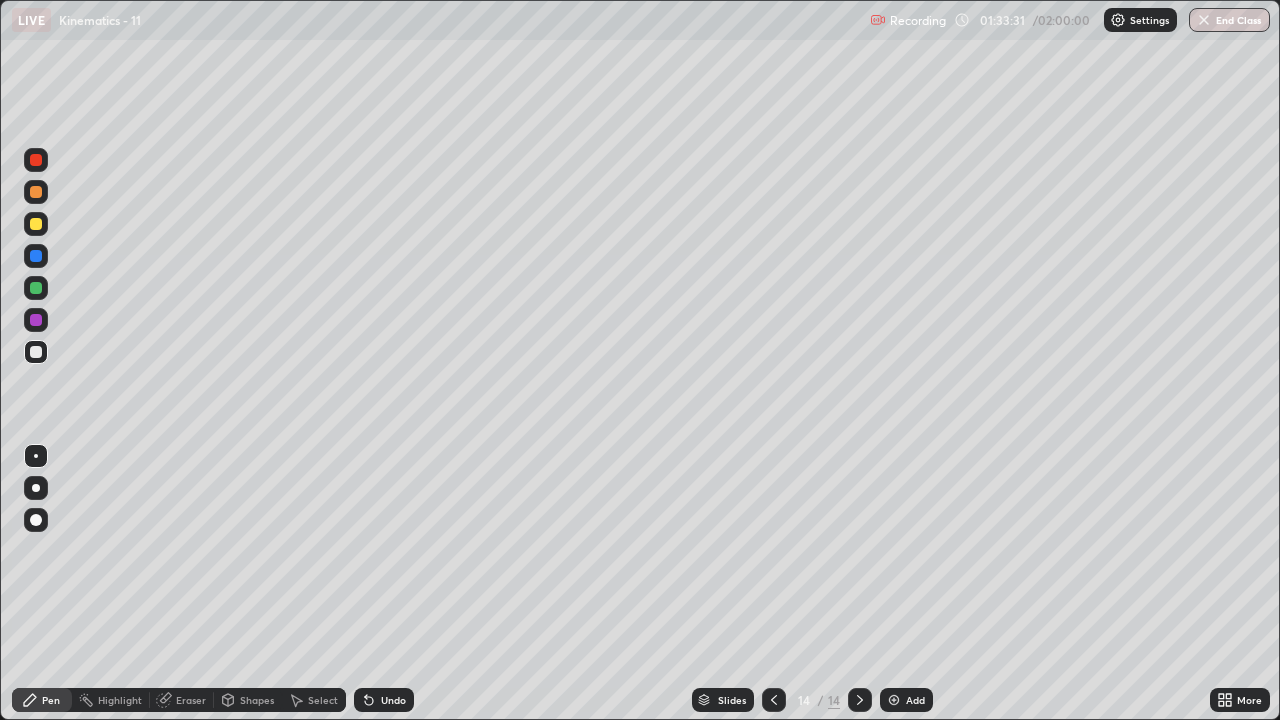 click on "Add" at bounding box center (906, 700) 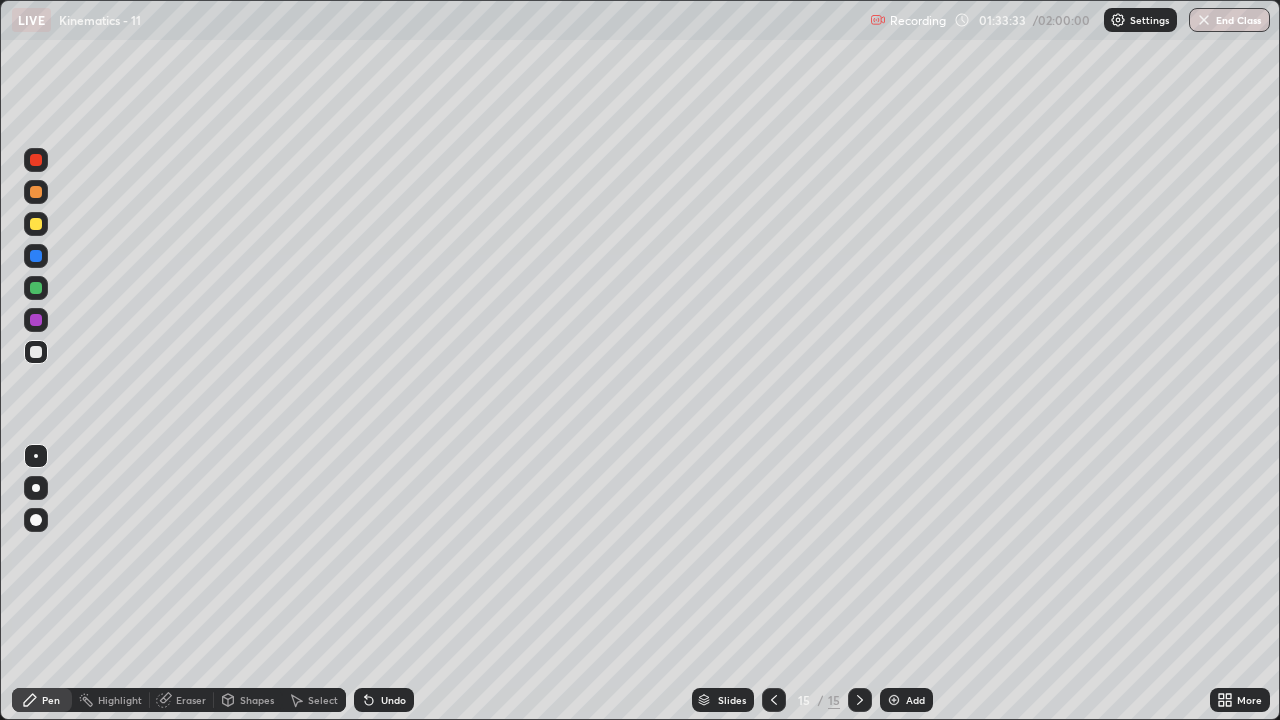 click at bounding box center [36, 224] 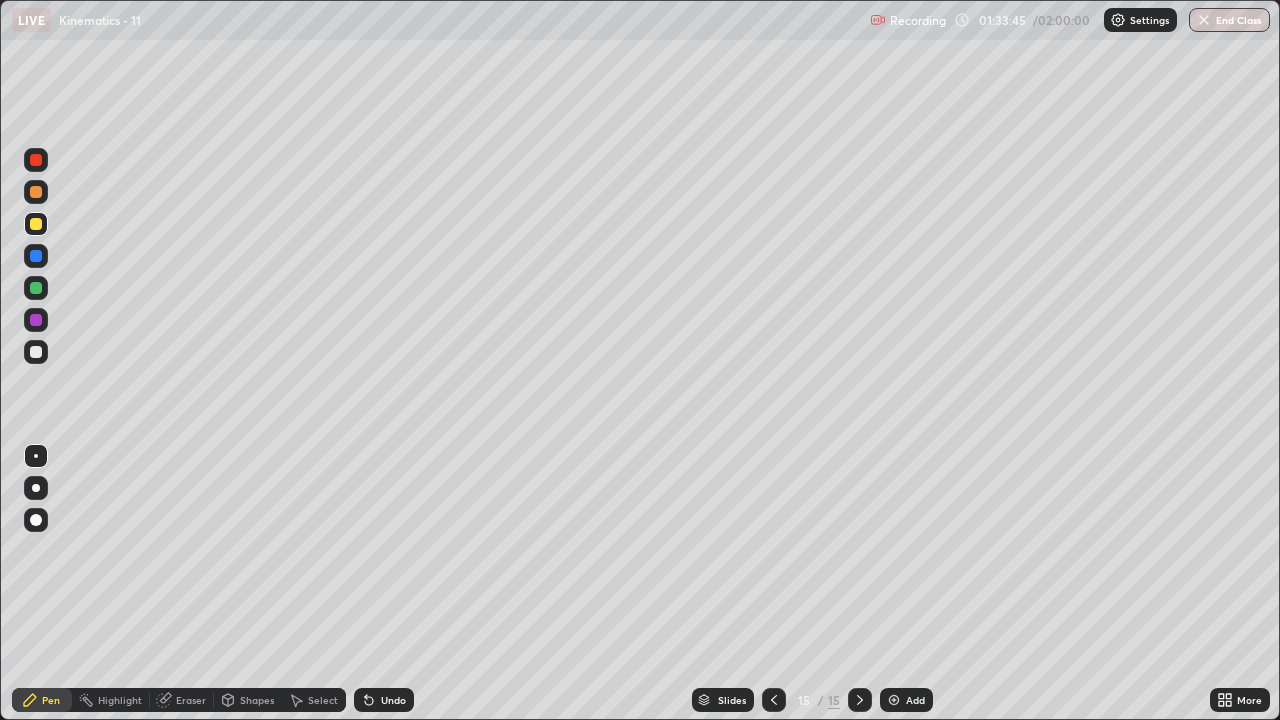 click 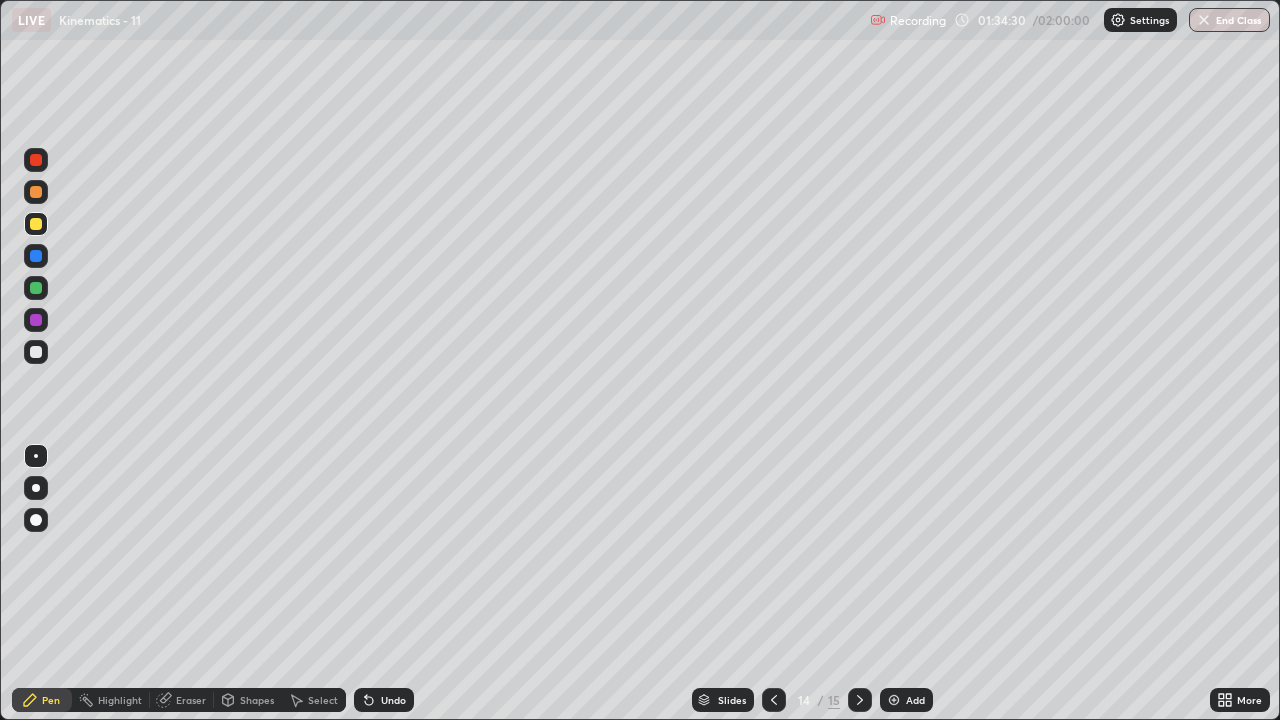 click on "Add" at bounding box center [915, 700] 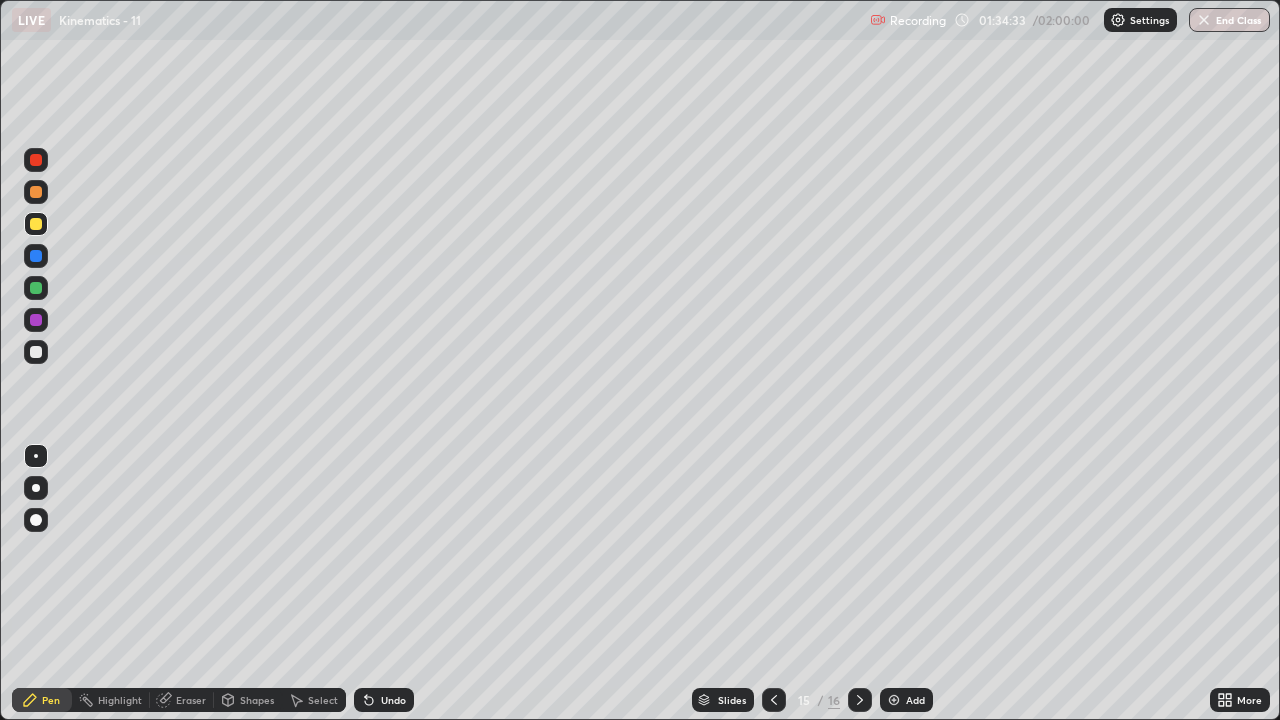 click at bounding box center [36, 352] 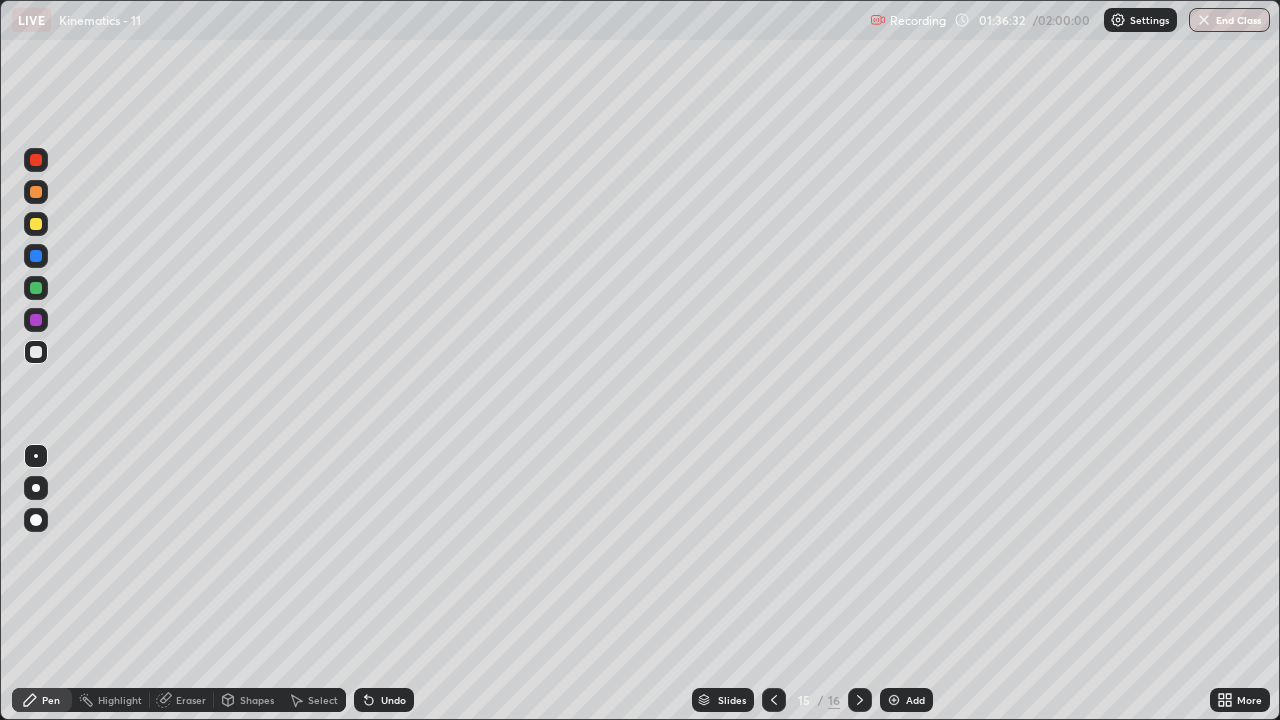 click on "Undo" at bounding box center (393, 700) 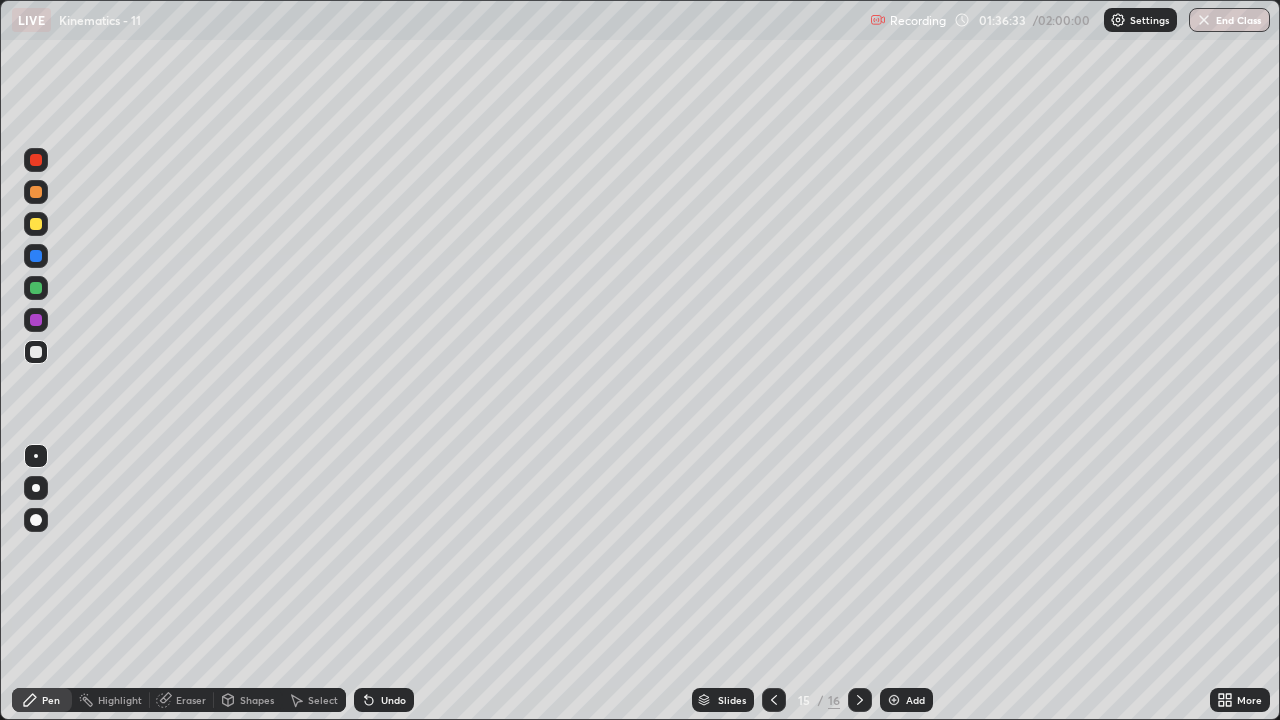 click on "Undo" at bounding box center [393, 700] 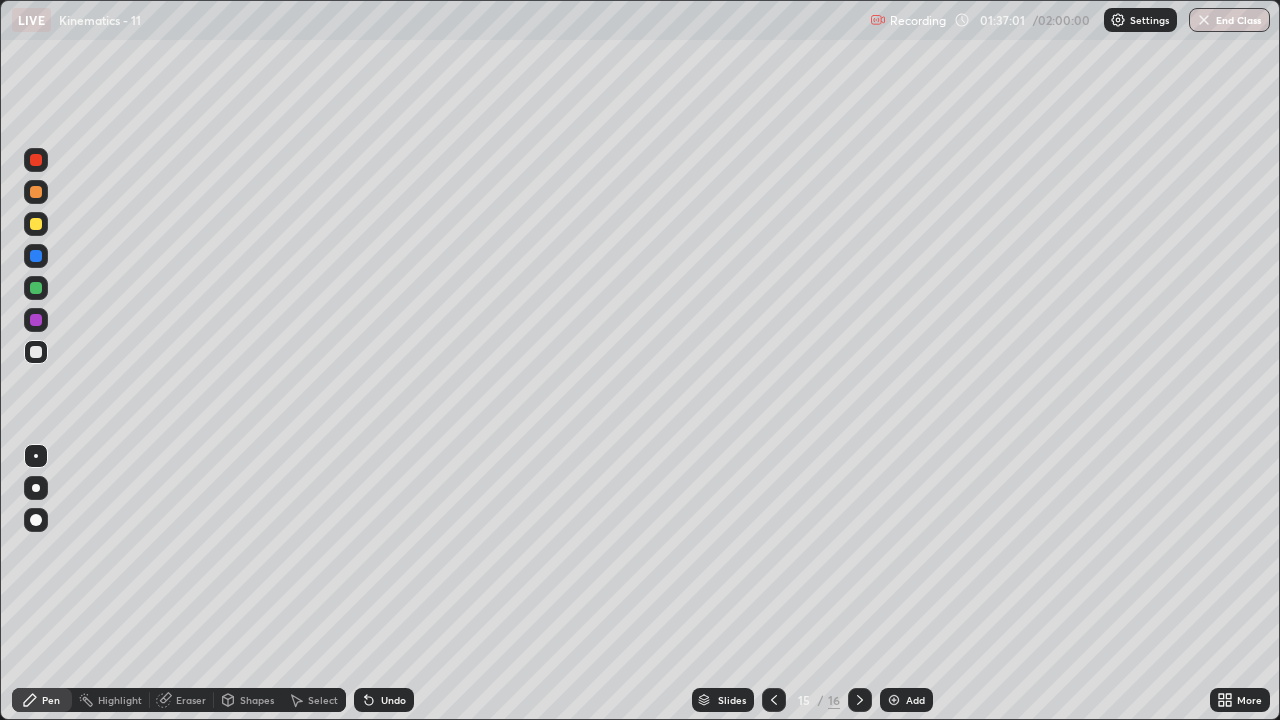 click at bounding box center (36, 352) 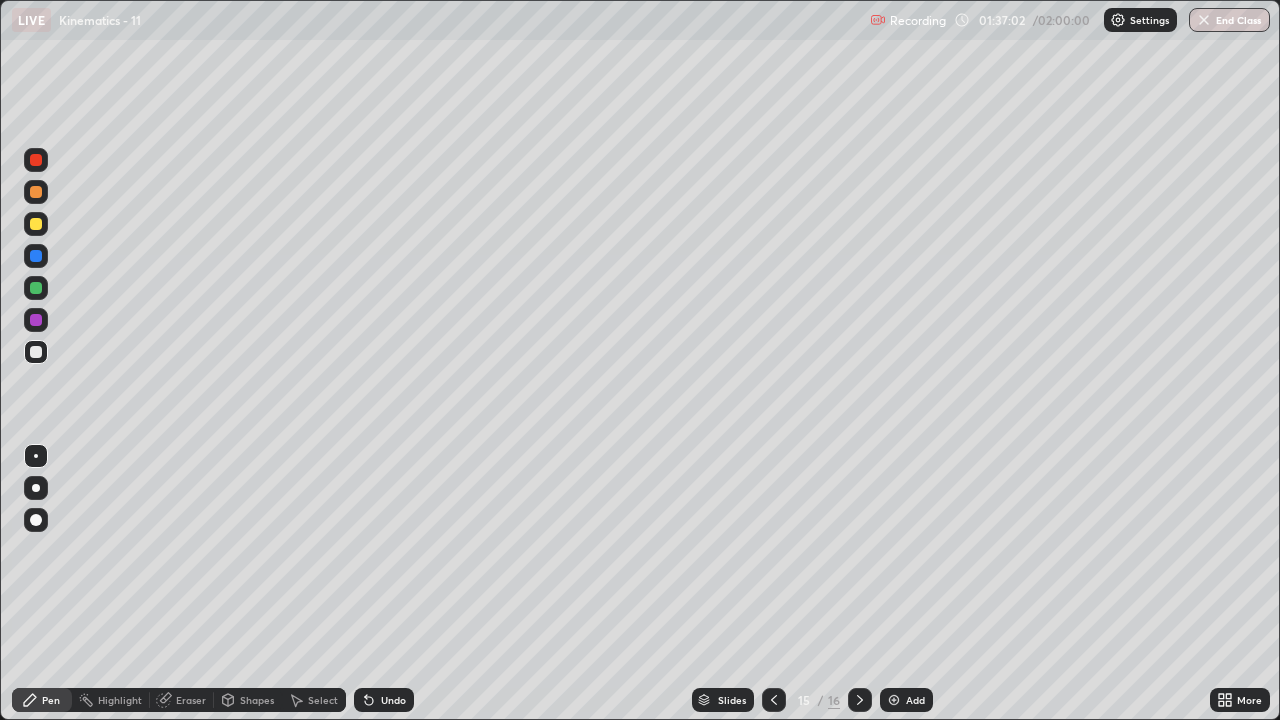 click at bounding box center (36, 224) 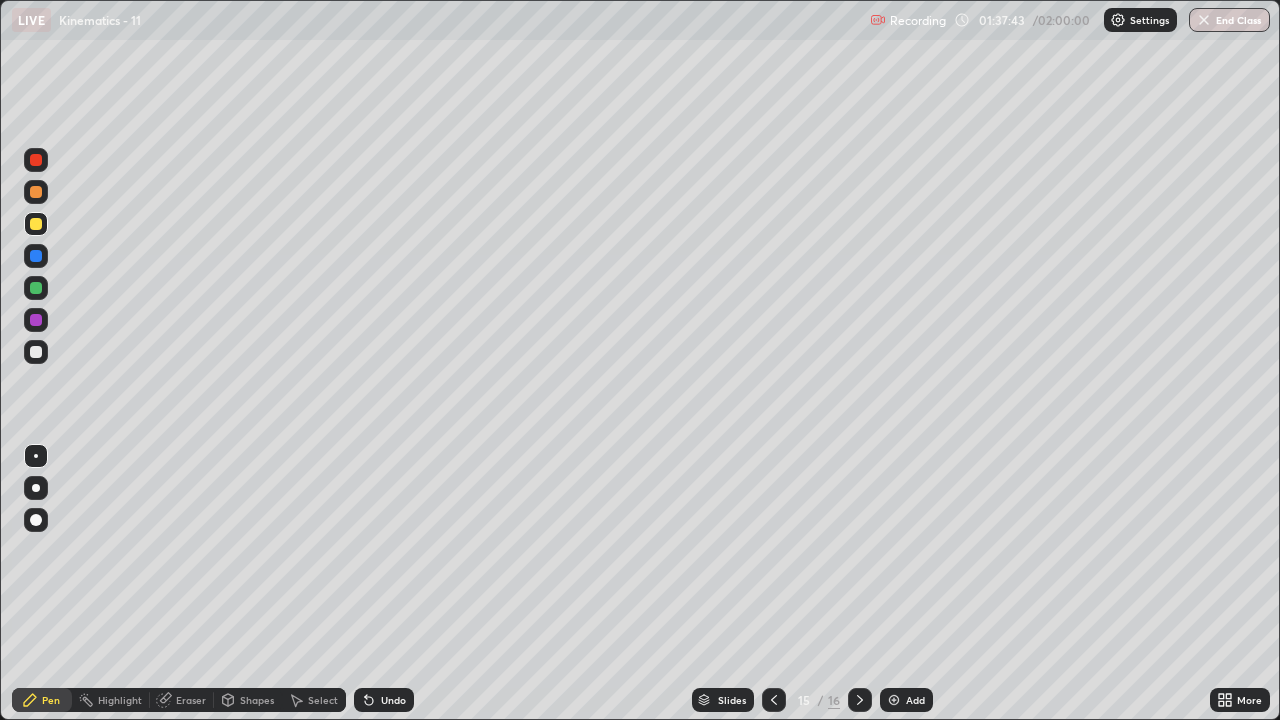 click on "Undo" at bounding box center (393, 700) 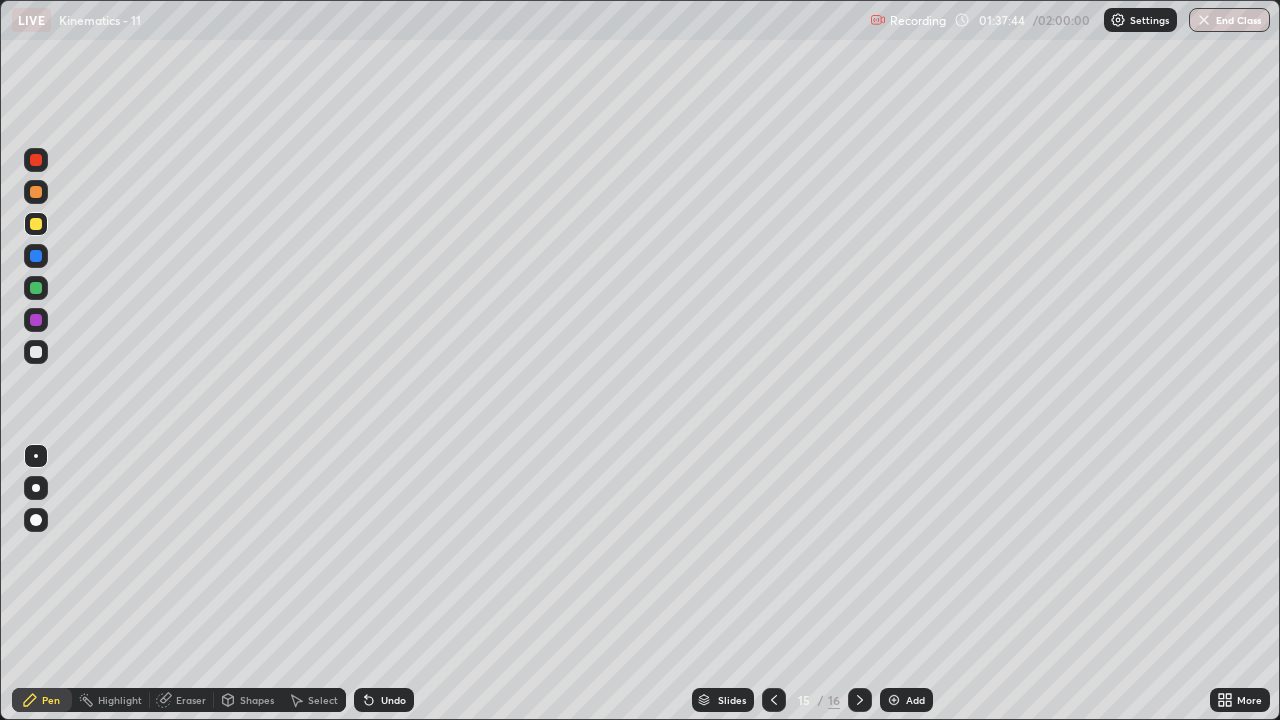 click on "Undo" at bounding box center [393, 700] 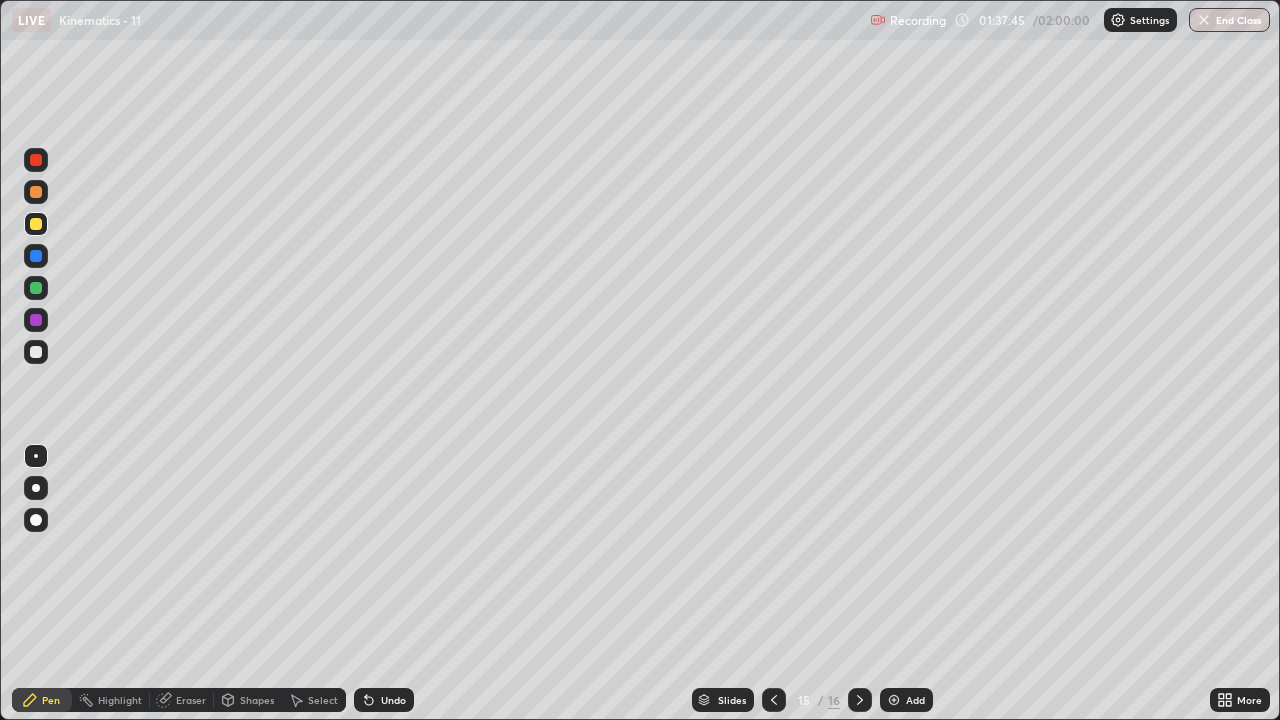 click on "Undo" at bounding box center (393, 700) 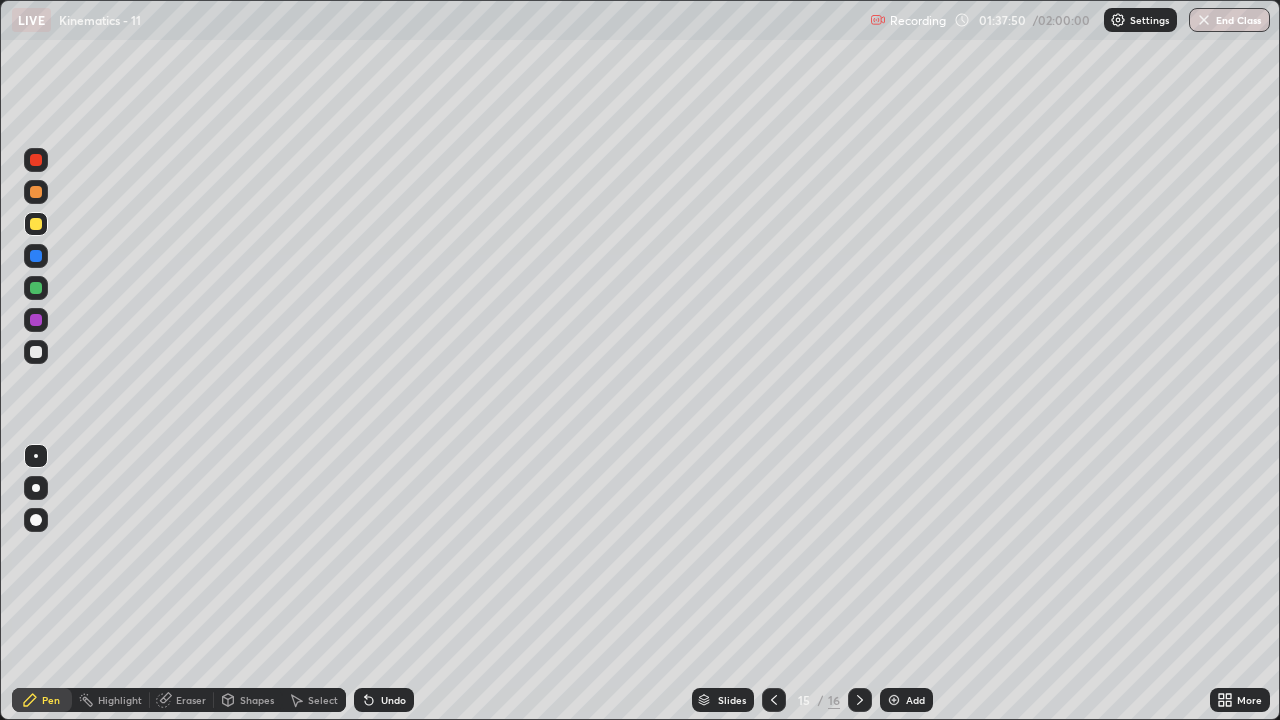 click at bounding box center [36, 352] 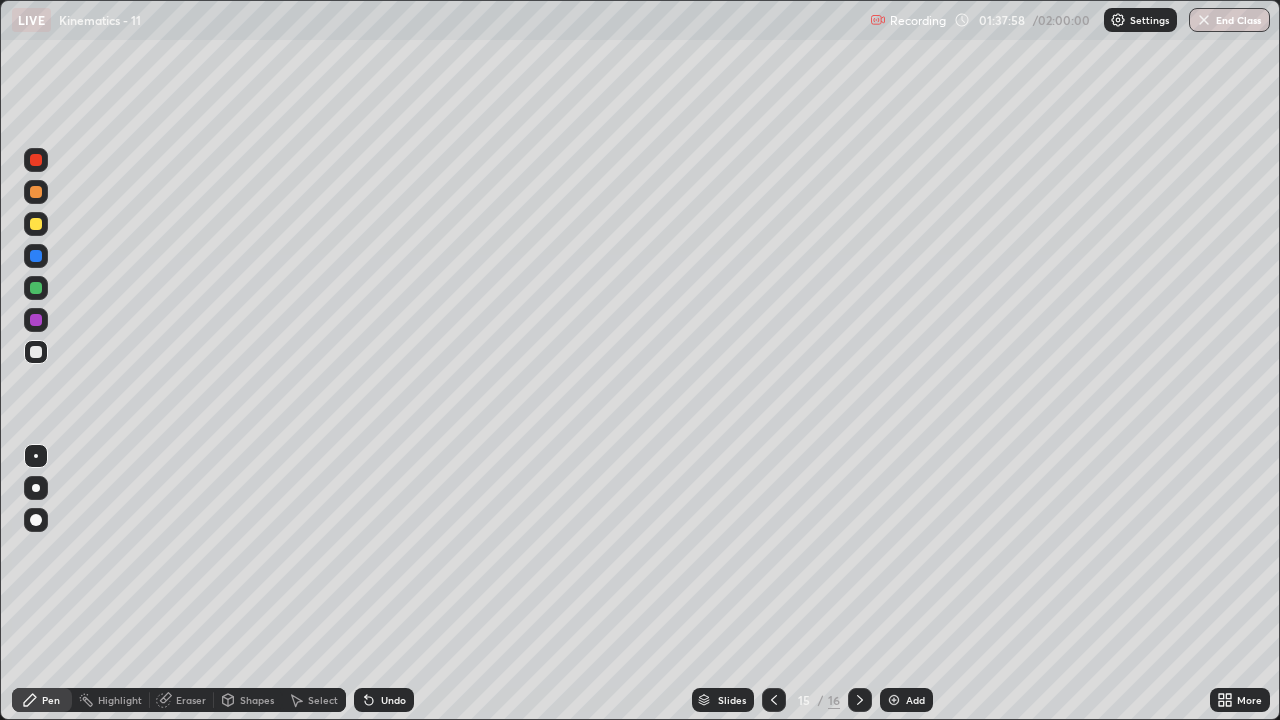 click at bounding box center (36, 224) 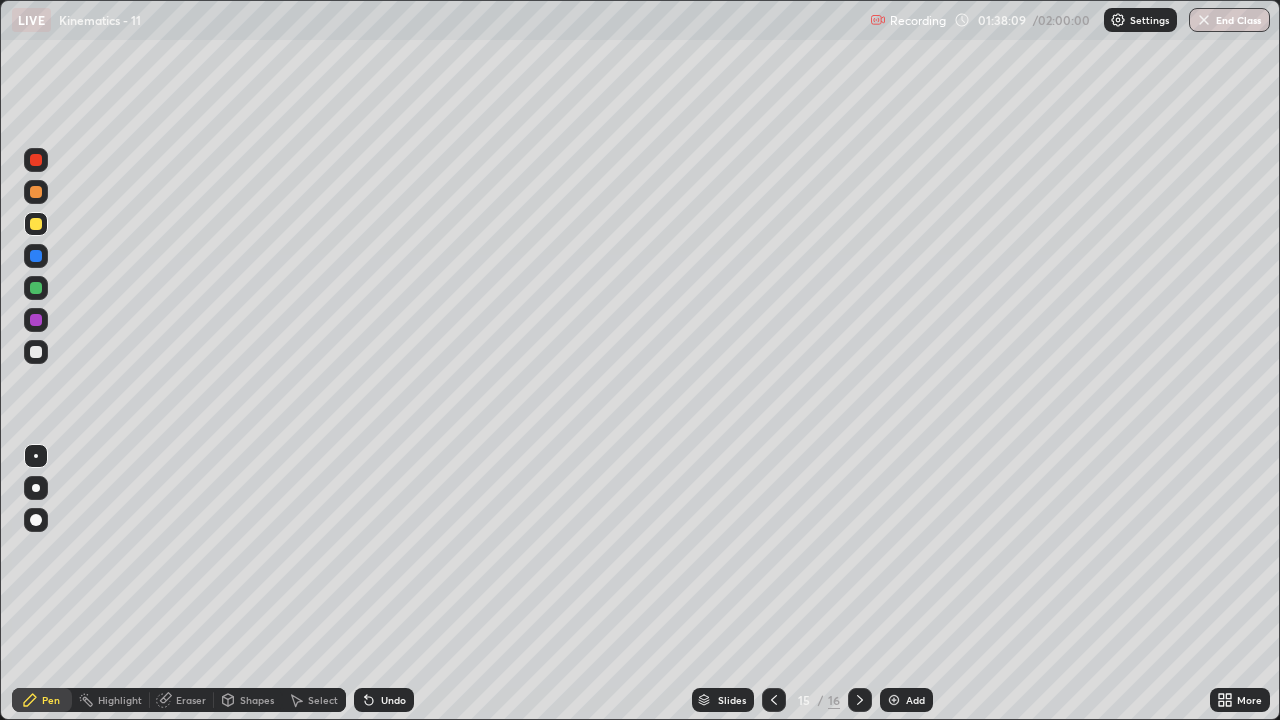 click at bounding box center [36, 352] 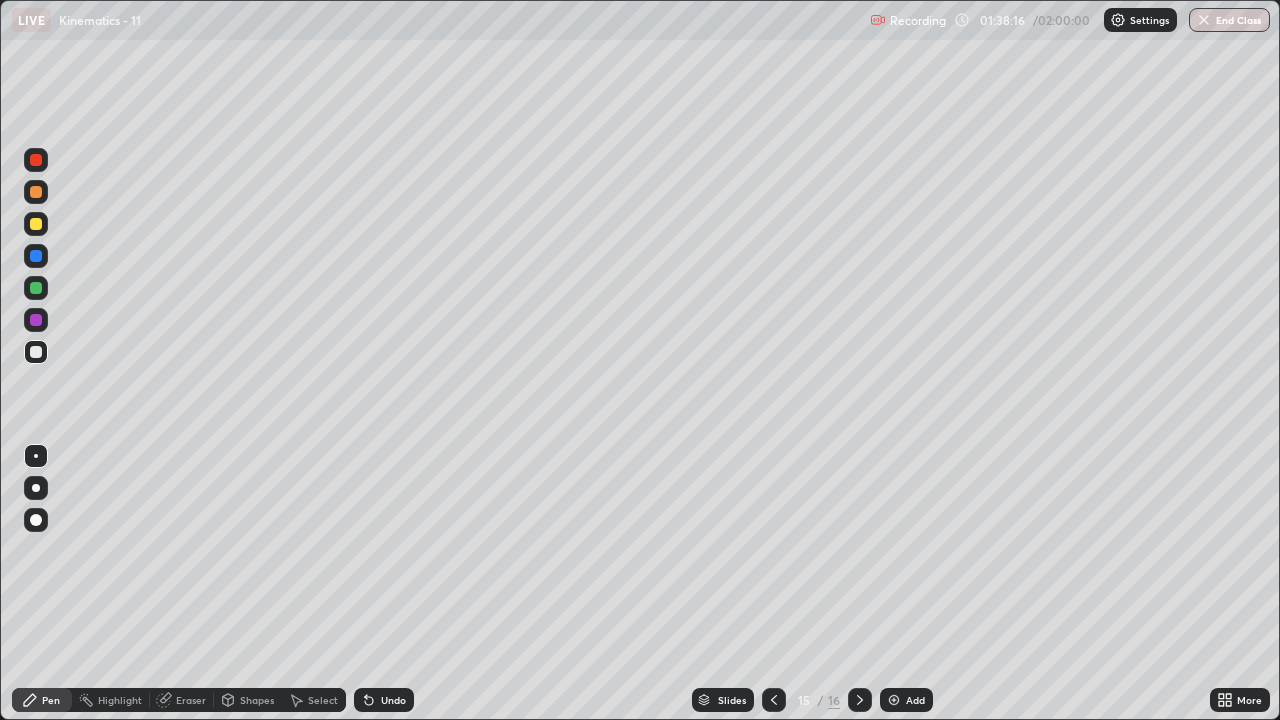 click on "Undo" at bounding box center [393, 700] 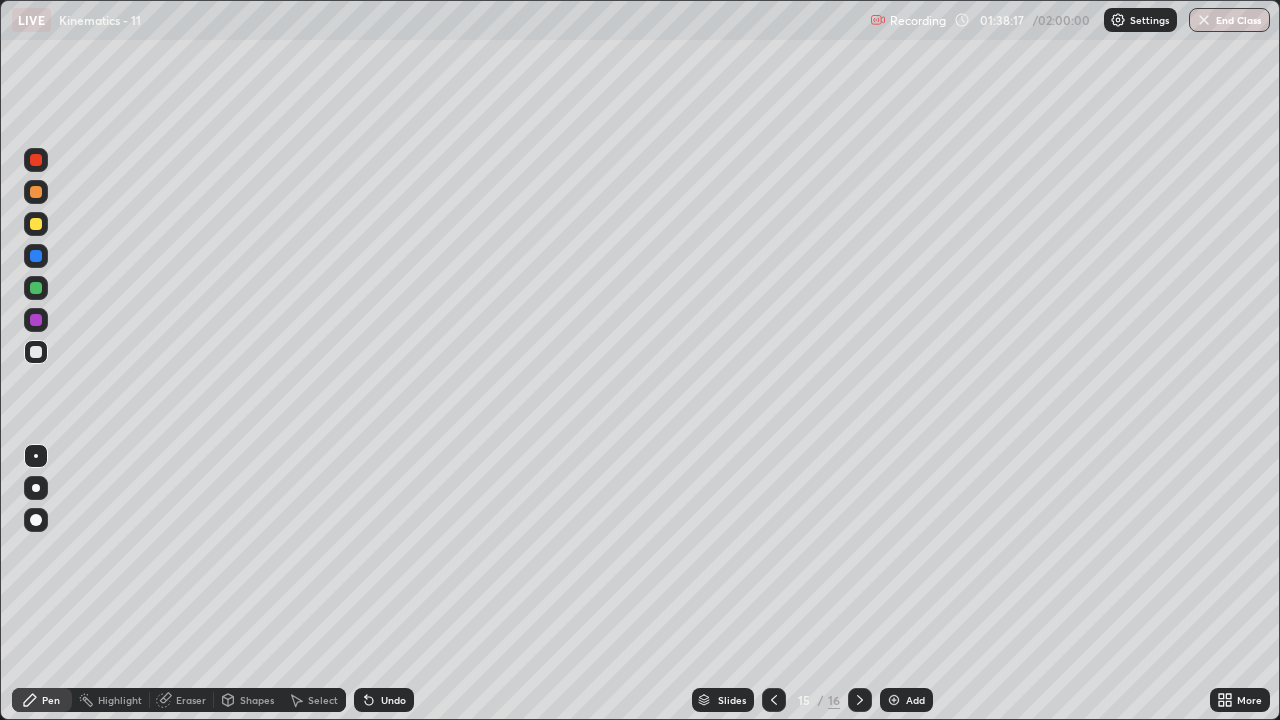 click on "Undo" at bounding box center (393, 700) 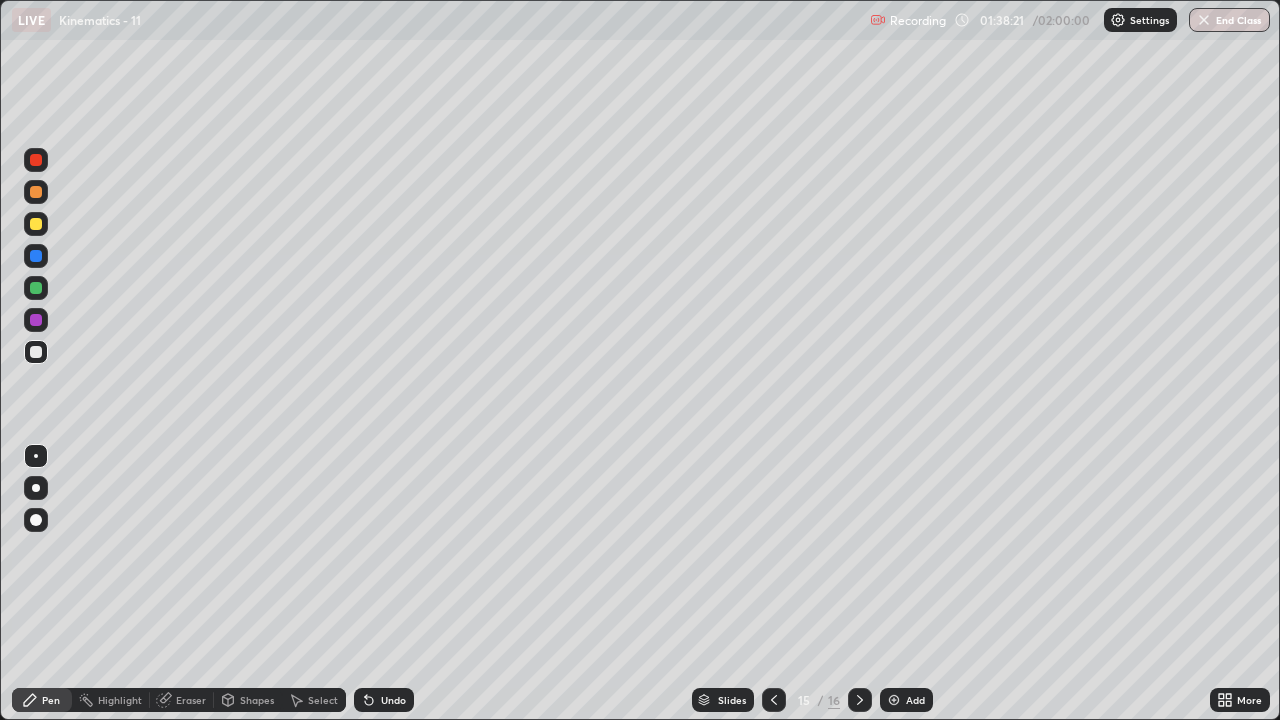 click at bounding box center [36, 288] 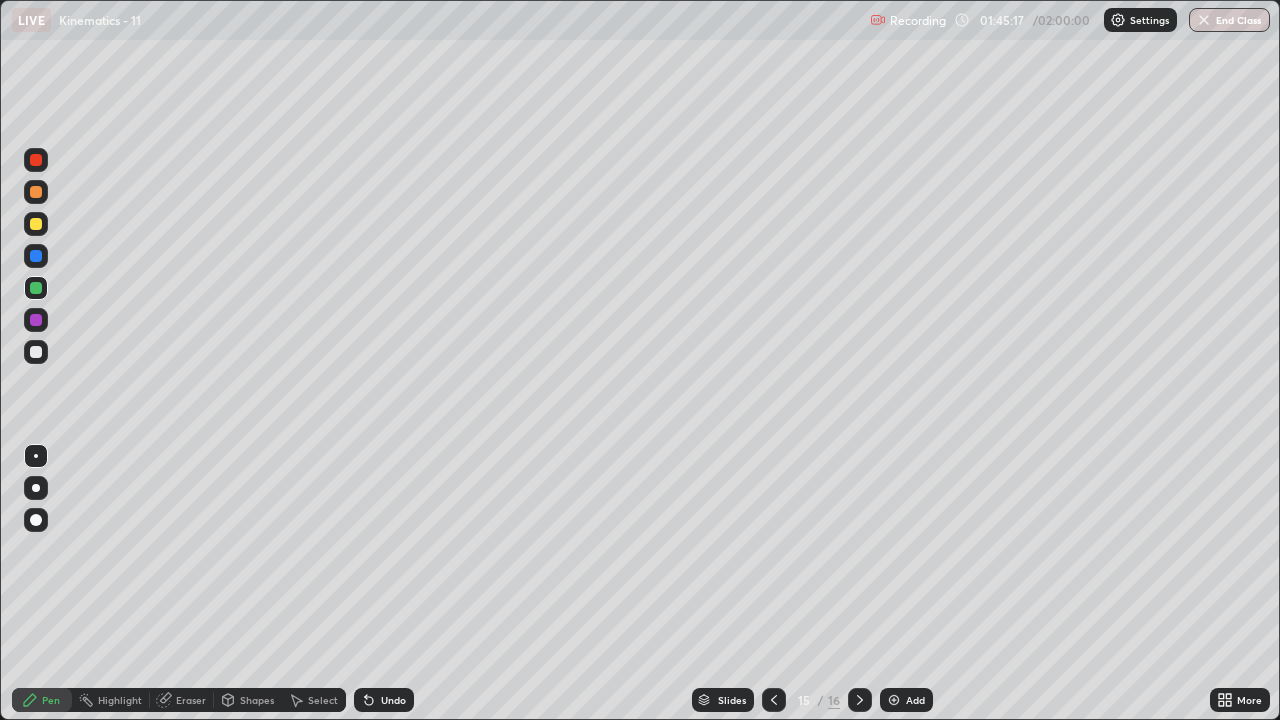 click on "Undo" at bounding box center (393, 700) 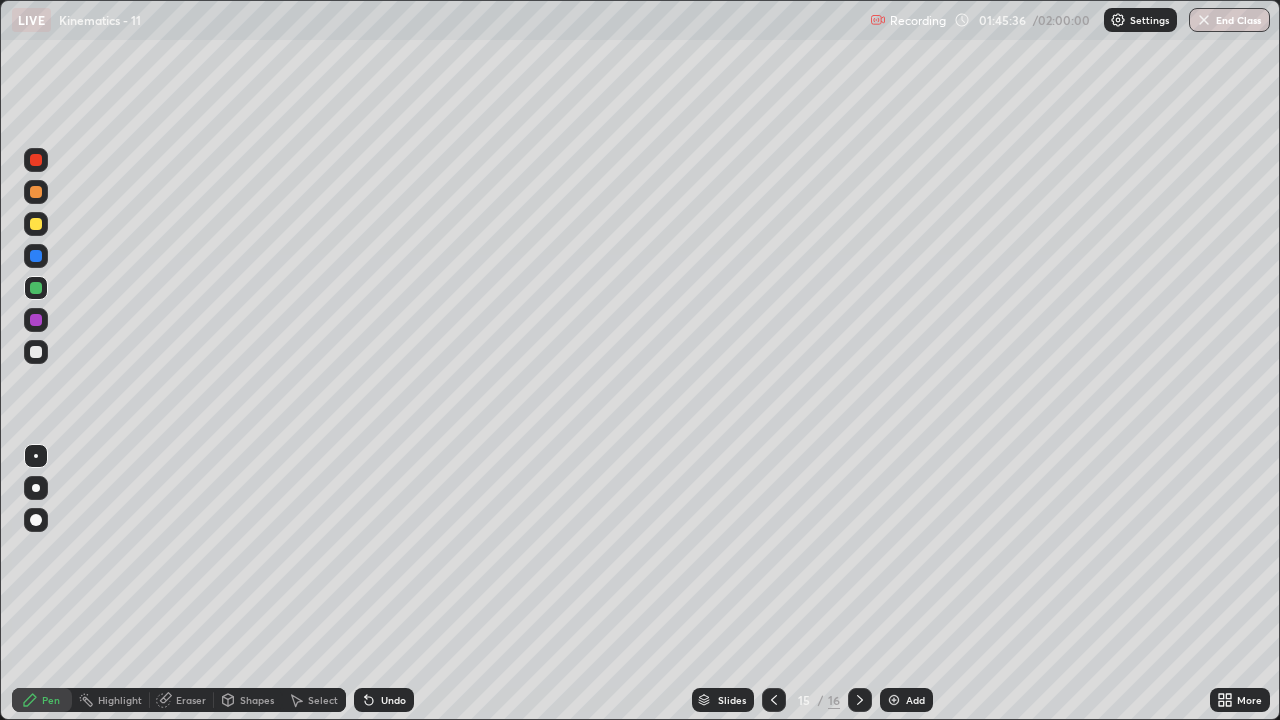 click at bounding box center (36, 224) 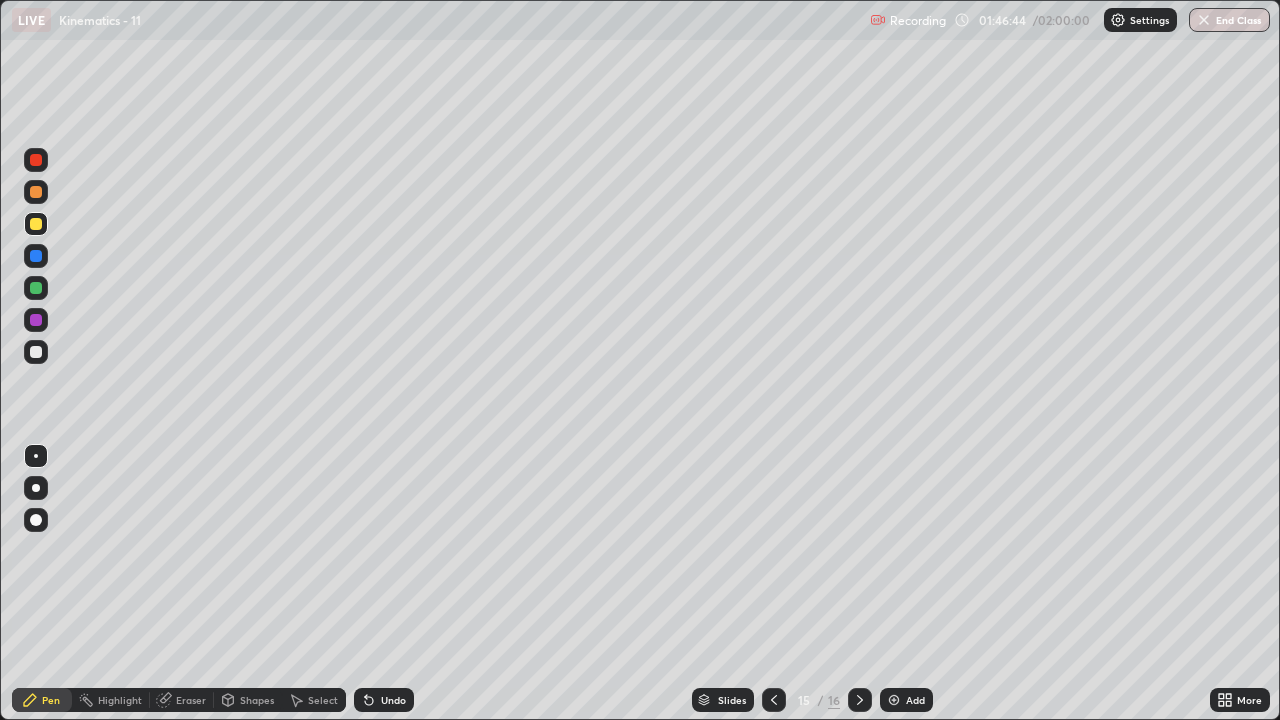 click at bounding box center (36, 352) 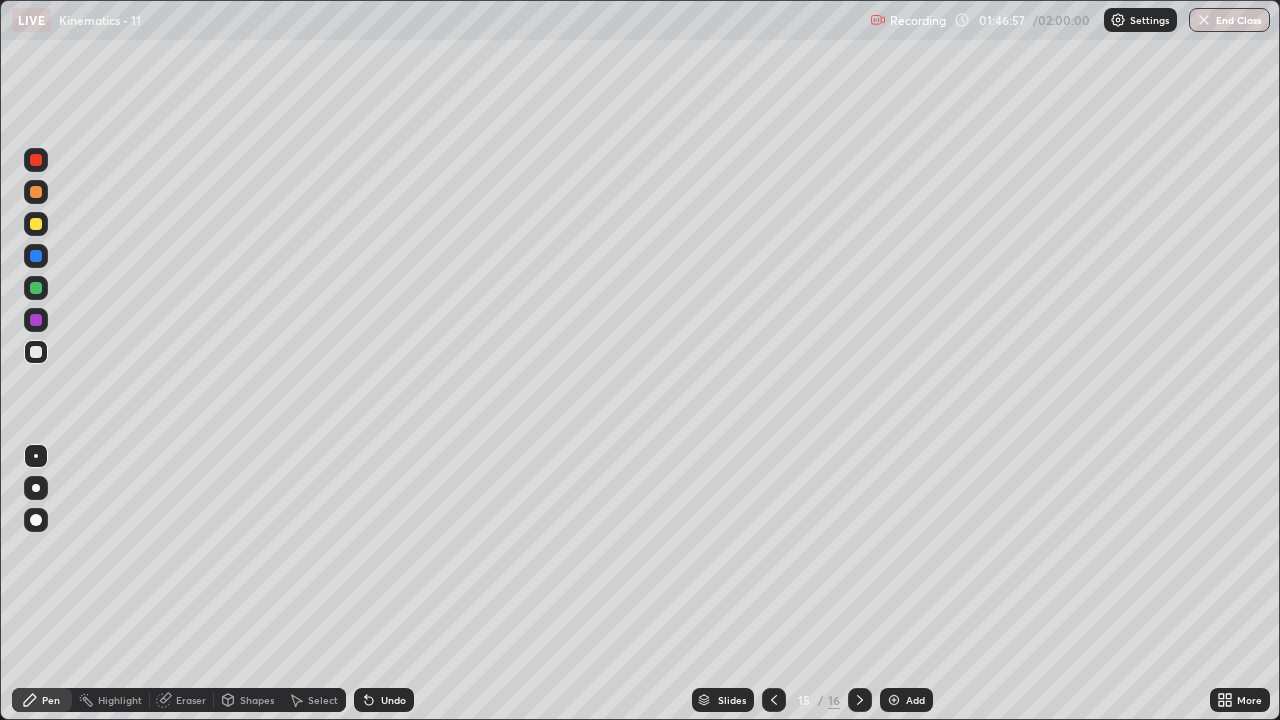 click at bounding box center (36, 192) 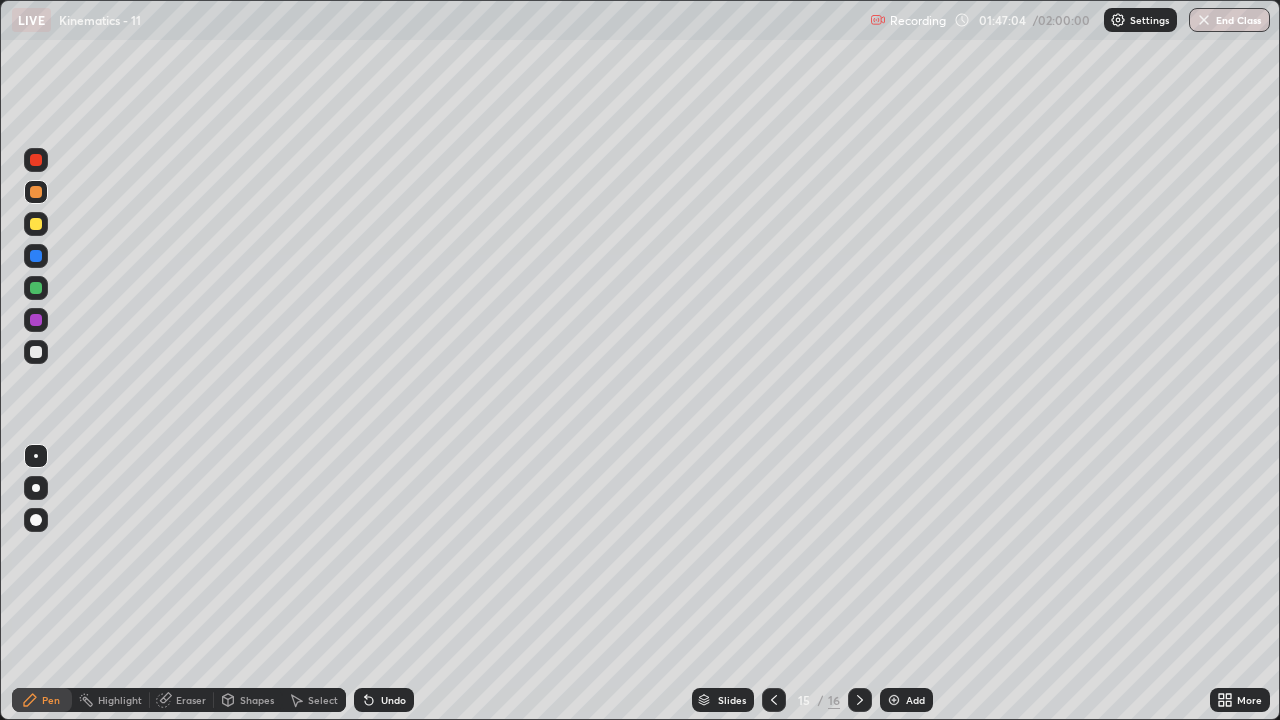 click on "Undo" at bounding box center (393, 700) 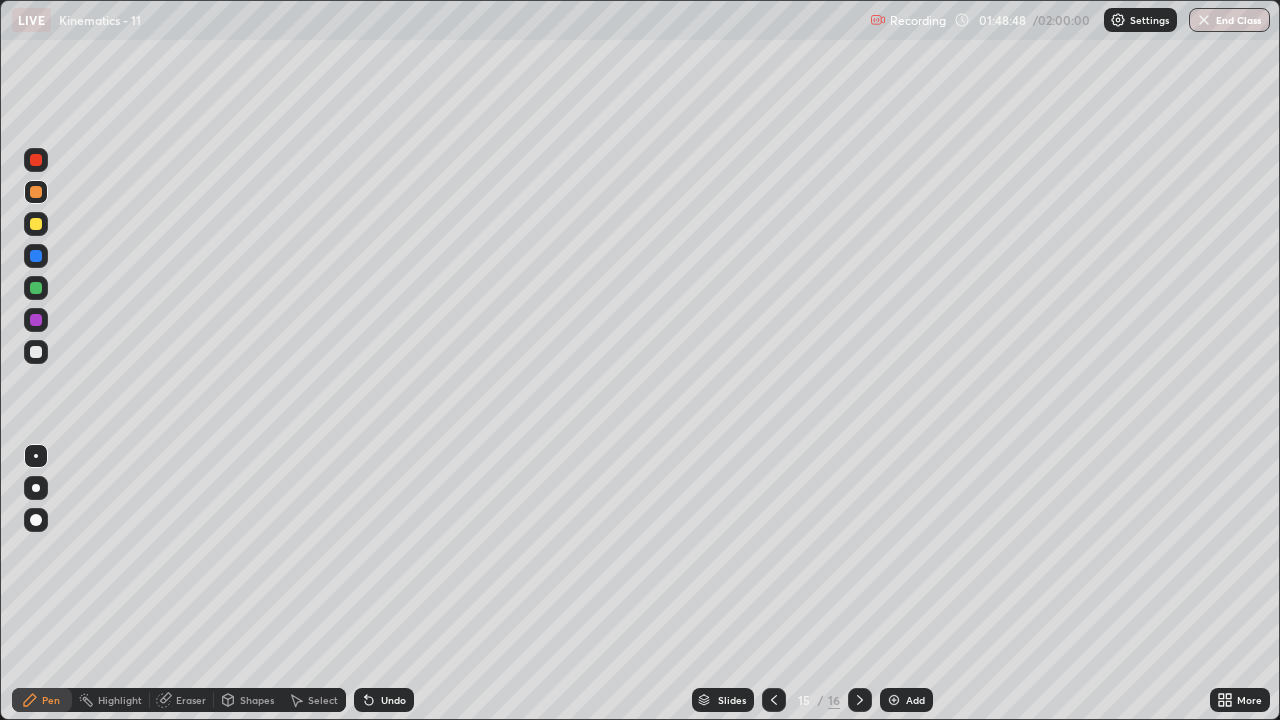 click 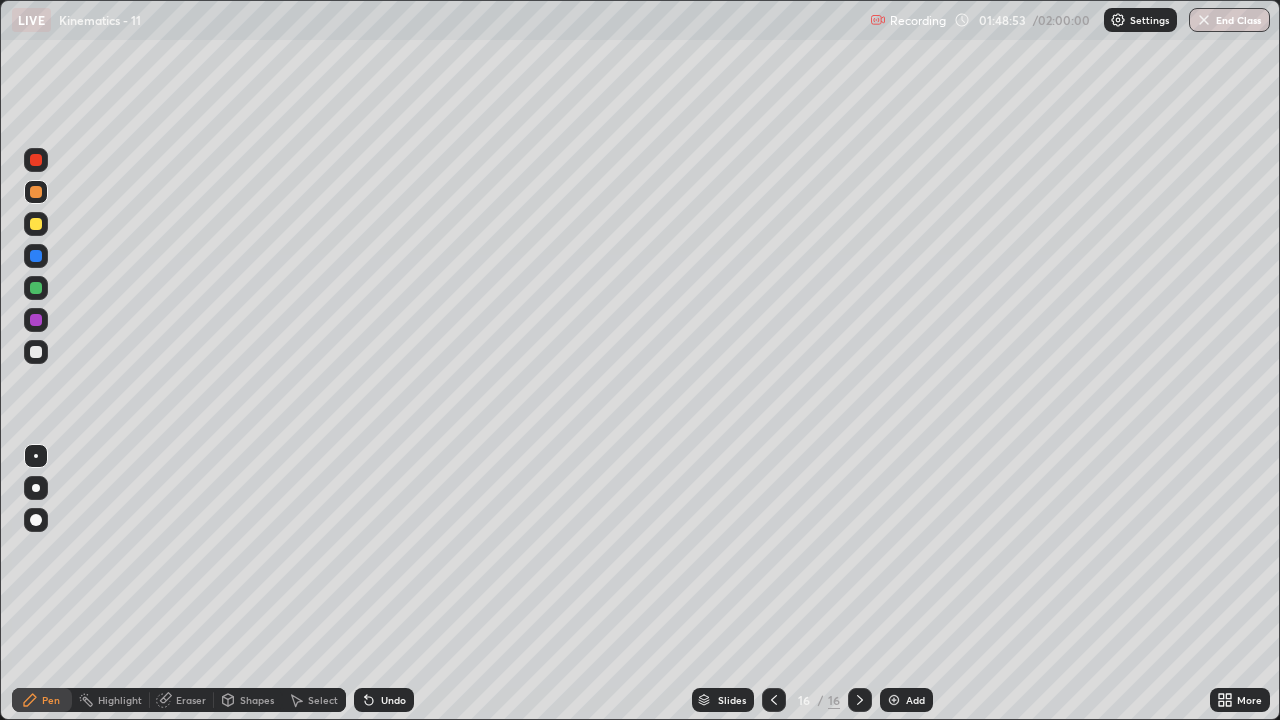 click at bounding box center [36, 352] 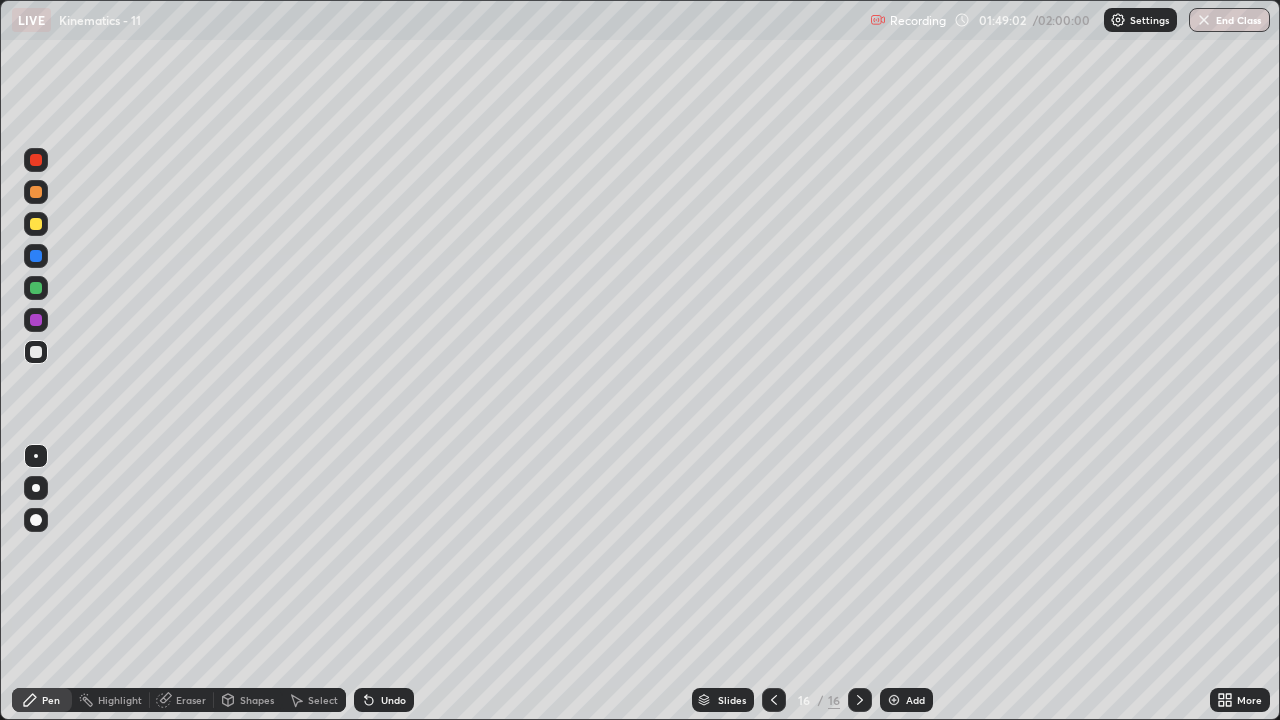 click at bounding box center [36, 224] 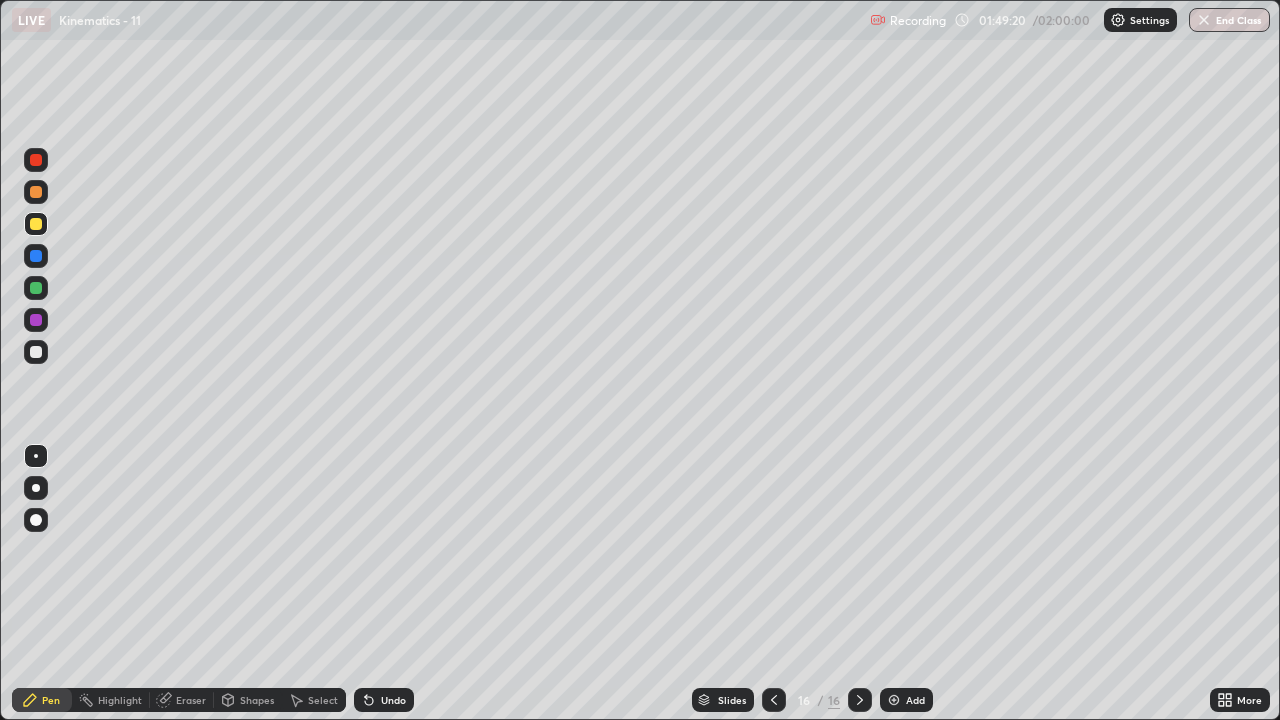 click at bounding box center [36, 352] 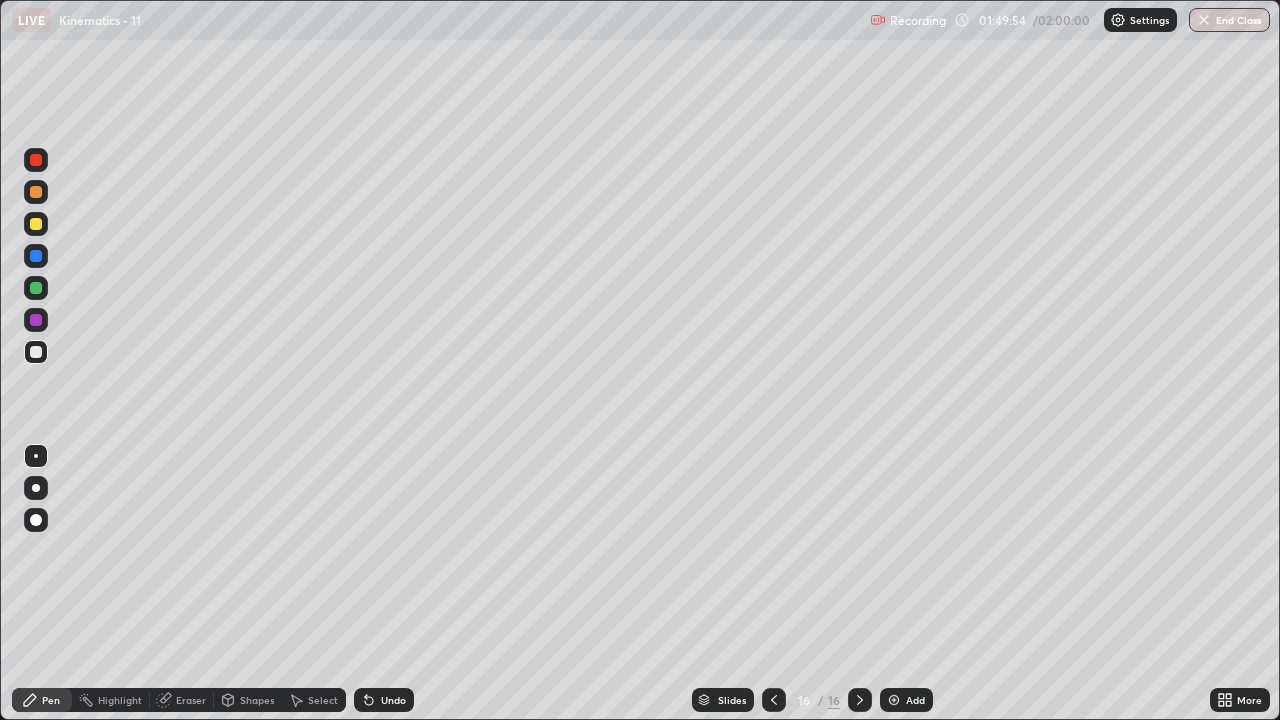 click on "Undo" at bounding box center (393, 700) 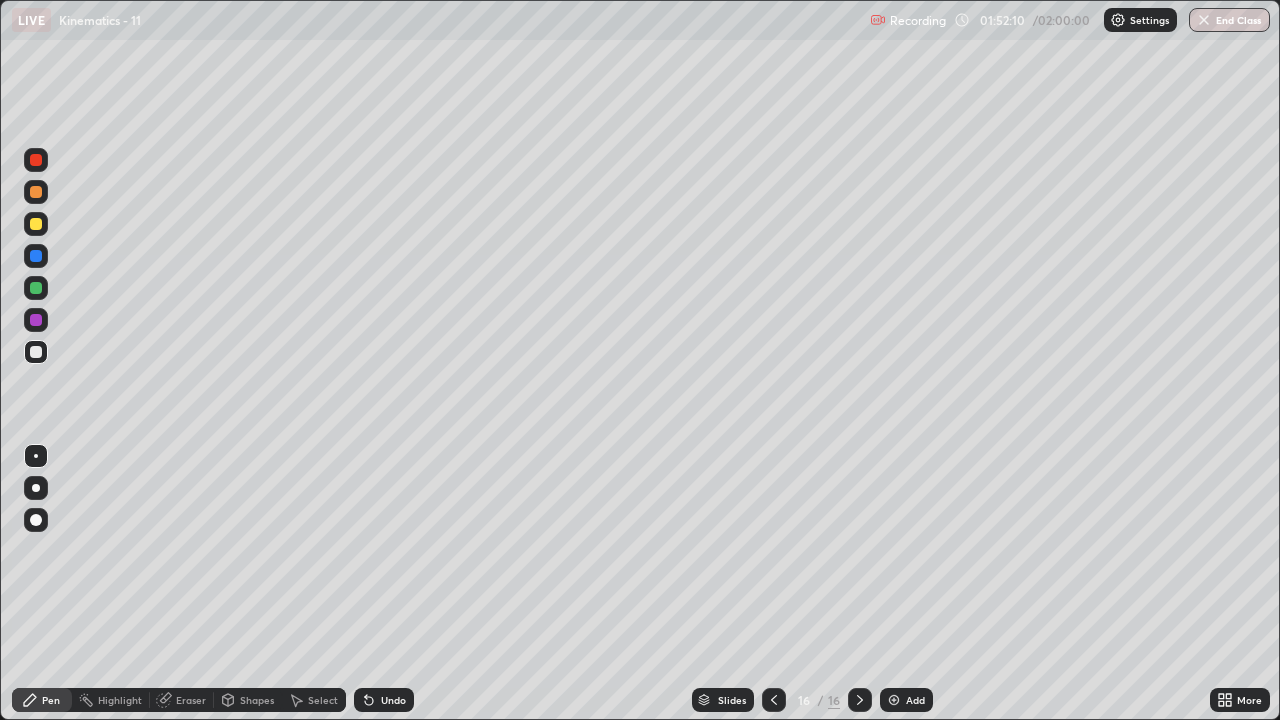 click at bounding box center (1204, 20) 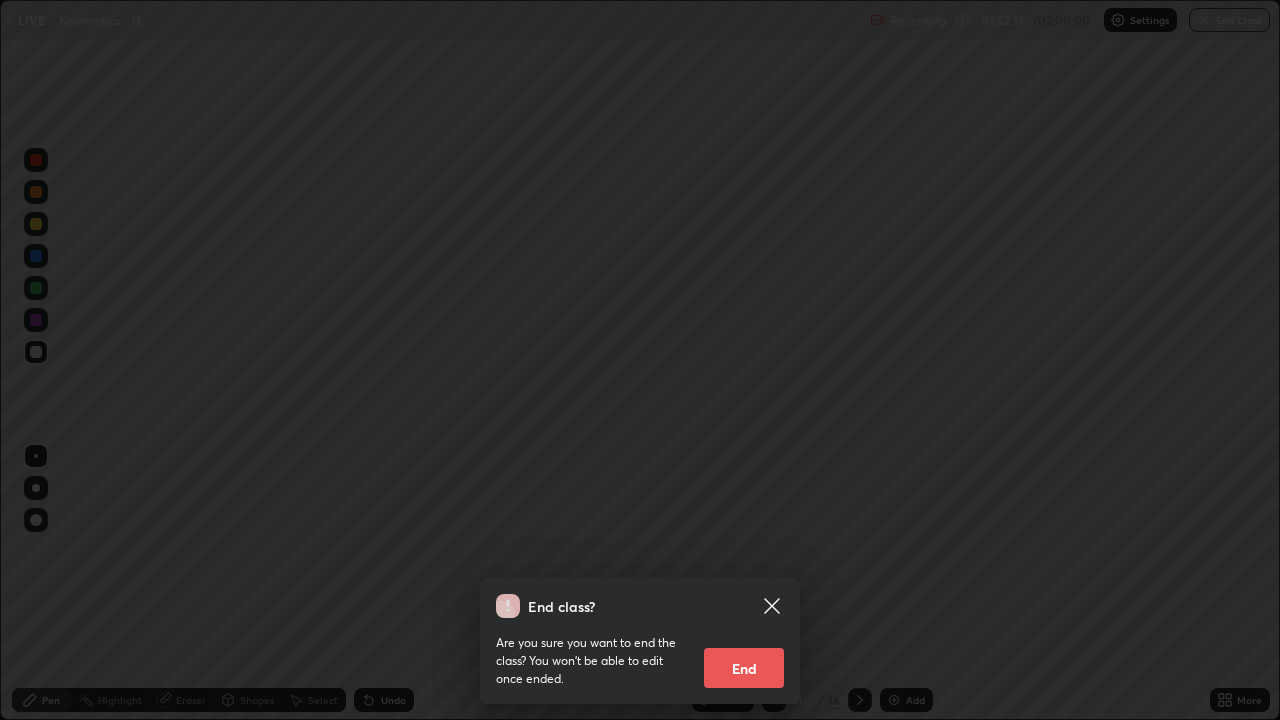click on "End" at bounding box center (744, 668) 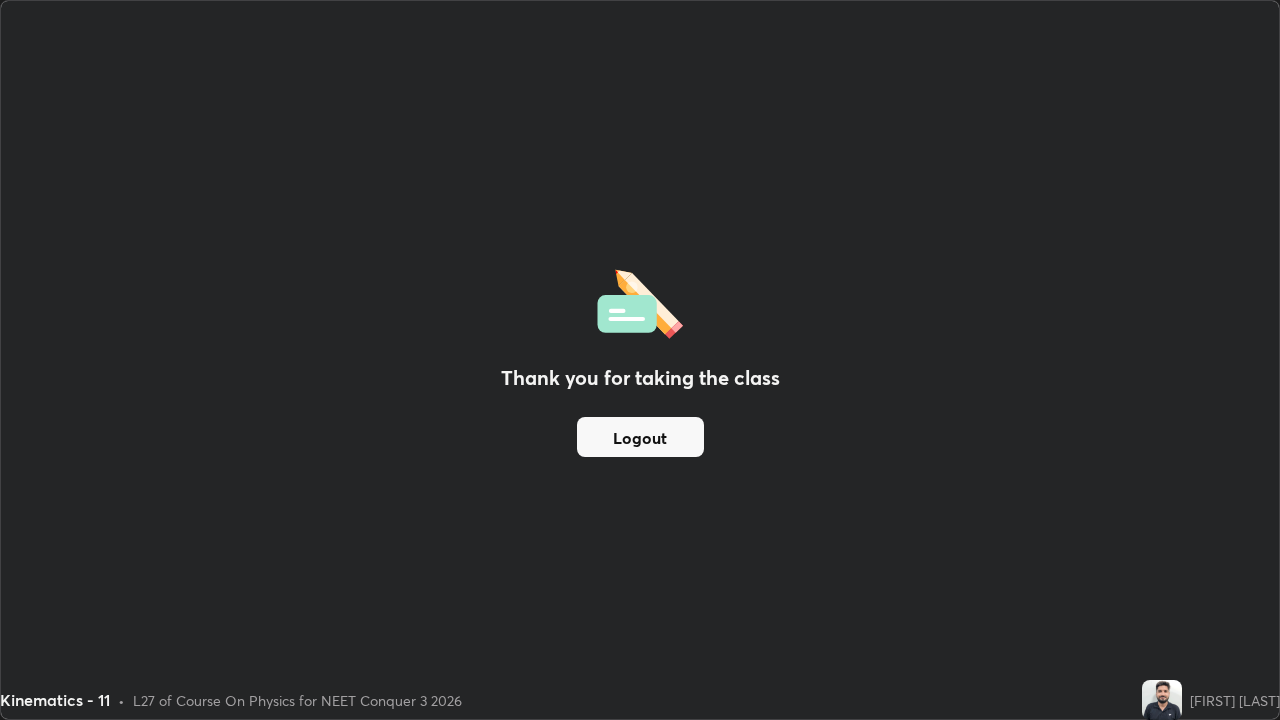 click on "Logout" at bounding box center [640, 437] 